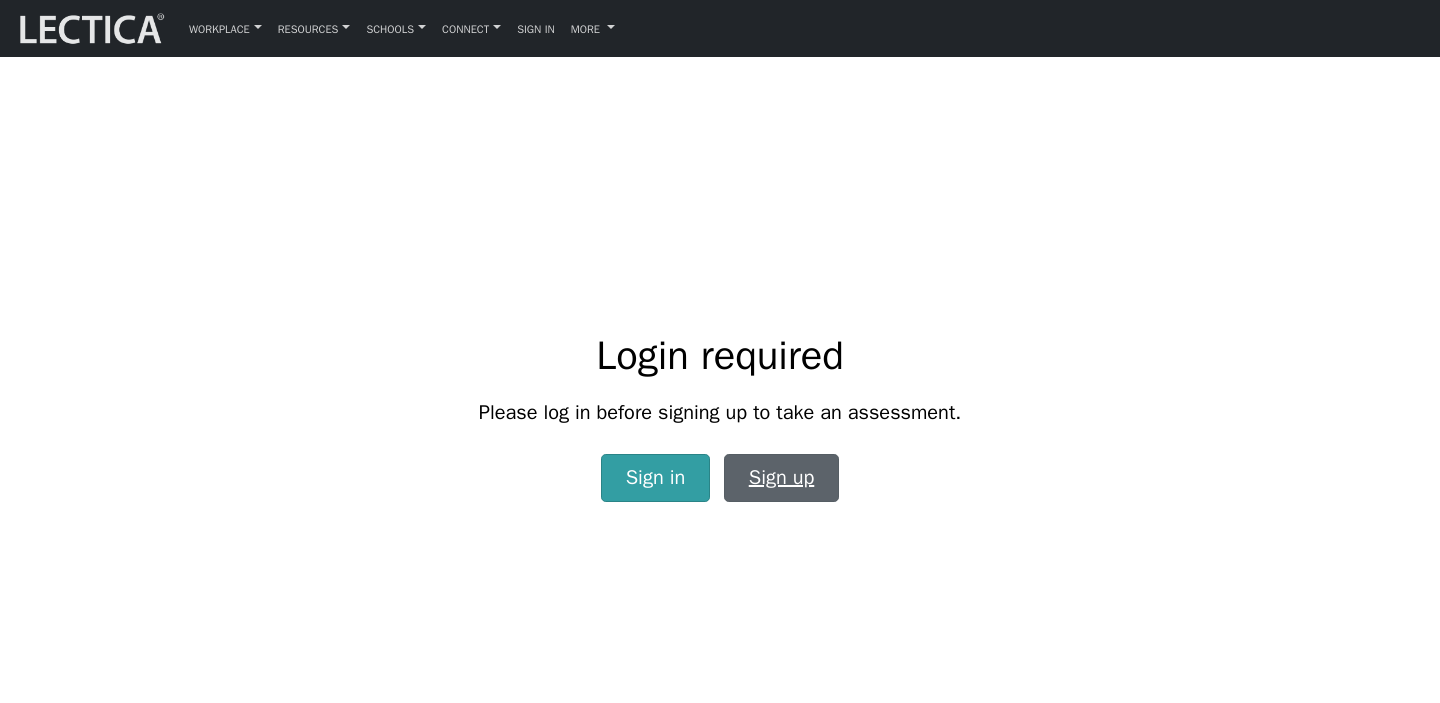 scroll, scrollTop: 0, scrollLeft: 0, axis: both 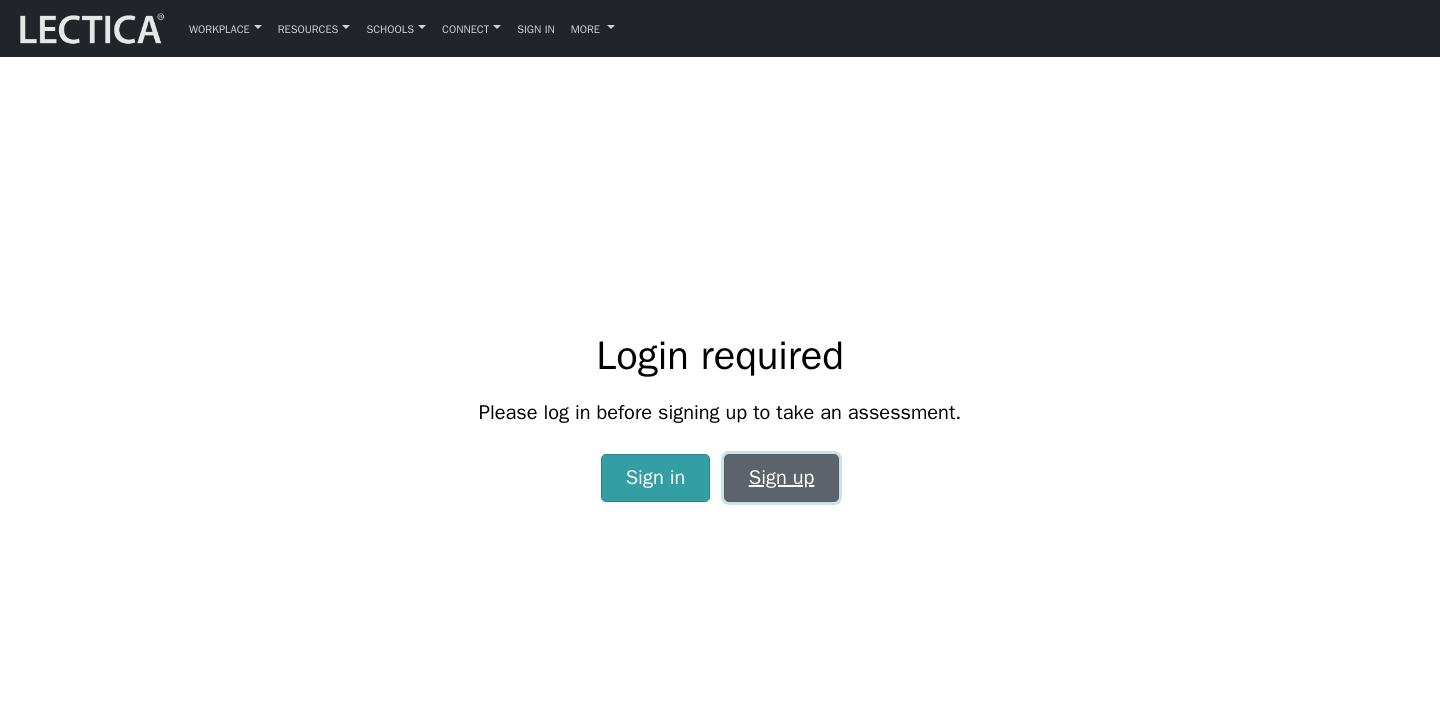 click on "Sign up" at bounding box center [782, 478] 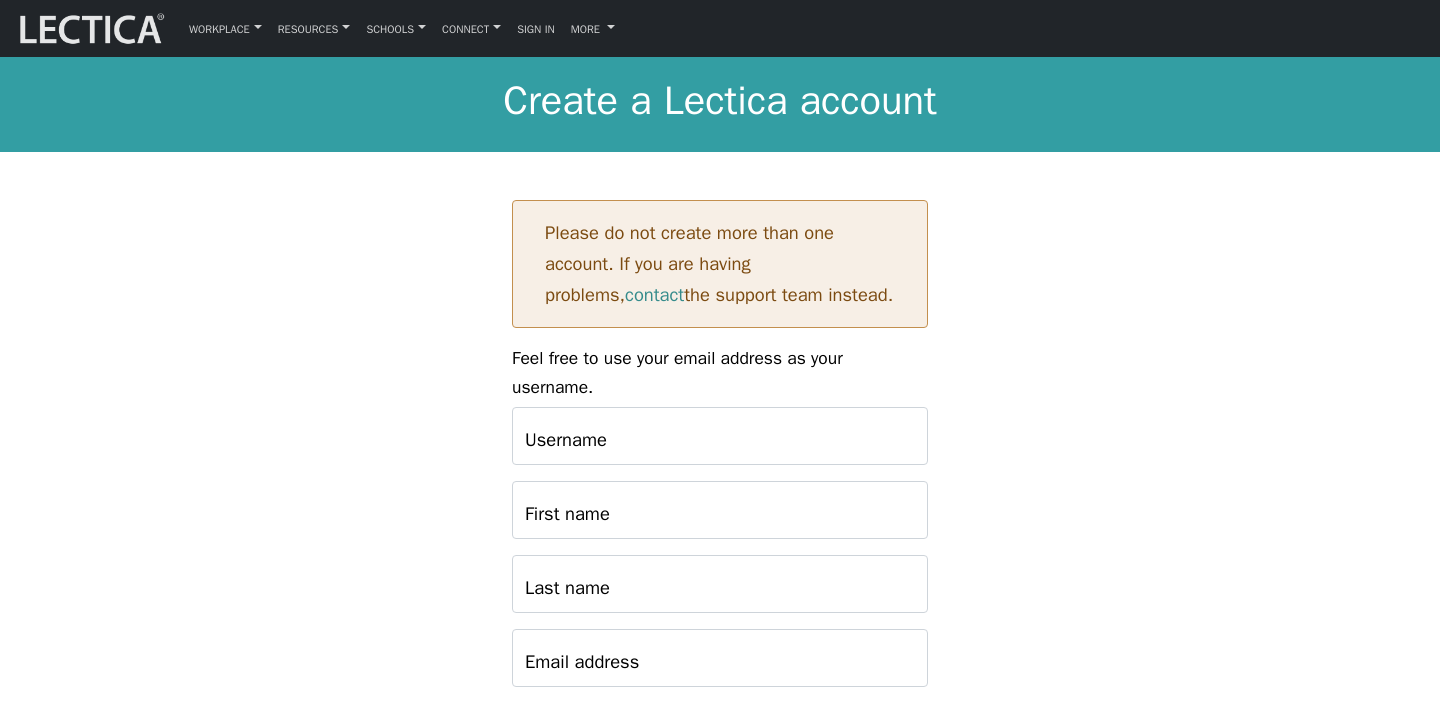 scroll, scrollTop: 0, scrollLeft: 0, axis: both 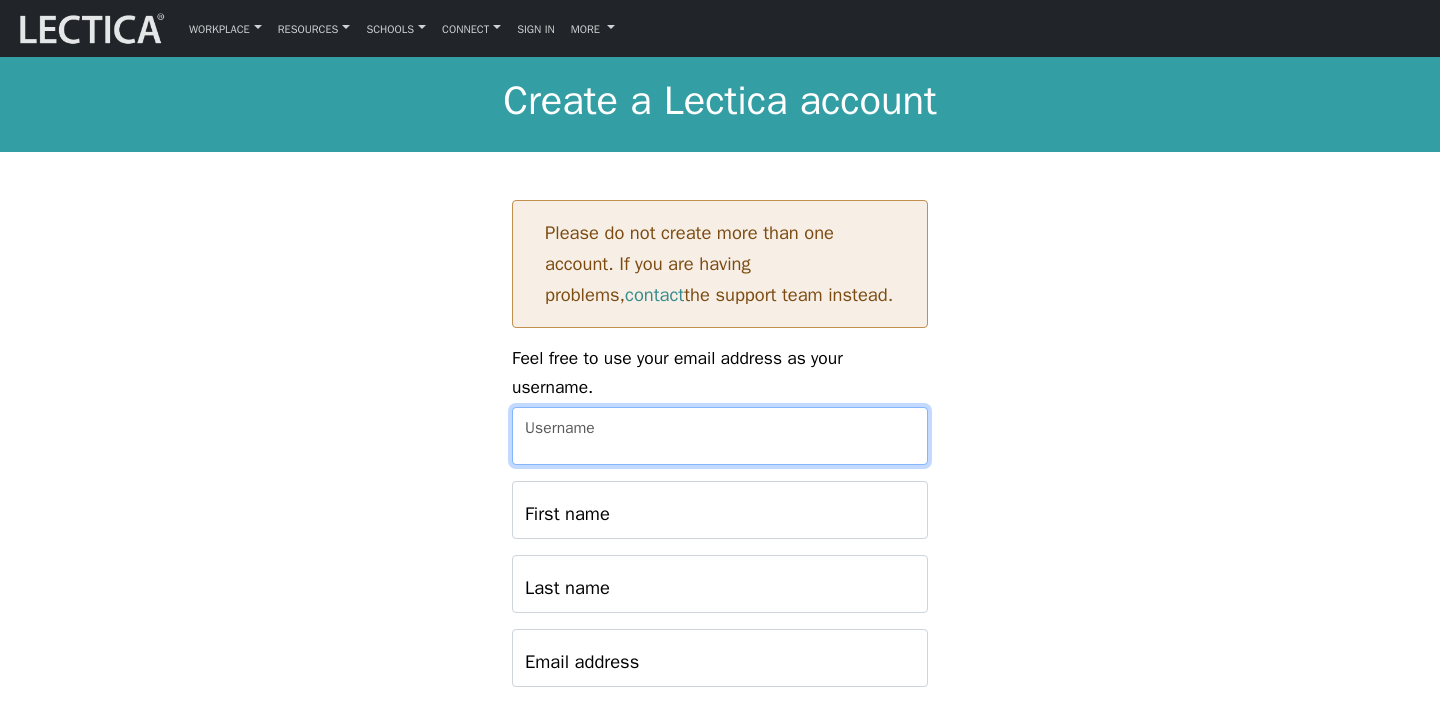 click on "Username" at bounding box center (720, 436) 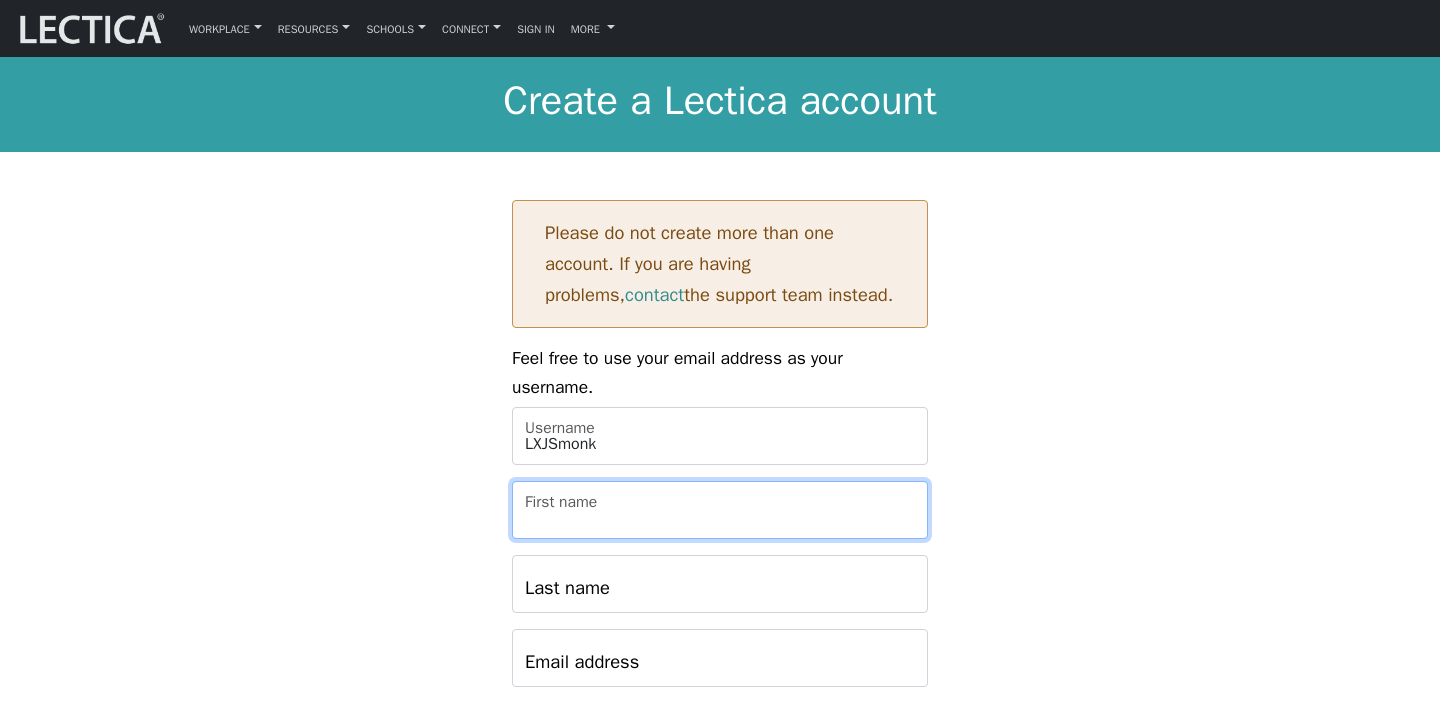 click on "First name" at bounding box center (720, 510) 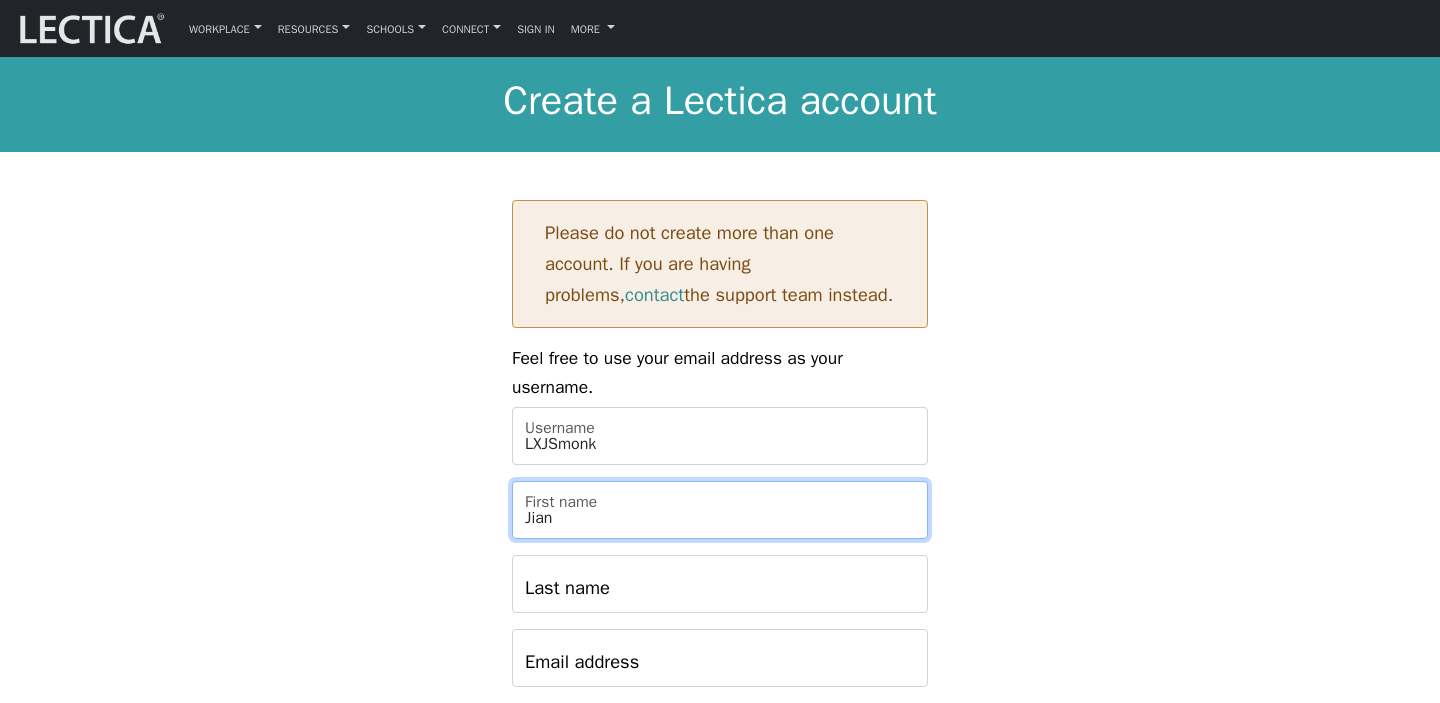 type on "Jian" 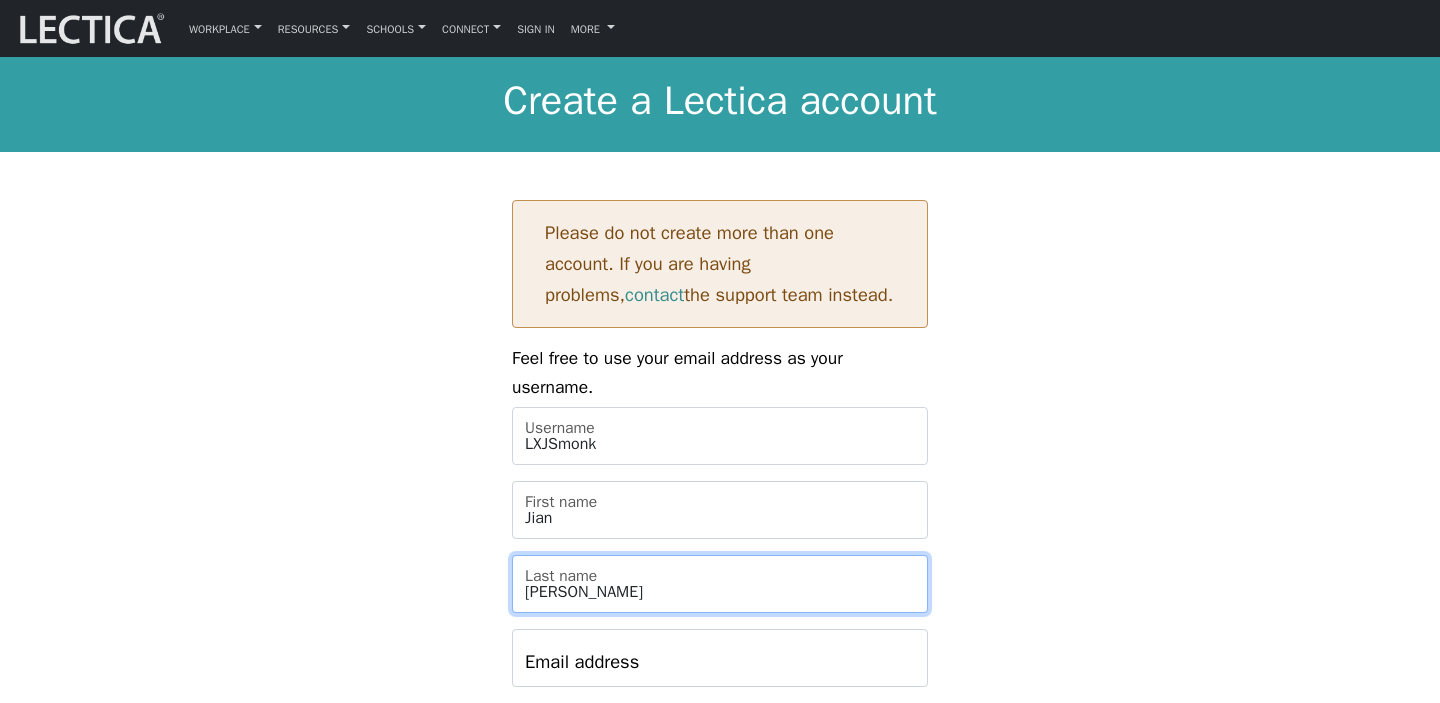 type on "Liu" 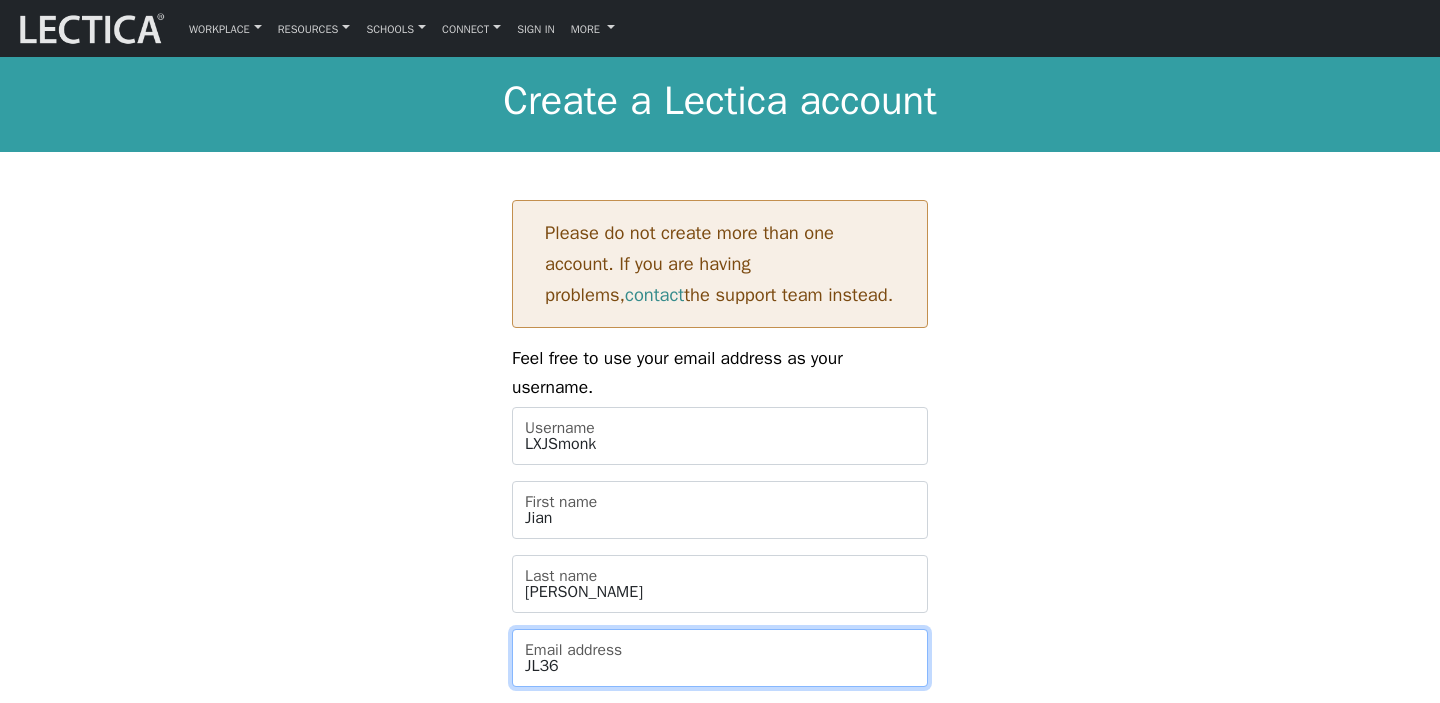 type on "jl3656@tc.columbia.edu" 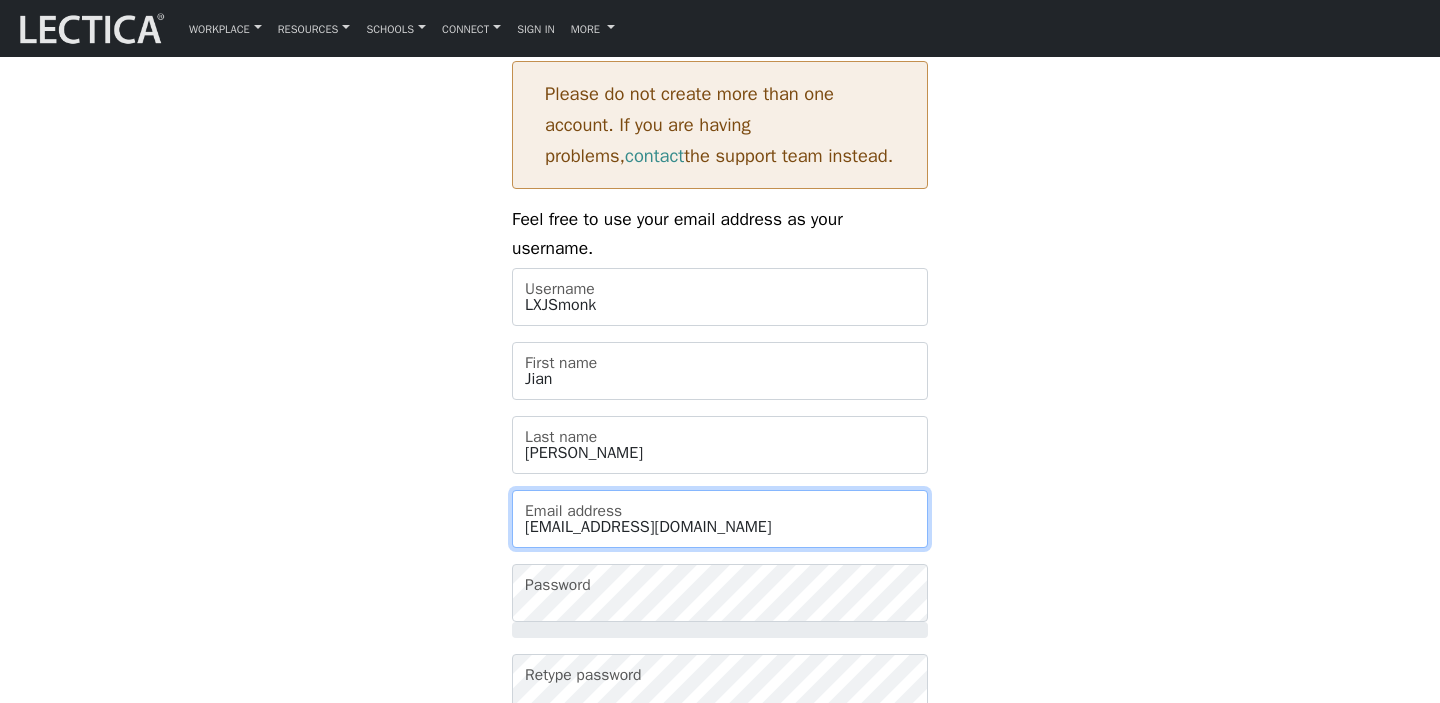 scroll, scrollTop: 240, scrollLeft: 0, axis: vertical 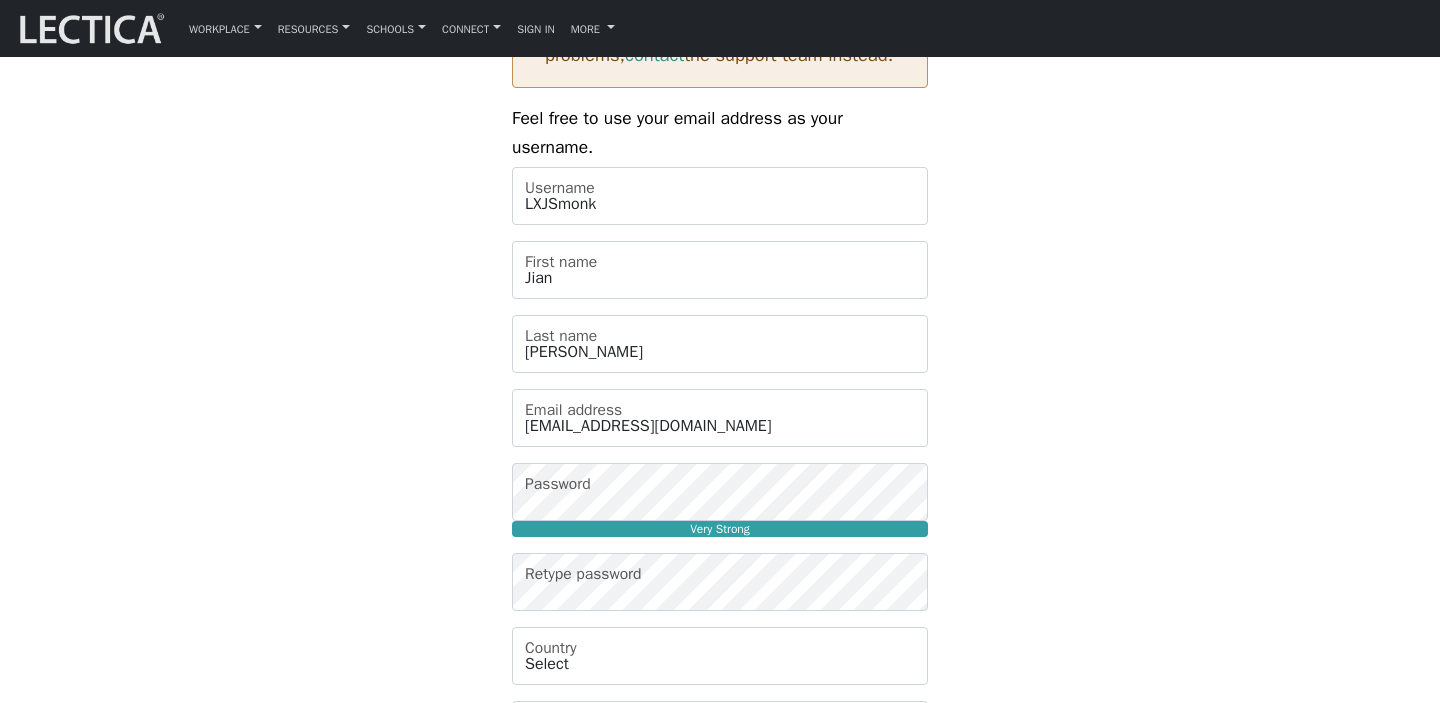 click on "Please do not create more than one account. If you are having problems,
contact  the support team instead.
Feel free to use your email address as your username.
LXJSmonk
Username
Jian
First name
Liu
Last name
jl3656@tc.columbia.edu
Email address
Very Strong
Password
Retype password
Select
Afghanistan
A…land Islands
Albania
Algeria
American Samoa
Andorra
Angola" at bounding box center [720, 898] 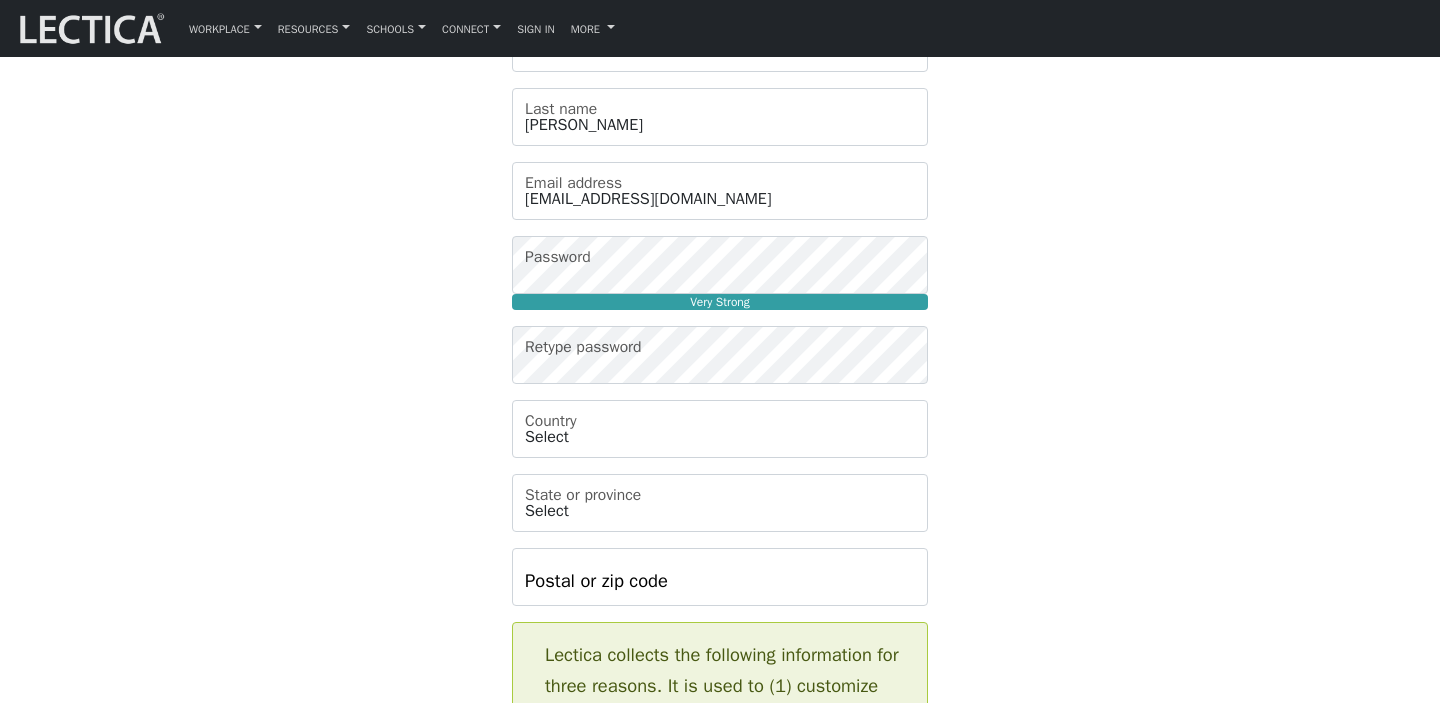scroll, scrollTop: 490, scrollLeft: 0, axis: vertical 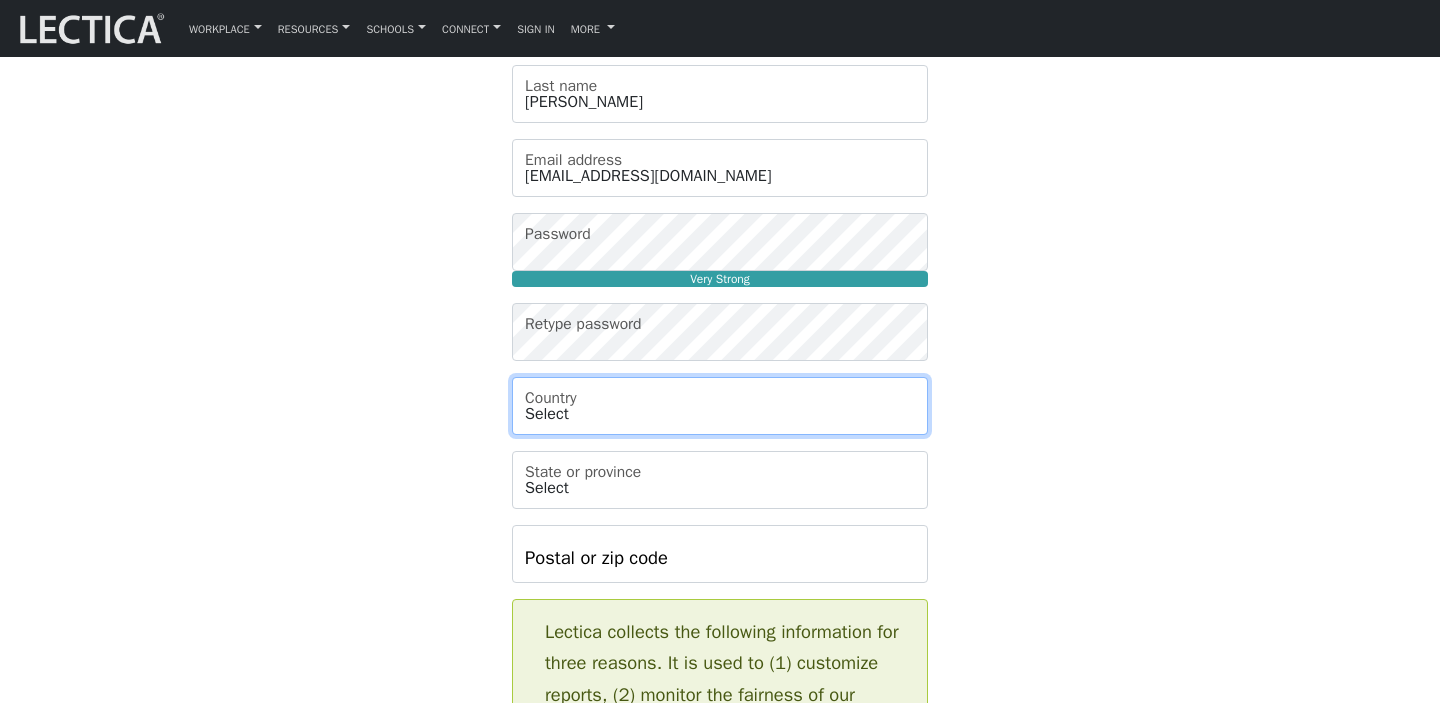 click on "Select
Afghanistan
A…land Islands
Albania
Algeria
American Samoa
Andorra
Angola
Angui
lla
Antarctica
Antigua and Barbuda
Argentina
Armenia
Aruba
Australia
Austria
Azerbaijan
Bahamas
Bahrain
Bangladesh
Barbados
Belarus
Belgium
Belize
Benin
Bermuda
Bhutan
Bolivia
Bonaire, Sint Eustatius and Saba
Bosnia and Herzegovina
Botswana
Bouvet Island
Brazil
British Indian Ocean Territory
Brunei Darussalam
Bulgaria
Burkina Faso
Burundi
Cambodia
Cameroon
Canada
Cape Verde
Cayman Islands
Central African Republic
Chad
Chile
China
Christmas Island
Cocos (Keeling) Islands
Colombia
Comoros
Congo
Congo (the Democratic Republic of the)
Cook Islands
Costa Rica
Cote d'Ivoire
Croatia
Cuba
Curaao
Cyprus
Czech Republic
Denmark" at bounding box center [720, 406] 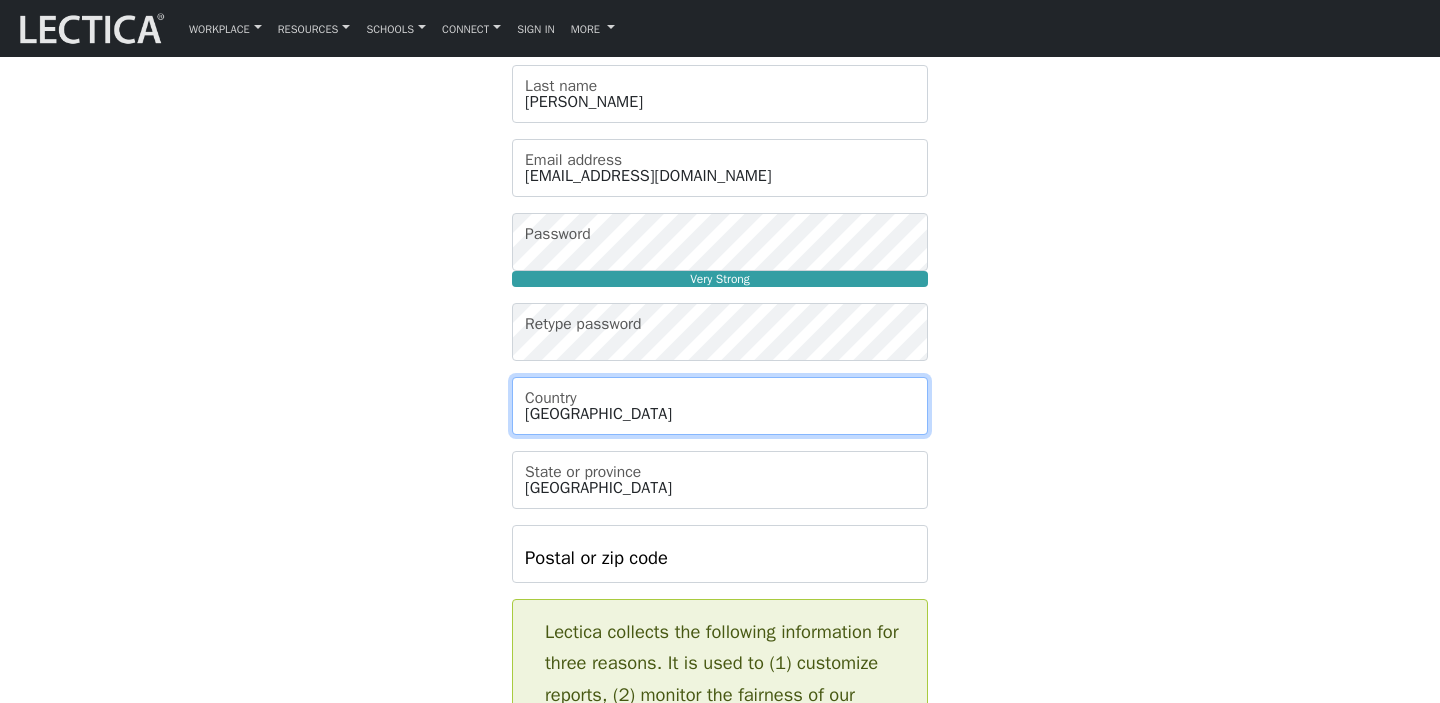 click on "Select
Afghanistan
A…land Islands
Albania
Algeria
American Samoa
Andorra
Angola
Angui
lla
Antarctica
Antigua and Barbuda
Argentina
Armenia
Aruba
Australia
Austria
Azerbaijan
Bahamas
Bahrain
Bangladesh
Barbados
Belarus
Belgium
Belize
Benin
Bermuda
Bhutan
Bolivia
Bonaire, Sint Eustatius and Saba
Bosnia and Herzegovina
Botswana
Bouvet Island
Brazil
British Indian Ocean Territory
Brunei Darussalam
Bulgaria
Burkina Faso
Burundi
Cambodia
Cameroon
Canada
Cape Verde
Cayman Islands
Central African Republic
Chad
Chile
China
Christmas Island
Cocos (Keeling) Islands
Colombia
Comoros
Congo
Congo (the Democratic Republic of the)
Cook Islands
Costa Rica
Cote d'Ivoire
Croatia
Cuba
Curaao
Cyprus
Czech Republic
Denmark" at bounding box center (720, 406) 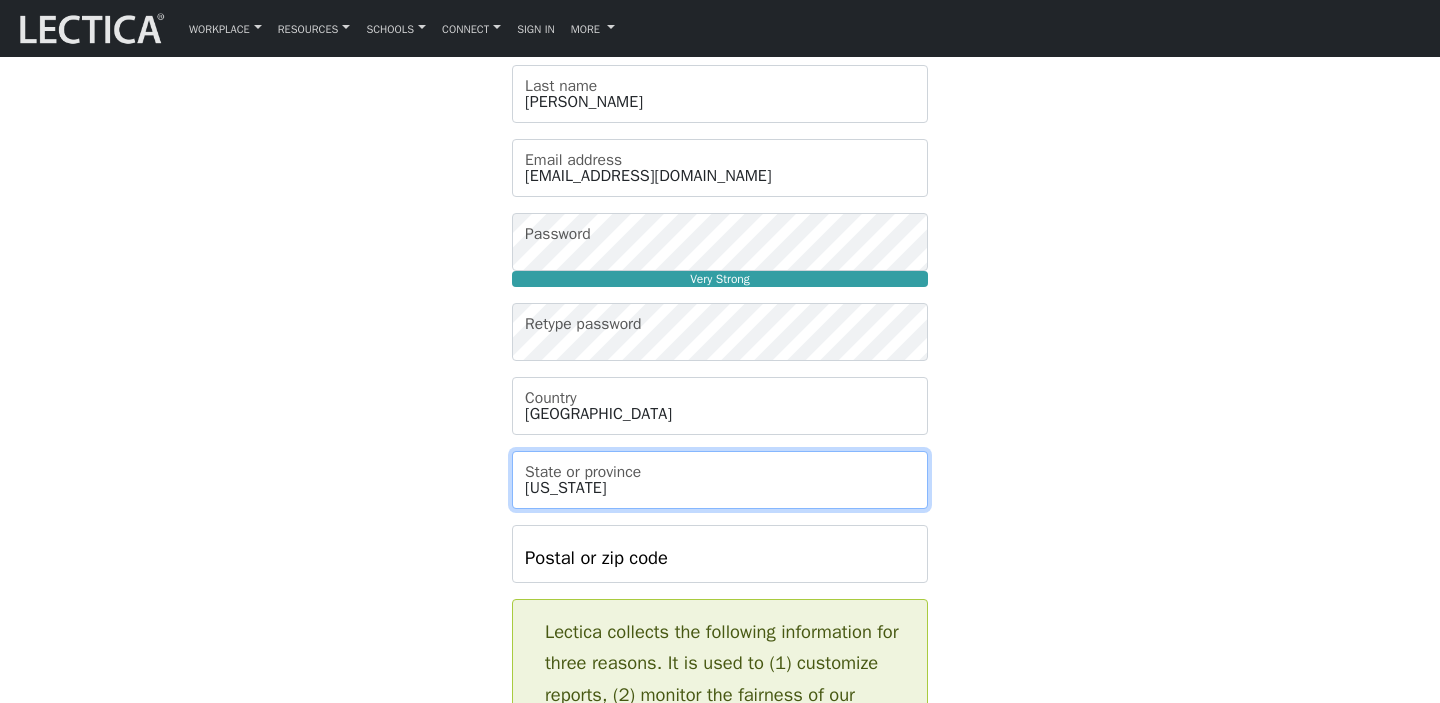 click on "Alabama Alaska American Samoa Arizona Arkansas Armed Forces Americas Armed Forces Europe, Middle Ea Armed Forces Pacific California Colorado Connecticut Delaware District of Columbia Federated States of Micronesia Florida Georgia Guam Hawaii Idaho Illinois Indiana Iowa Kansas Kentucky Louisiana Maine Marshall Islands Maryland Massachusetts Michigan Minnesota Mississippi Missouri Montana Nebraska Nevada New Hampshire New Jersey New Mexico New York North Carolina North Dakota Northern Mariana Islands Ohio Oklahoma Oregon Palau Pennsylvania Rhode Island South Carolina South Dakota Tennessee Texas Utah Vermont Virginia Virgin Islands Washington Washington, DC West Virginia Wisconsin Wyoming" at bounding box center (720, 480) 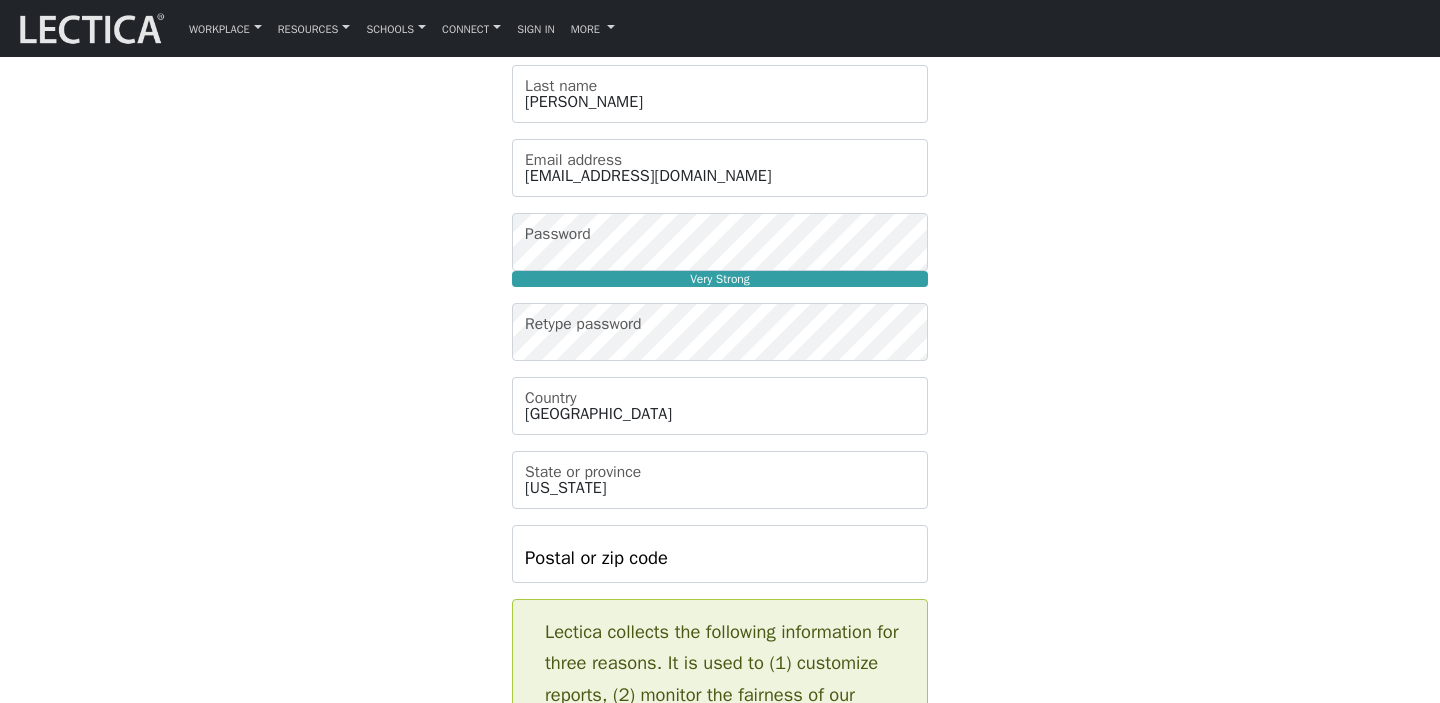 click on "Please do not create more than one account. If you are having problems,
contact  the support team instead.
Feel free to use your email address as your username.
LXJSmonk
Username
Jian
First name
Liu
Last name
jl3656@tc.columbia.edu
Email address
Very Strong
Password
Retype password
Select
Afghanistan
A…land Islands
Albania
Algeria
American Samoa
Andorra
Angola" at bounding box center (720, 648) 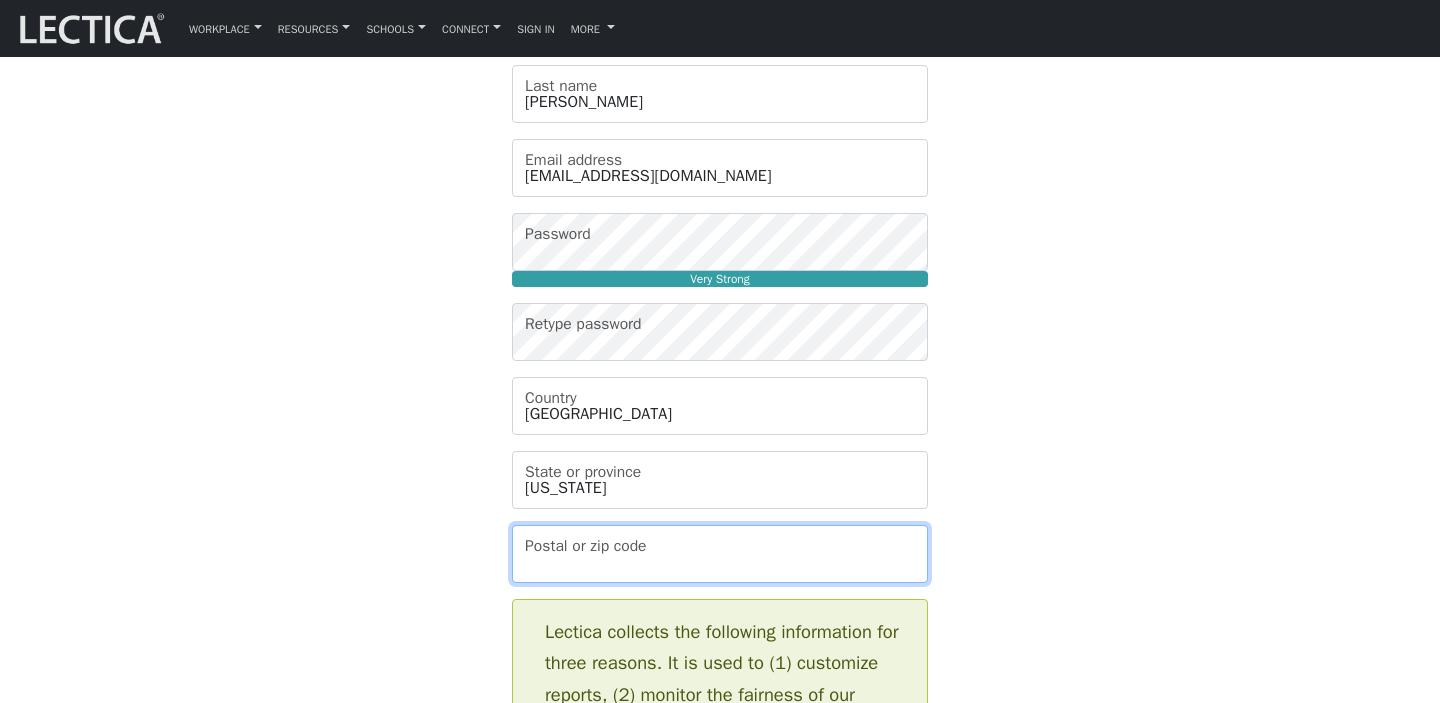 click on "Postal or zip code" at bounding box center (720, 554) 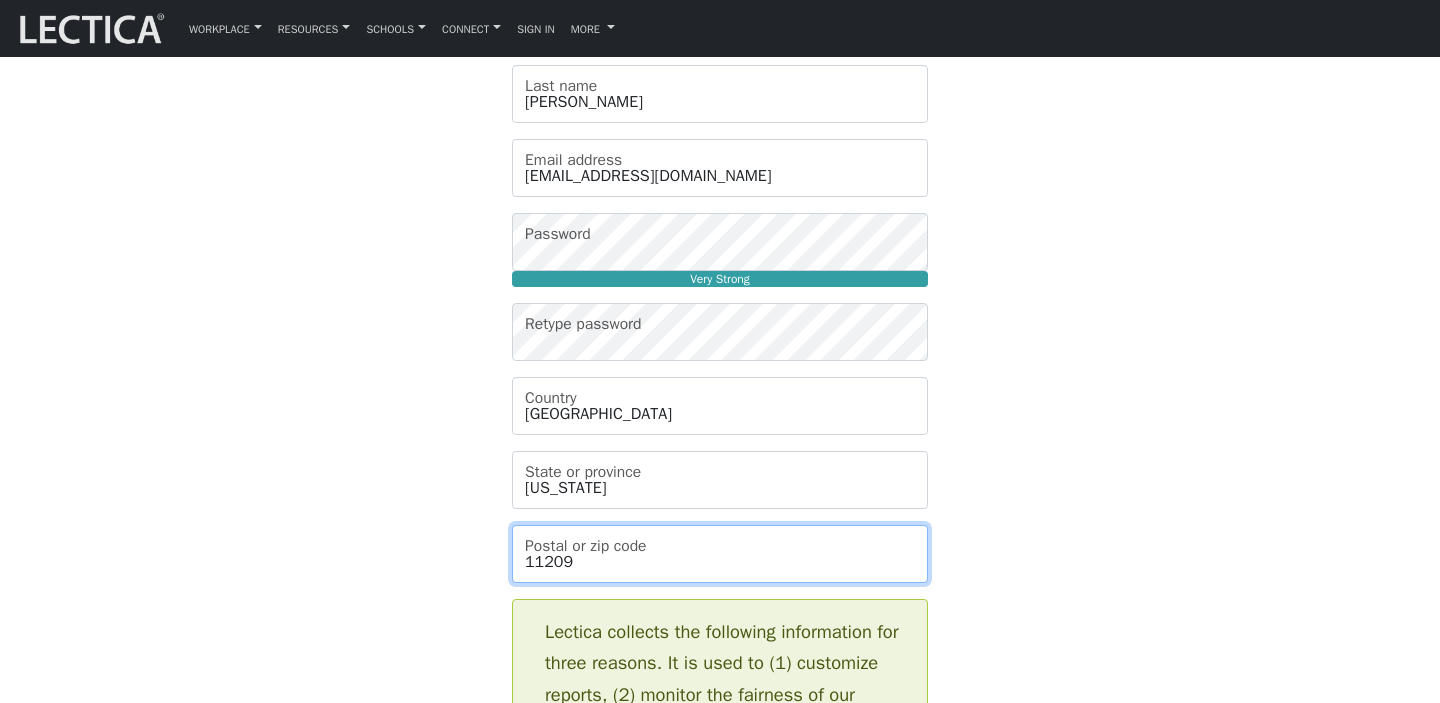 type on "11209" 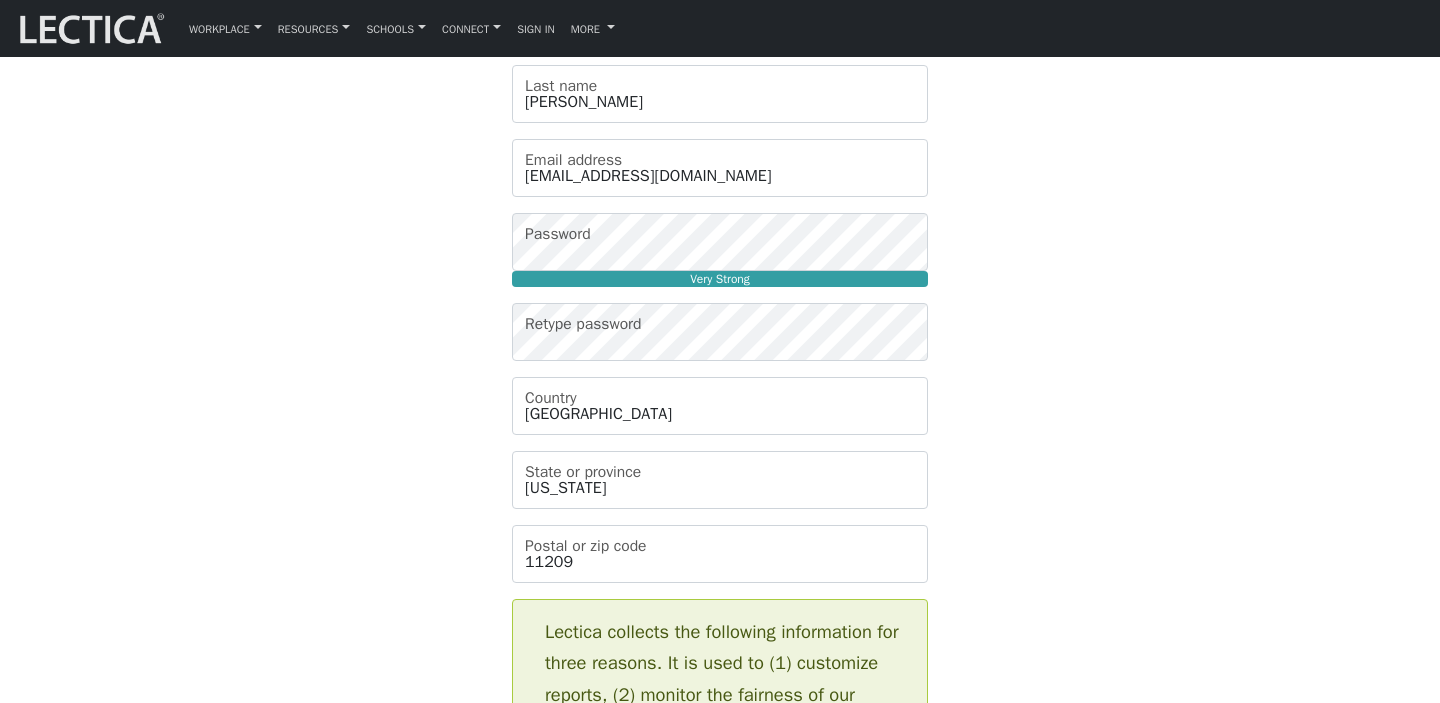 click on "Please do not create more than one account. If you are having problems,
contact  the support team instead.
Feel free to use your email address as your username.
LXJSmonk
Username
Jian
First name
Liu
Last name
jl3656@tc.columbia.edu
Email address
Very Strong
Password
Retype password
Select
Afghanistan
A…land Islands
Albania
Algeria
American Samoa
Andorra
Angola" at bounding box center [720, 648] 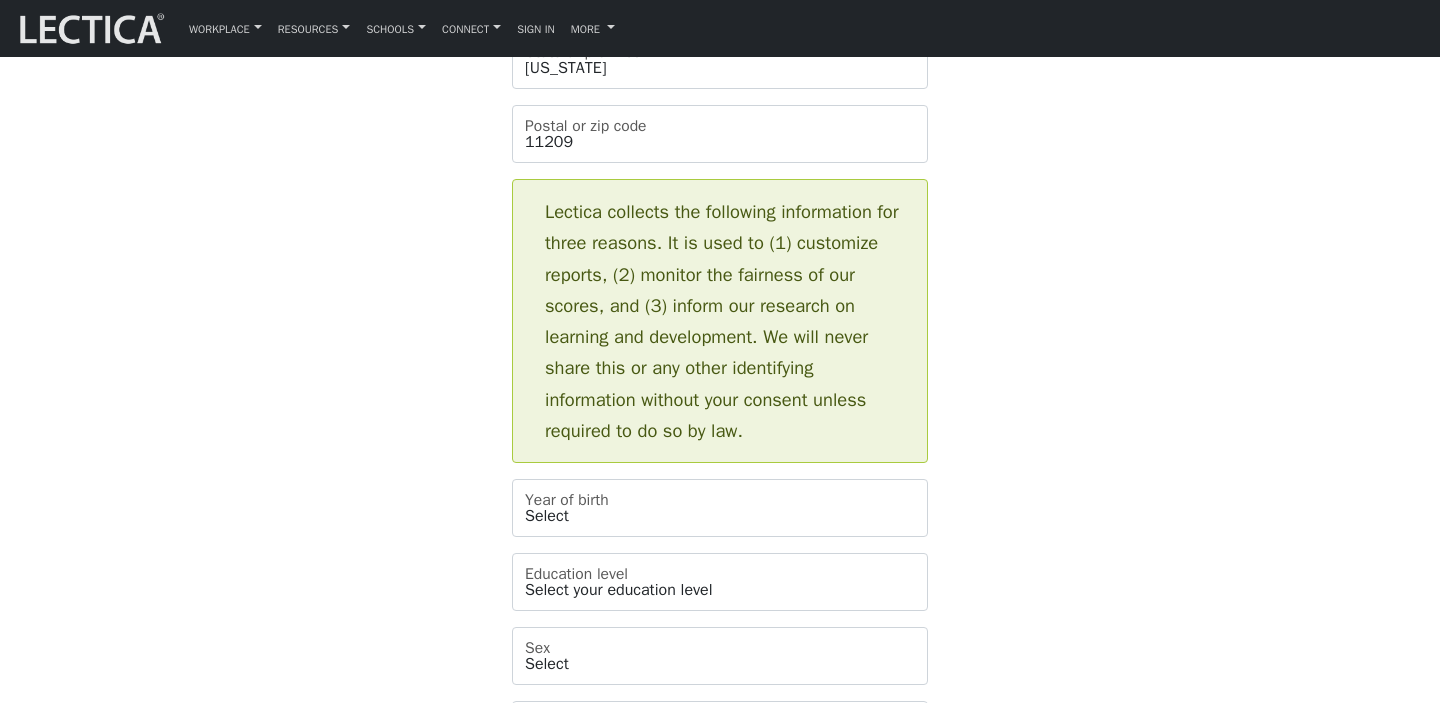 scroll, scrollTop: 1149, scrollLeft: 0, axis: vertical 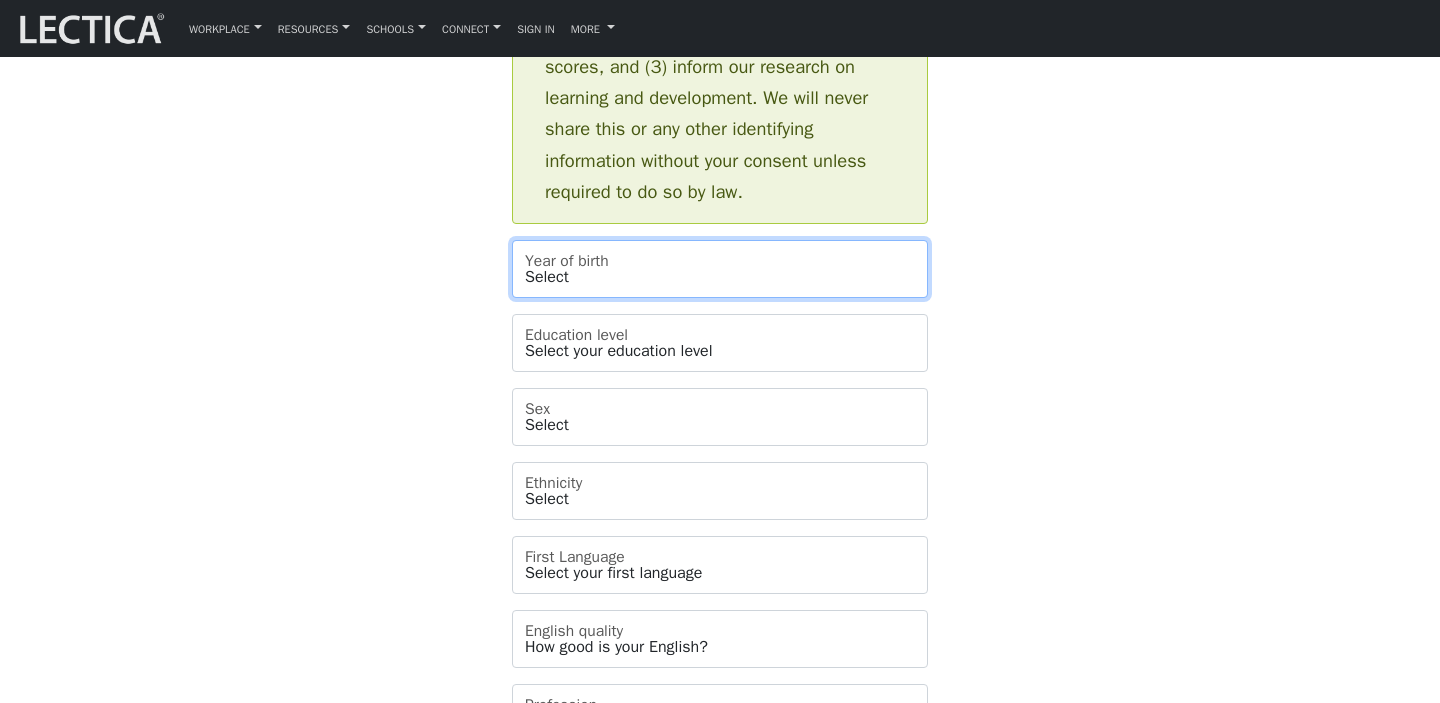 click on "Select
2019
2018
2017
2016
2015
2014
2013
2012
2011
2010
2009
2008
2007
2006
2005
2004
2003
2002
2001
2000
1999
1998
1997
1996
1995
1994
1993
1992
1991
1990
1989
1988
1987
1986
1985
1984
1983
1982
1981
1980
1979
1978
1977
1976
1975
1974
1973
1972
1971
1970
1969
1968
1967
1966
1965
1964
1963
1962
1961
1960
1959
1958
1957
1956
1955
1954
1953
1952
1951
1950
1949
1948
1947
1946
1945
1944
1943
1942
1941
1940
1939
1938
1937
1936
1935
1934
1933
1932
1931
1930
1929
1928
1927
1926
1925
1924
1923
1922
1921" at bounding box center [720, 269] 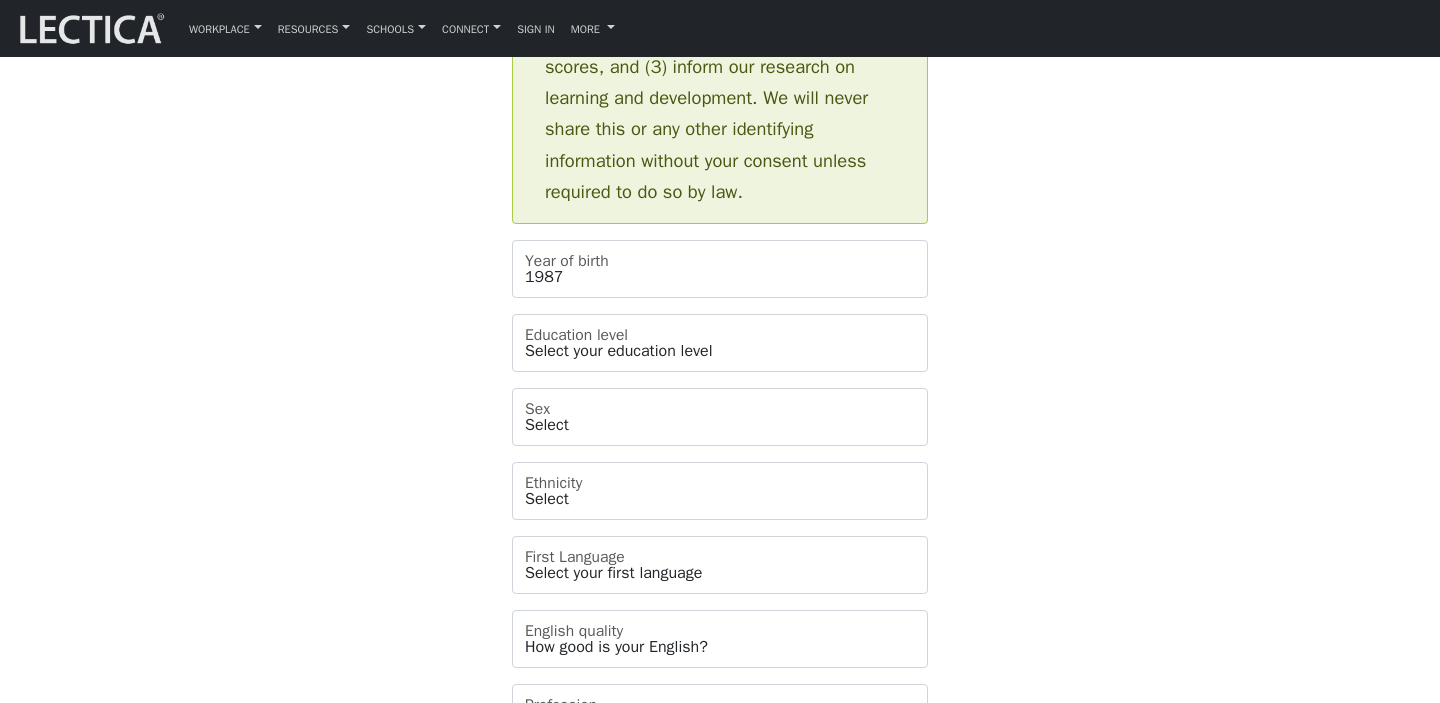click on "Please do not create more than one account. If you are having problems,
contact  the support team instead.
Feel free to use your email address as your username.
LXJSmonk
Username
Jian
First name
Liu
Last name
jl3656@tc.columbia.edu
Email address
Very Strong
Password
Retype password
Select
Afghanistan
A…land Islands
Albania
Algeria
American Samoa
Andorra
Angola" at bounding box center (720, -11) 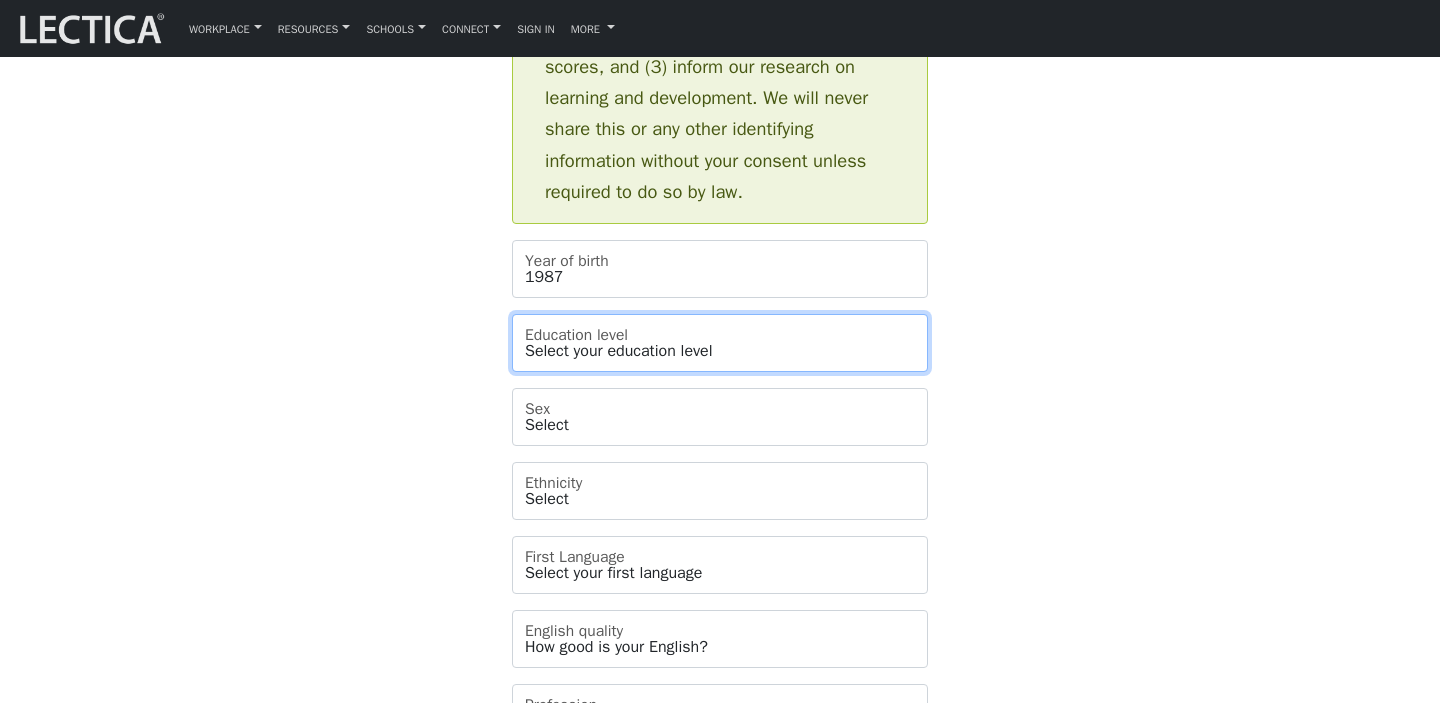 click on "Select your education level
toddler
pre-pre-pre-k
pre-pre-k
pre-k
Kindergarten
1st grade
2nd grade
3rd grade
4th grade
5th grade
6th grade
7th grade
8th grade
9th grade
10th grade
11th grade
12th grade
1st year college
2nd year college
3rd year college
4th year college
1 year masters degree
2 year masters degree
1st year doctoral study
2nd year doctoral study or 2 masters deg
3rd year doctoral study
Ph.D. or 3 masters degrees
Post-doctoral study
2 or more Ph.D.'s" at bounding box center (720, 343) 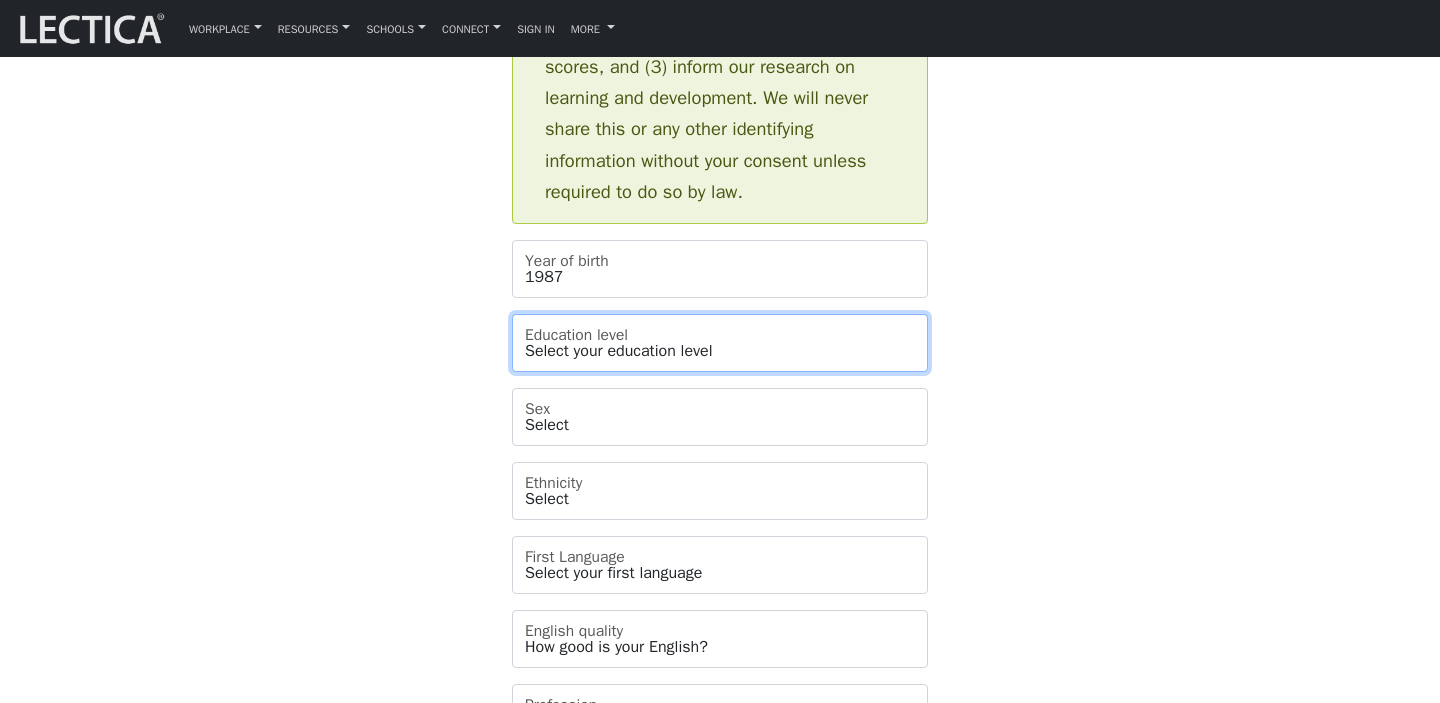 select on "27" 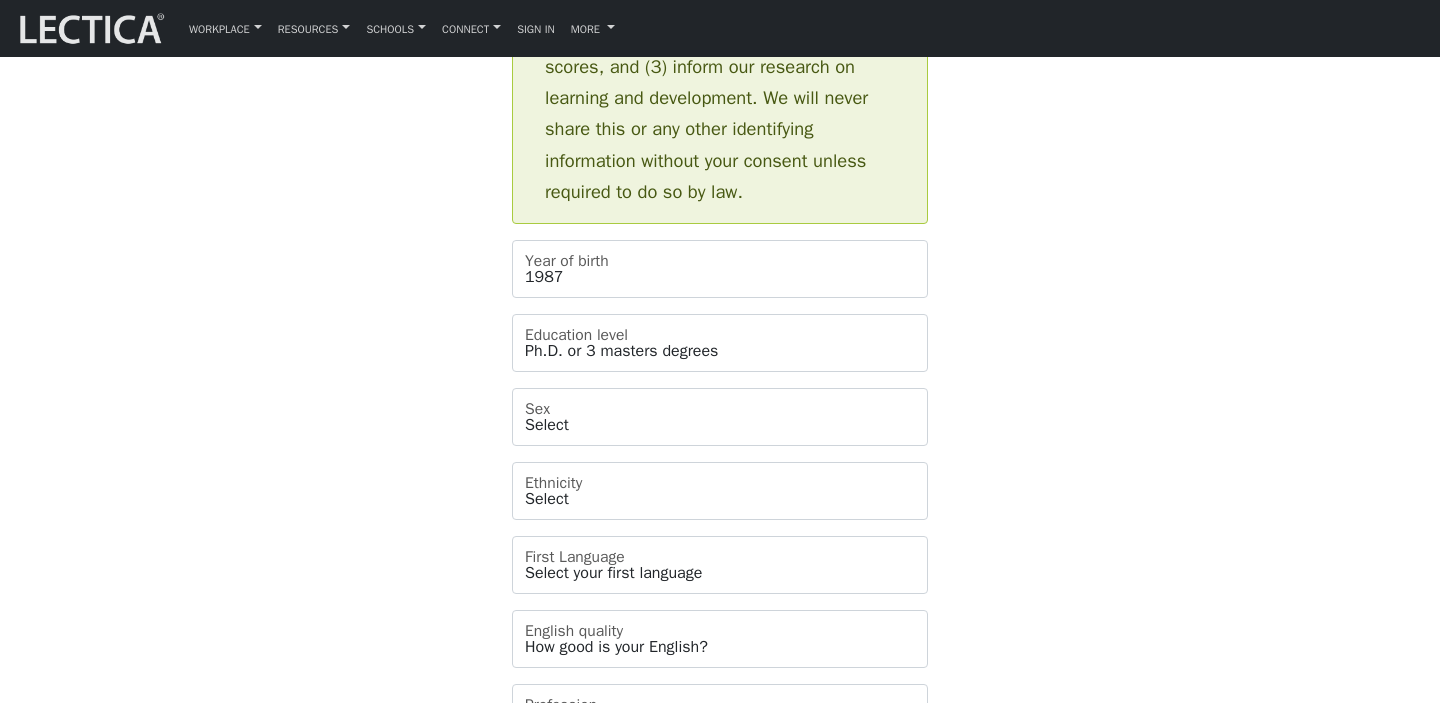 click on "Please do not create more than one account. If you are having problems,
contact  the support team instead.
Feel free to use your email address as your username.
LXJSmonk
Username
Jian
First name
Liu
Last name
jl3656@tc.columbia.edu
Email address
Very Strong
Password
Retype password
Select
Afghanistan
A…land Islands
Albania
Algeria
American Samoa
Andorra
Angola" at bounding box center (720, -11) 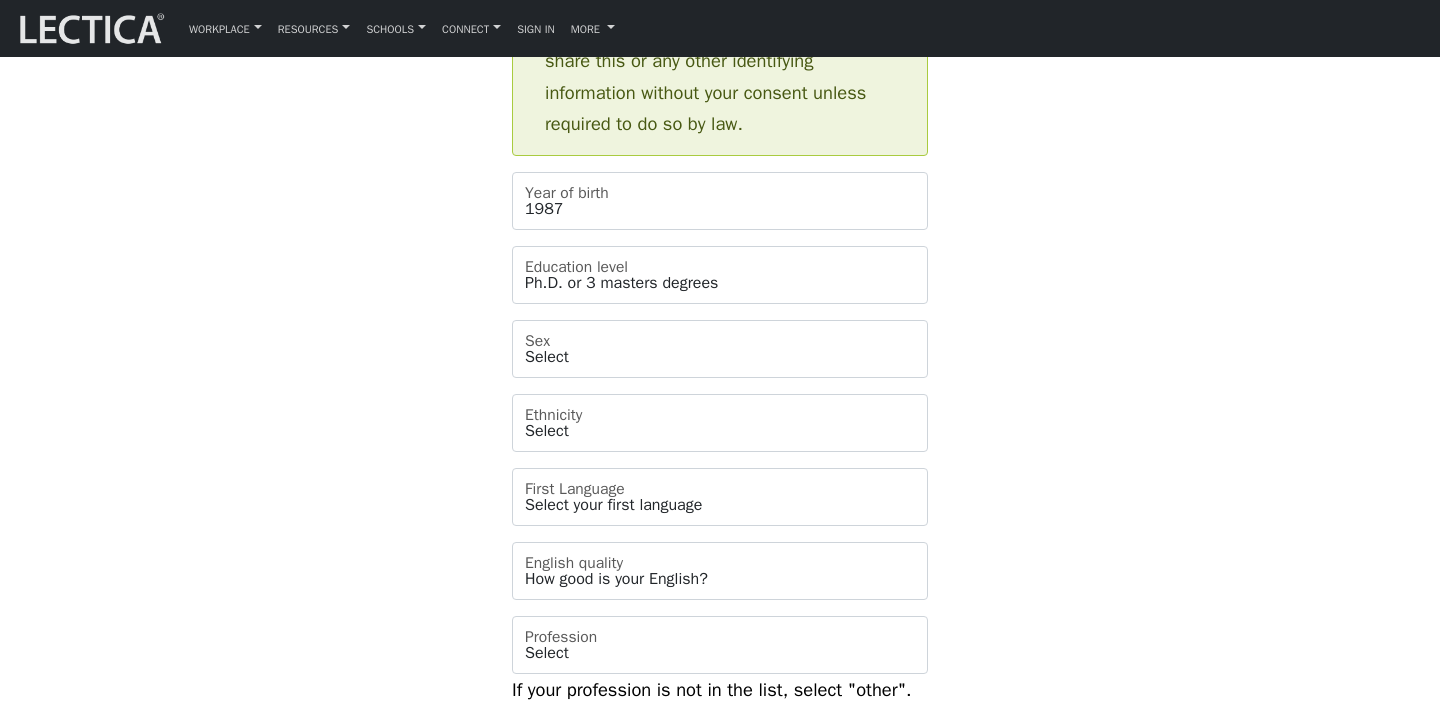 scroll, scrollTop: 1227, scrollLeft: 0, axis: vertical 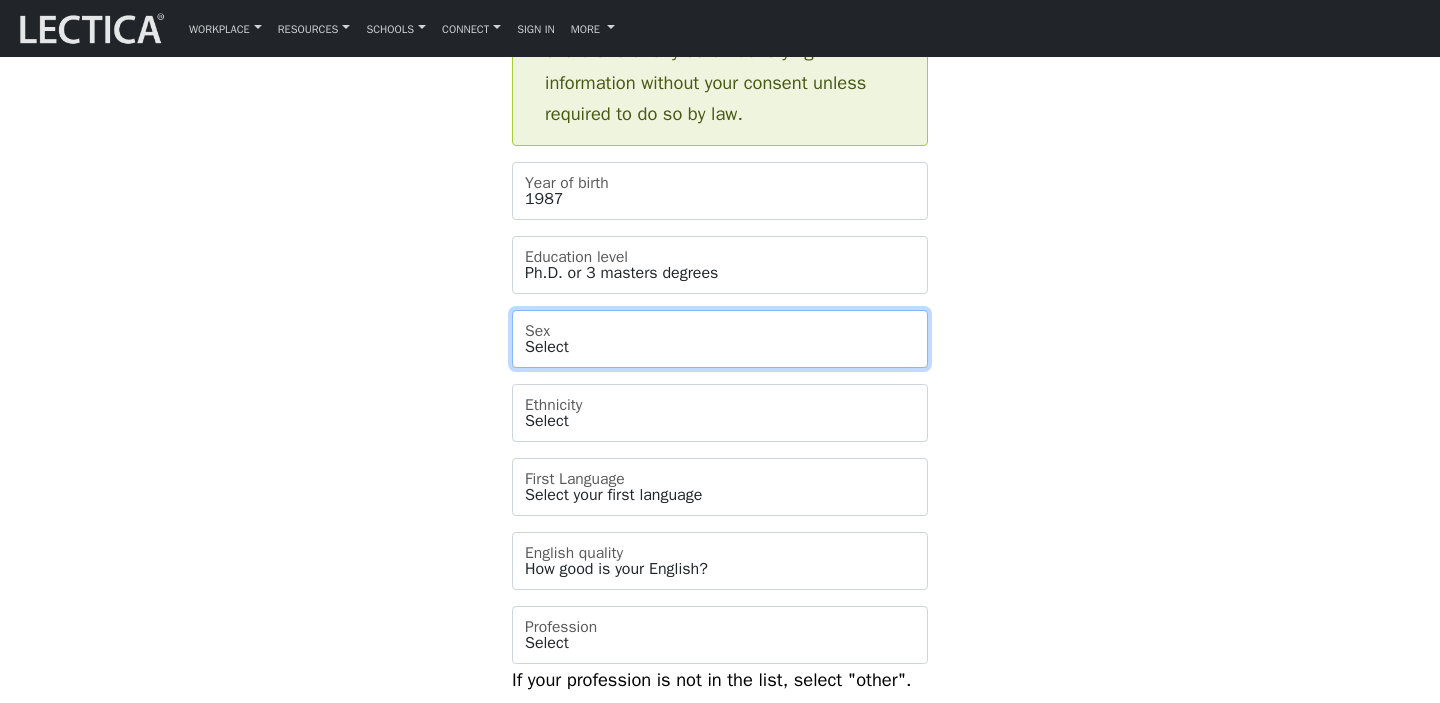 click on "Select
Male
Female
Binary
Non-binary
Opt out" at bounding box center [720, 339] 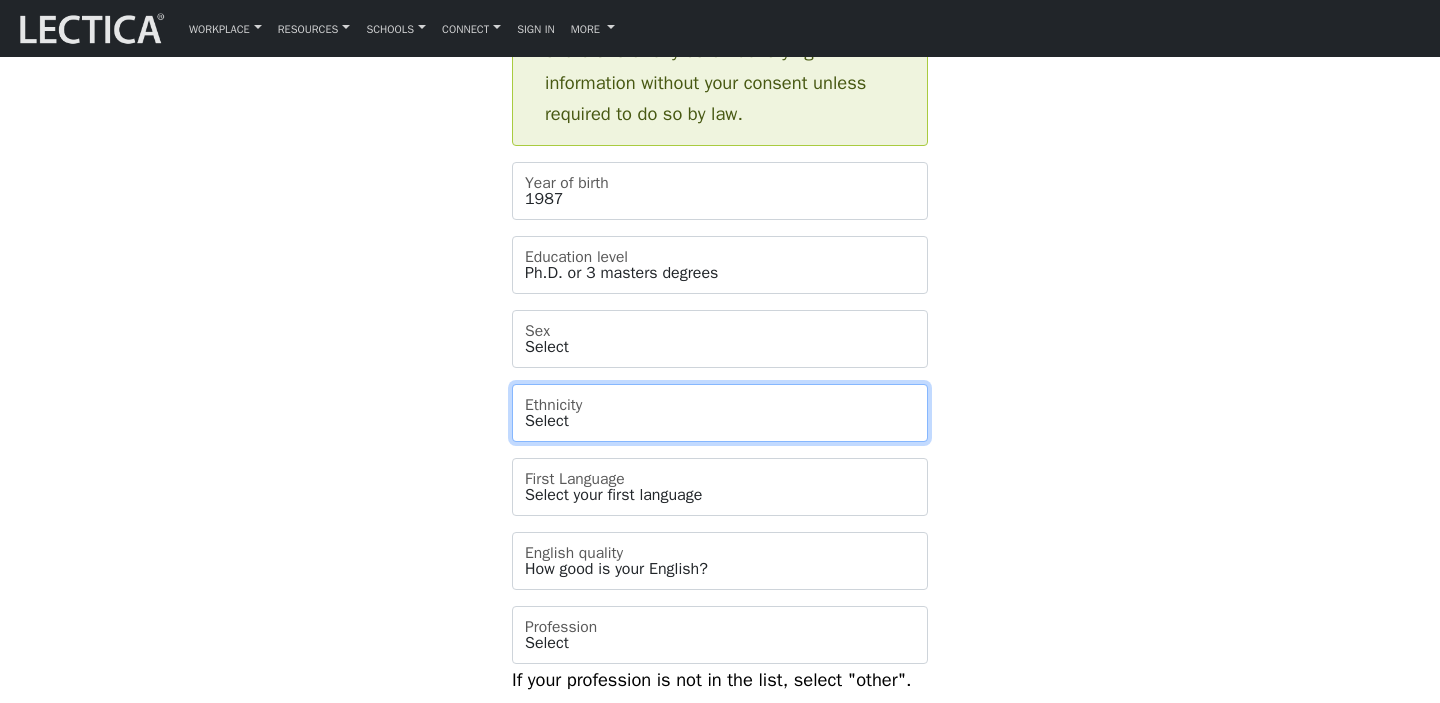 click on "Select
African
Asian
Black
Carribean
Caucasian
Central American
Eurasian
Indian / Pakistani
Indigenous
LatinX
Middle Eastern
OPT OUT
Other
Pacific Islander
South American" at bounding box center (720, 413) 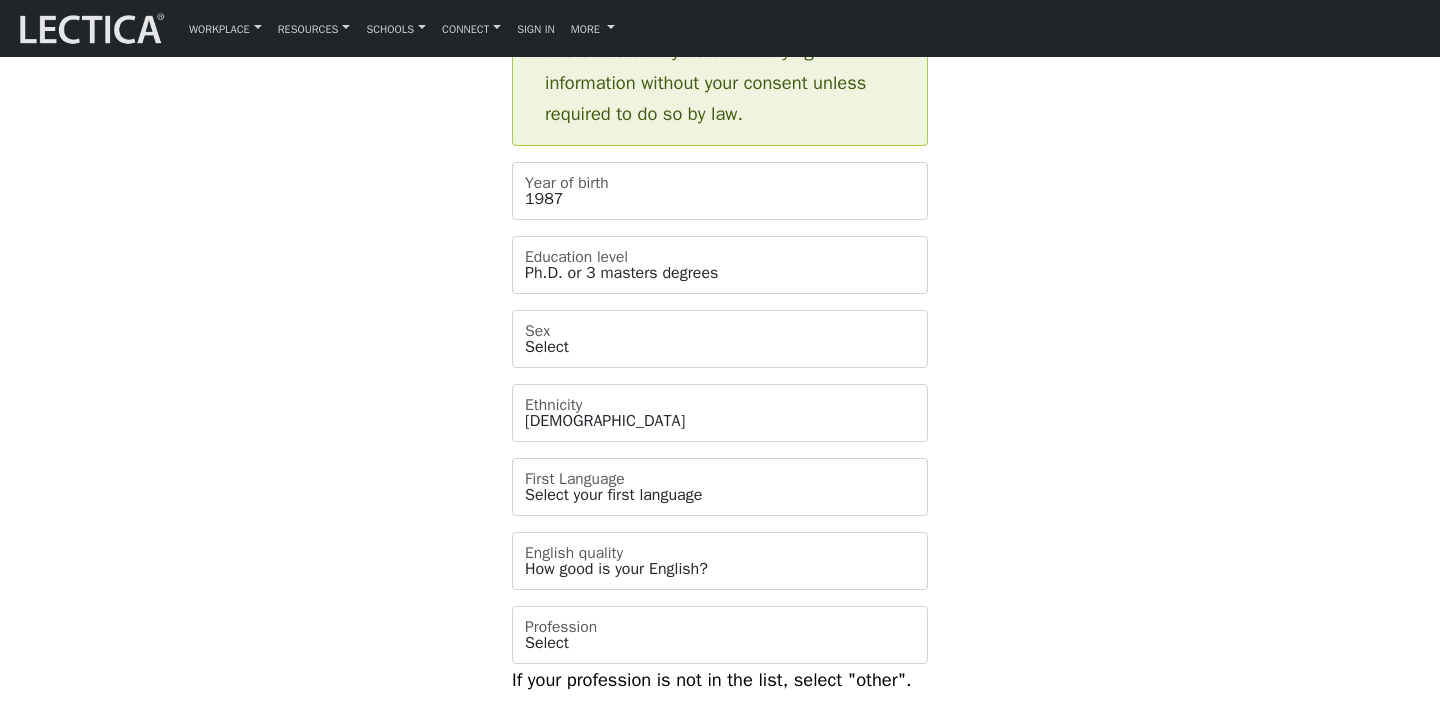 click on "Please do not create more than one account. If you are having problems,
contact  the support team instead.
Feel free to use your email address as your username.
LXJSmonk
Username
Jian
First name
Liu
Last name
jl3656@tc.columbia.edu
Email address
Very Strong
Password
Retype password
Select
Afghanistan
A…land Islands
Albania
Algeria
American Samoa
Andorra
Angola" at bounding box center [720, -89] 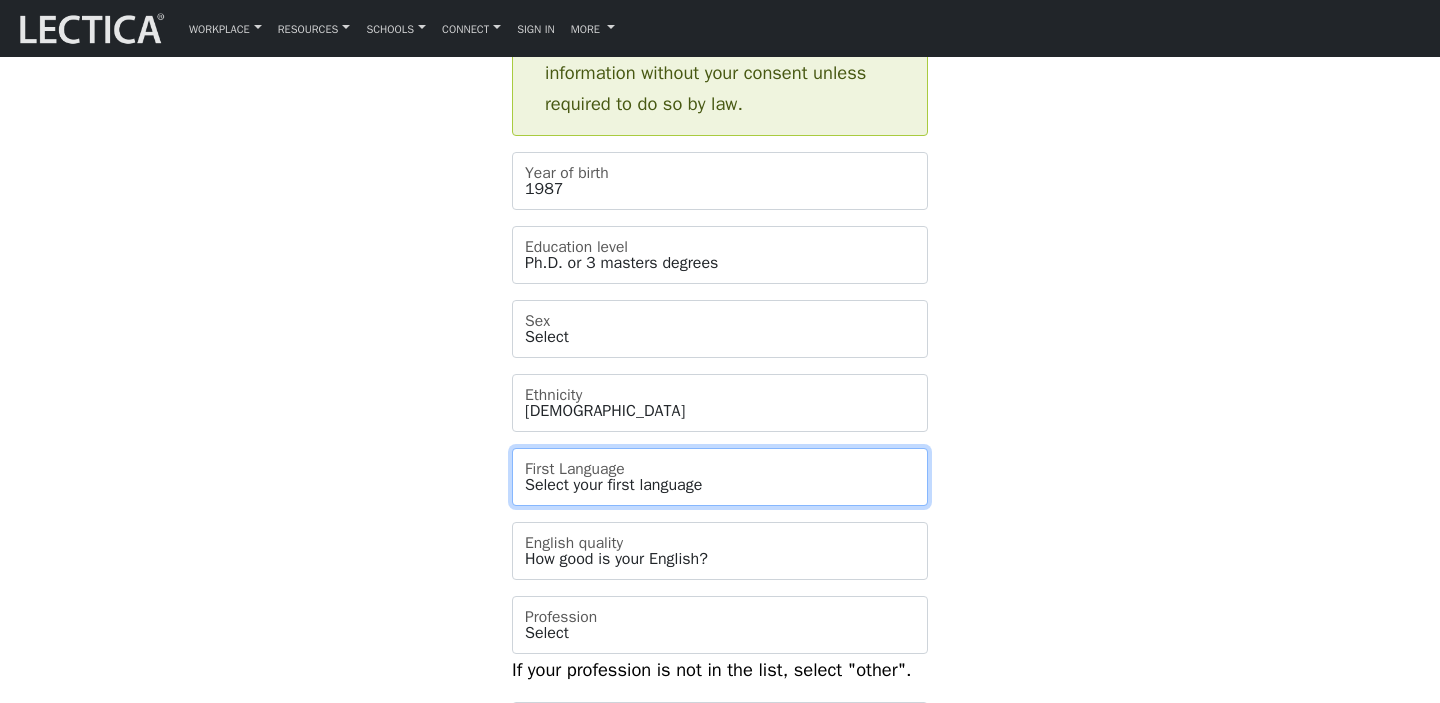 click on "Select your first language
Abkhazian
Achinese
Acoli
Adangme
Adyghe
Afar
Afrihili
Afrikaans
Aghem
Ainu
Akan
Akkadian
Akoose
Alabama
Albanian
Aleut
Algerian Arabic
American English
American Sign Language
Amharic
Ancient Egyptian
Ancient Greek
Angika
Anguilla
Ao Naga
Arabic
Aragonese
Aramaic
Aranda
Araona
Arapaho
Arawak
Armenian
Aromanian
Arpitan
Assamese
Asturian
Asu
Atsam
Australian English
Austrian German
Avaric
Avestan
Awadhi
Aymara
Azerbaijani
Badaga
Bafia
Bafut
Bakhtiari
Balinese
Baluchi
Bambara
Bamun
Bangladesh
Banjar
Basaa
Bashkir
Basque
Batak Toba
Bavarian
Beja
Belarus
Belarusian
Bemba
Bena
Bengali
Betawi
Bhojpuri
Bikol
Bini
Bishnupriya" at bounding box center (720, 477) 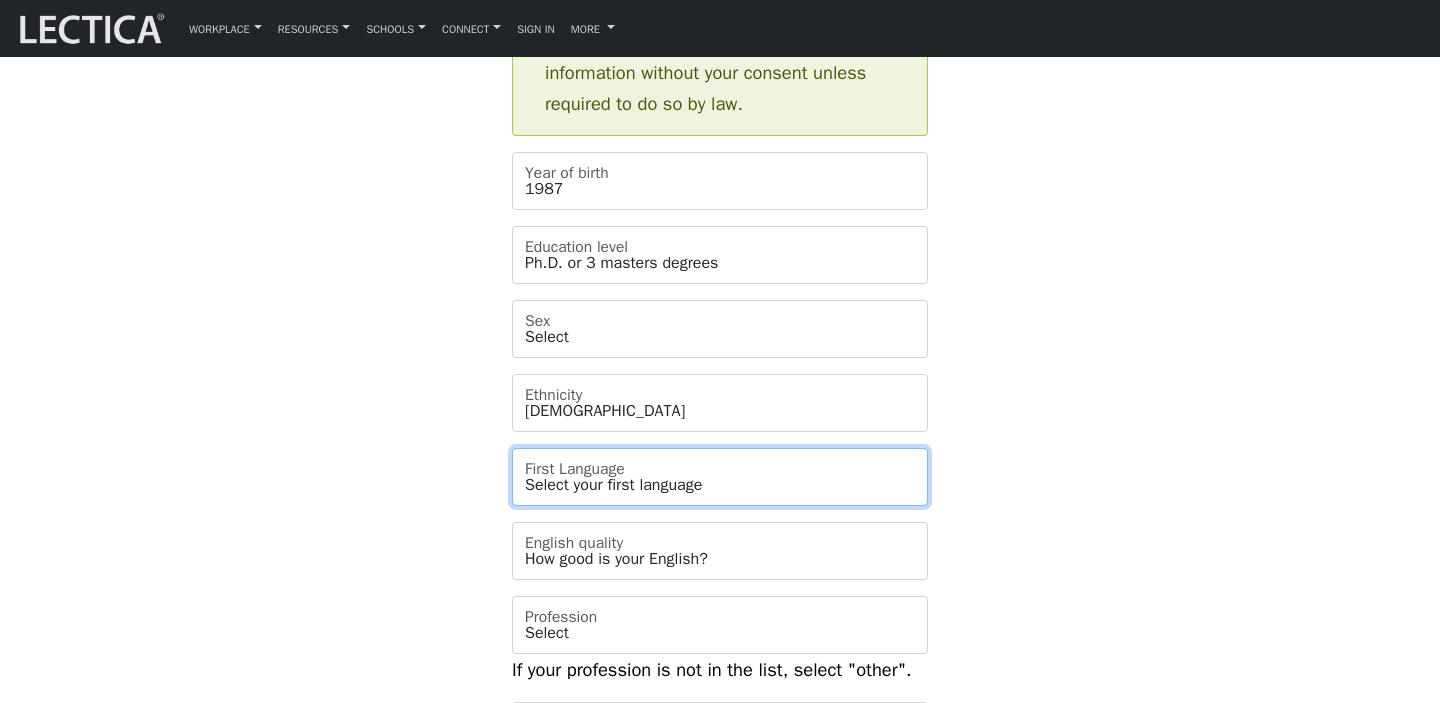 select on "2389" 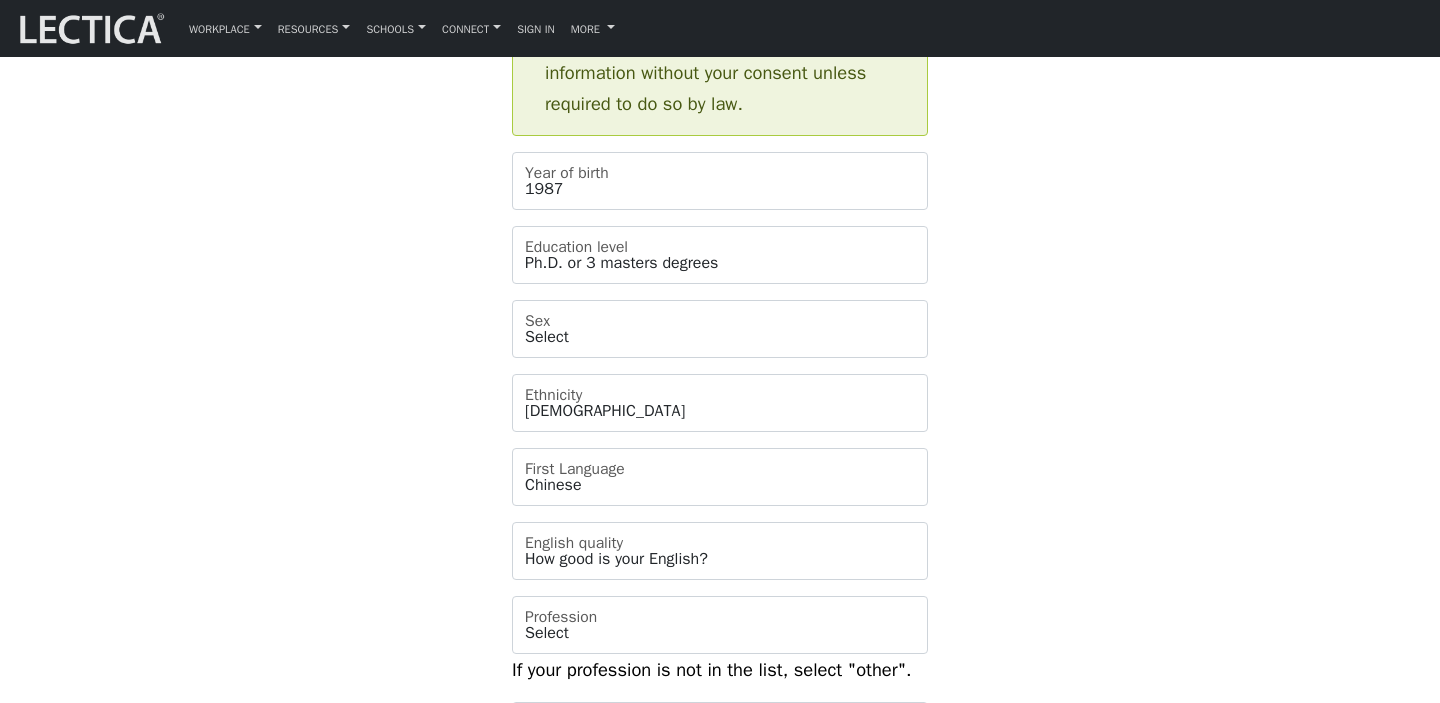 click on "Please do not create more than one account. If you are having problems,
contact  the support team instead.
Feel free to use your email address as your username.
LXJSmonk
Username
Jian
First name
Liu
Last name
jl3656@tc.columbia.edu
Email address
Very Strong
Password
Retype password
Select
Afghanistan
A…land Islands
Albania
Algeria
American Samoa
Andorra
Angola" at bounding box center (720, -99) 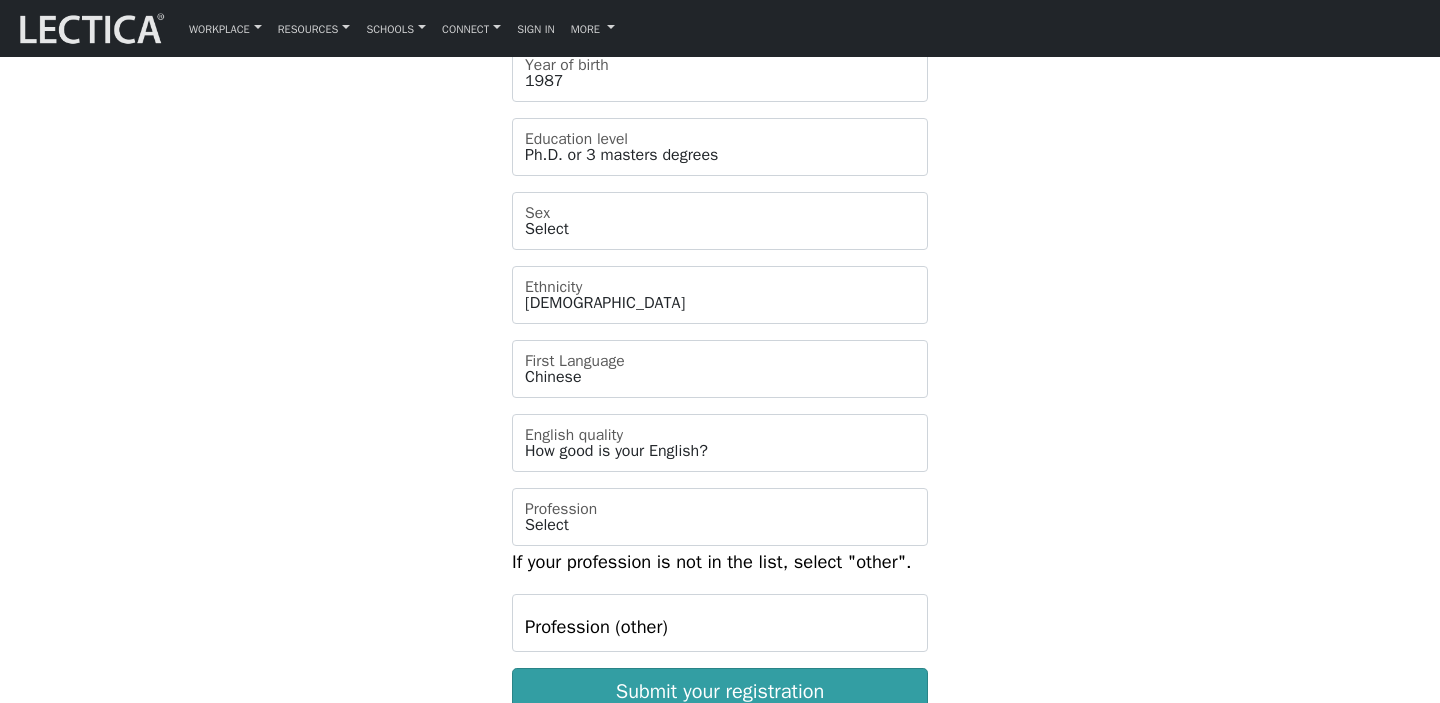 scroll, scrollTop: 1436, scrollLeft: 0, axis: vertical 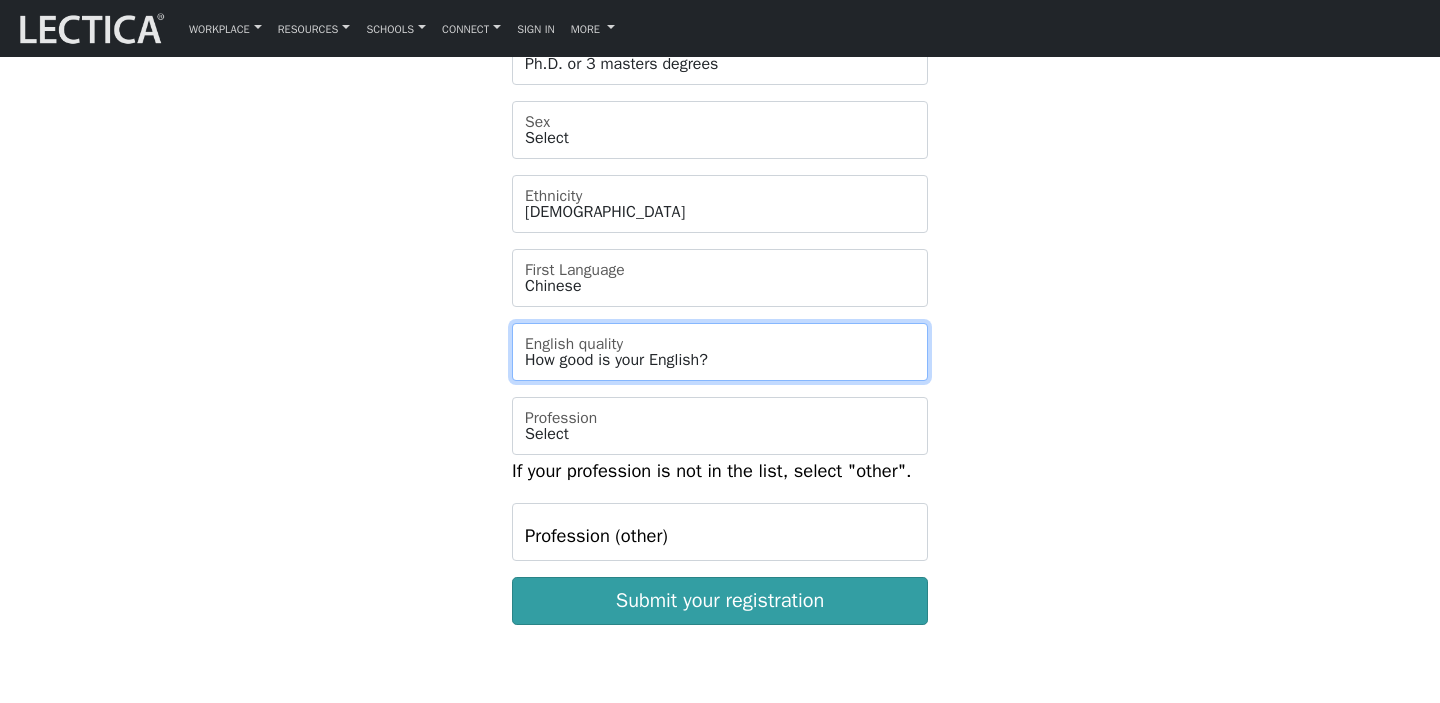 click on "How good is your English?
Outstanding
Excellent
Very good
Good
Not so good
Poor" at bounding box center [720, 352] 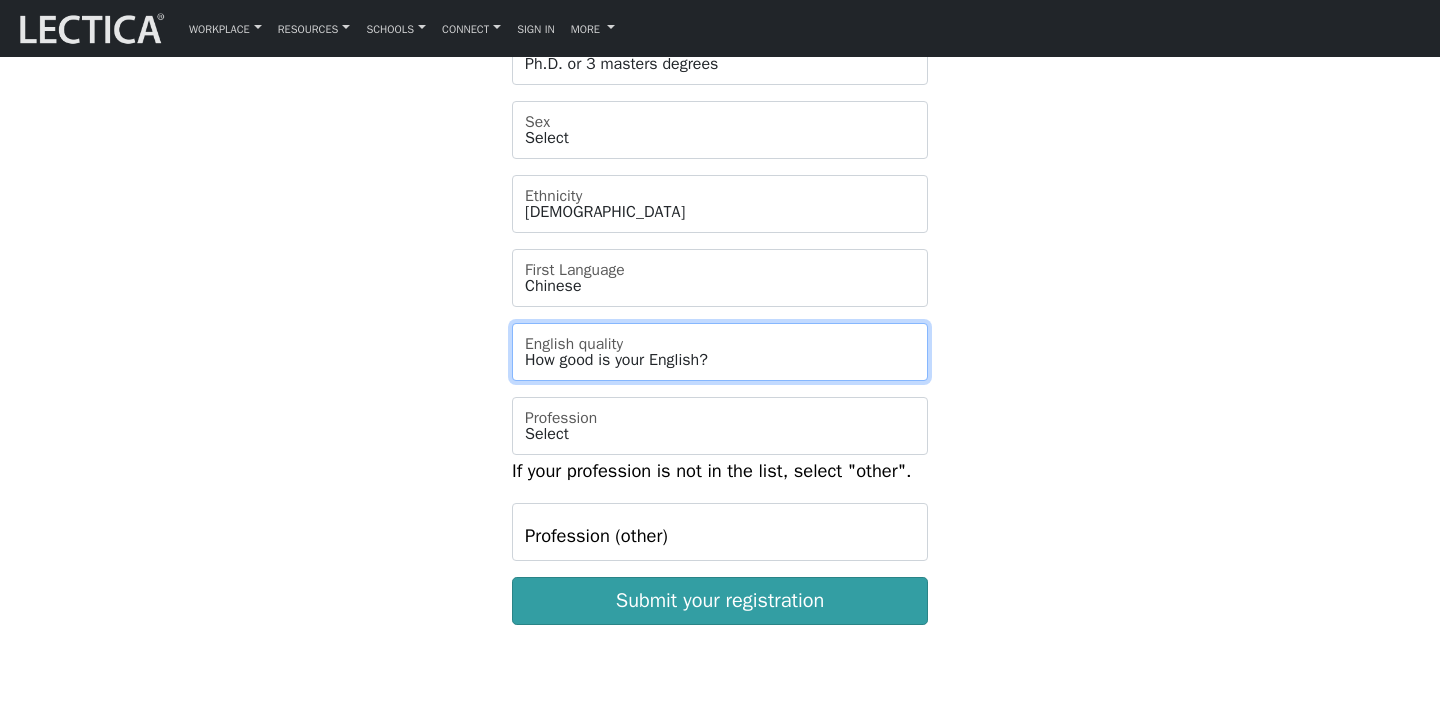 select on "5" 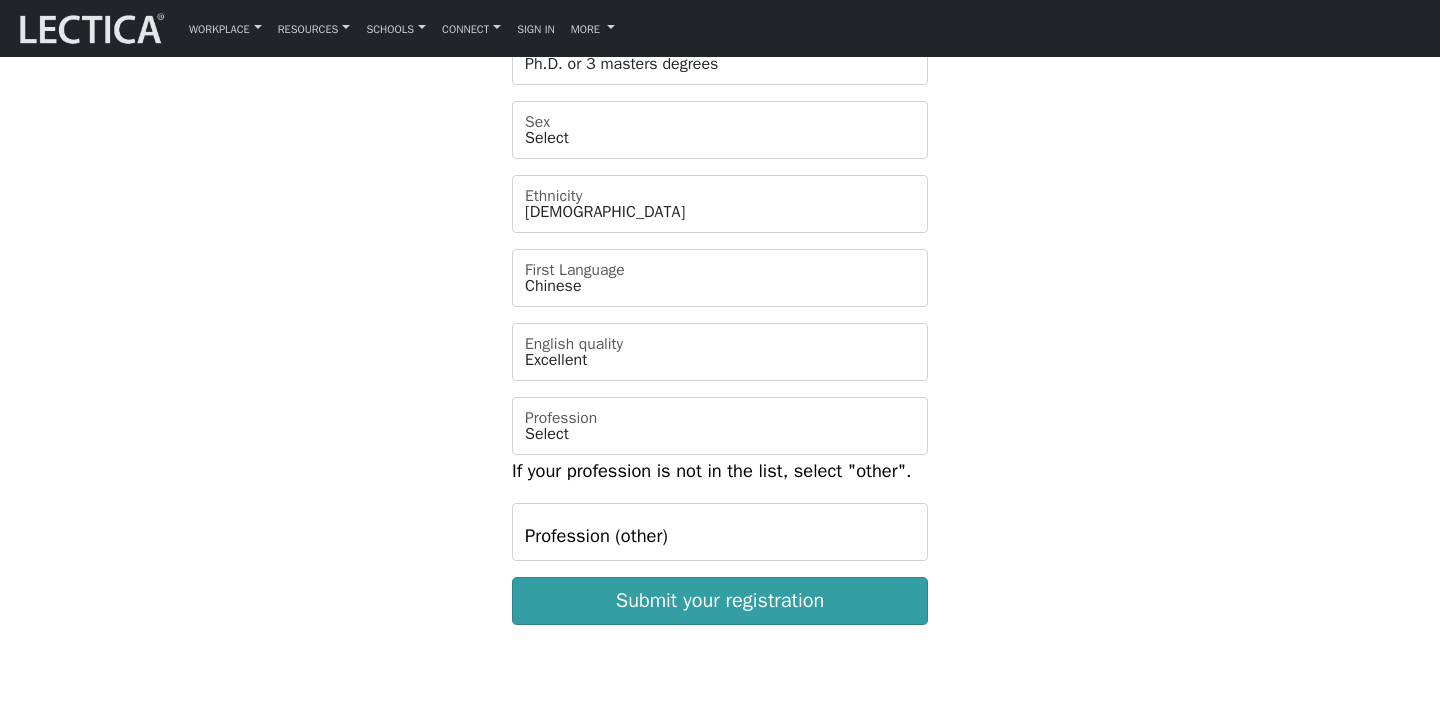 click on "Please do not create more than one account. If you are having problems,
contact  the support team instead.
Feel free to use your email address as your username.
LXJSmonk
Username
Jian
First name
Liu
Last name
jl3656@tc.columbia.edu
Email address
Very Strong
Password
Retype password
Select
Afghanistan
A…land Islands
Albania
Algeria
American Samoa
Andorra
Angola" at bounding box center [720, -298] 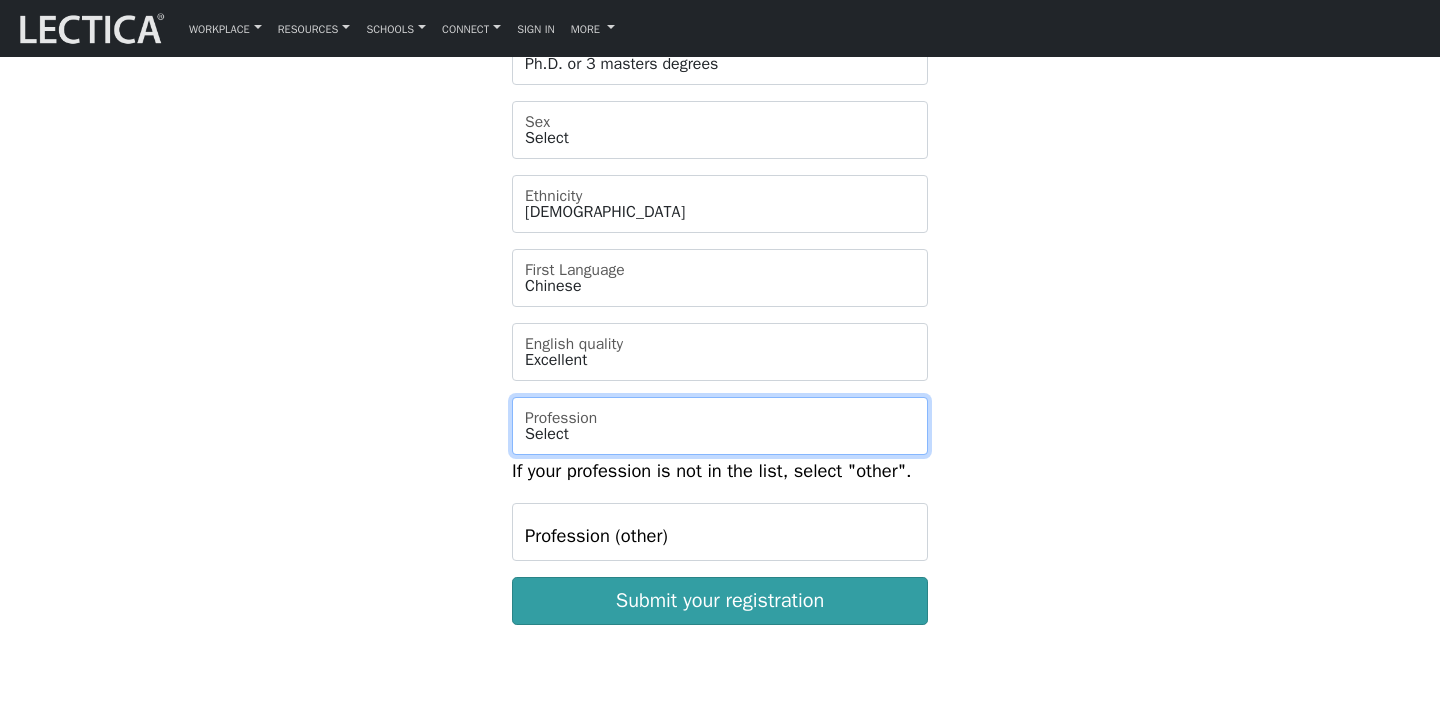 click on "Select
academic
accounting/finance
administration
arts: performing
arts: visual
athletics
banking
bard
business (general)
clergy
coaching/consulting
communications
counselling/psychotherapy
economics
education: admin 13+
education: admin K-12
educational assessment
education: policy 13+
education: policy K-12
education: program evaluation
education: teacher educator
education: teaching (13+)
education: teaching (K-12)
engineering
entrepreneurship
farming
government
health care: alternative
health care: conventional
human resources
hunter-gatherer
insurance
labor
law
management
manufacturing
media
military
networking
OPT OUT
(other)
philanthropy
politics
protective services
psychometrics
public relations
research
sales/marketing
scribe
service industry" at bounding box center [720, 426] 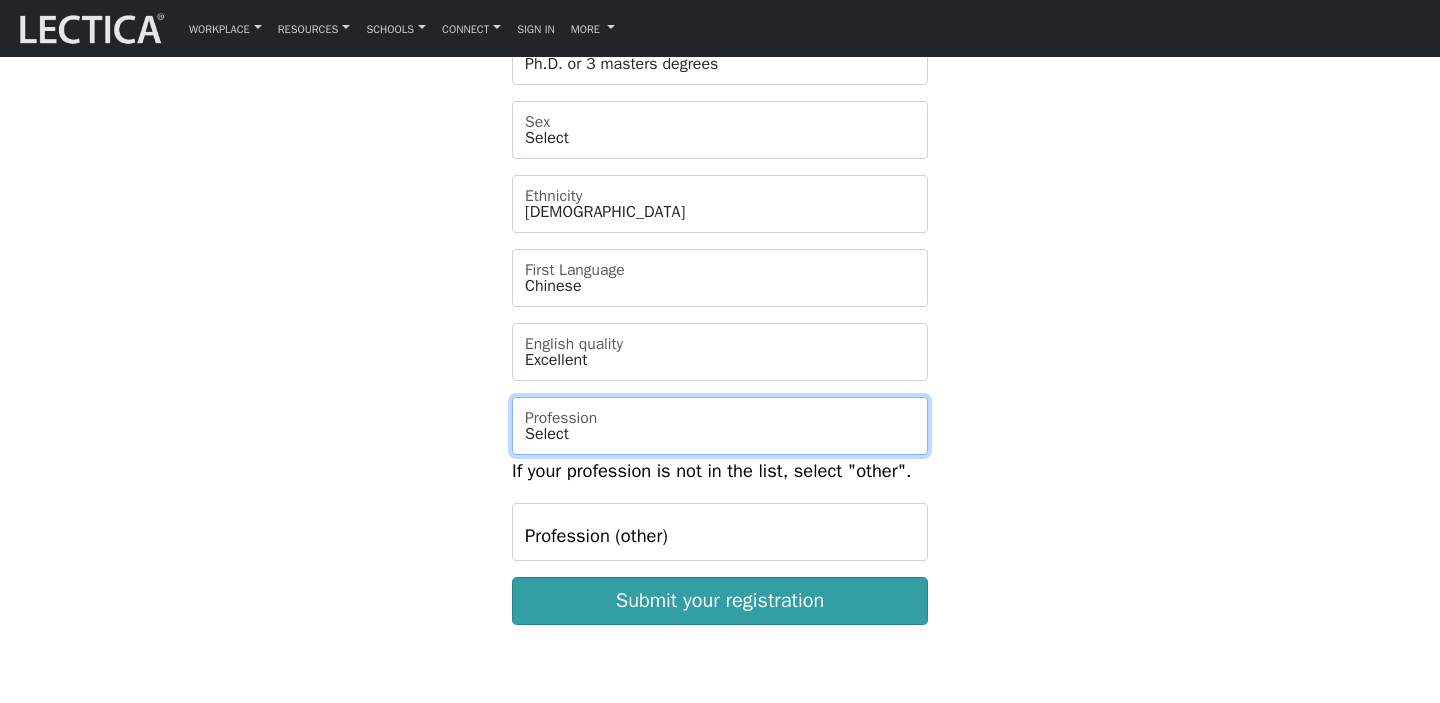 click on "Select
academic
accounting/finance
administration
arts: performing
arts: visual
athletics
banking
bard
business (general)
clergy
coaching/consulting
communications
counselling/psychotherapy
economics
education: admin 13+
education: admin K-12
educational assessment
education: policy 13+
education: policy K-12
education: program evaluation
education: teacher educator
education: teaching (13+)
education: teaching (K-12)
engineering
entrepreneurship
farming
government
health care: alternative
health care: conventional
human resources
hunter-gatherer
insurance
labor
law
management
manufacturing
media
military
networking
OPT OUT
(other)
philanthropy
politics
protective services
psychometrics
public relations
research
sales/marketing
scribe
service industry" at bounding box center (720, 426) 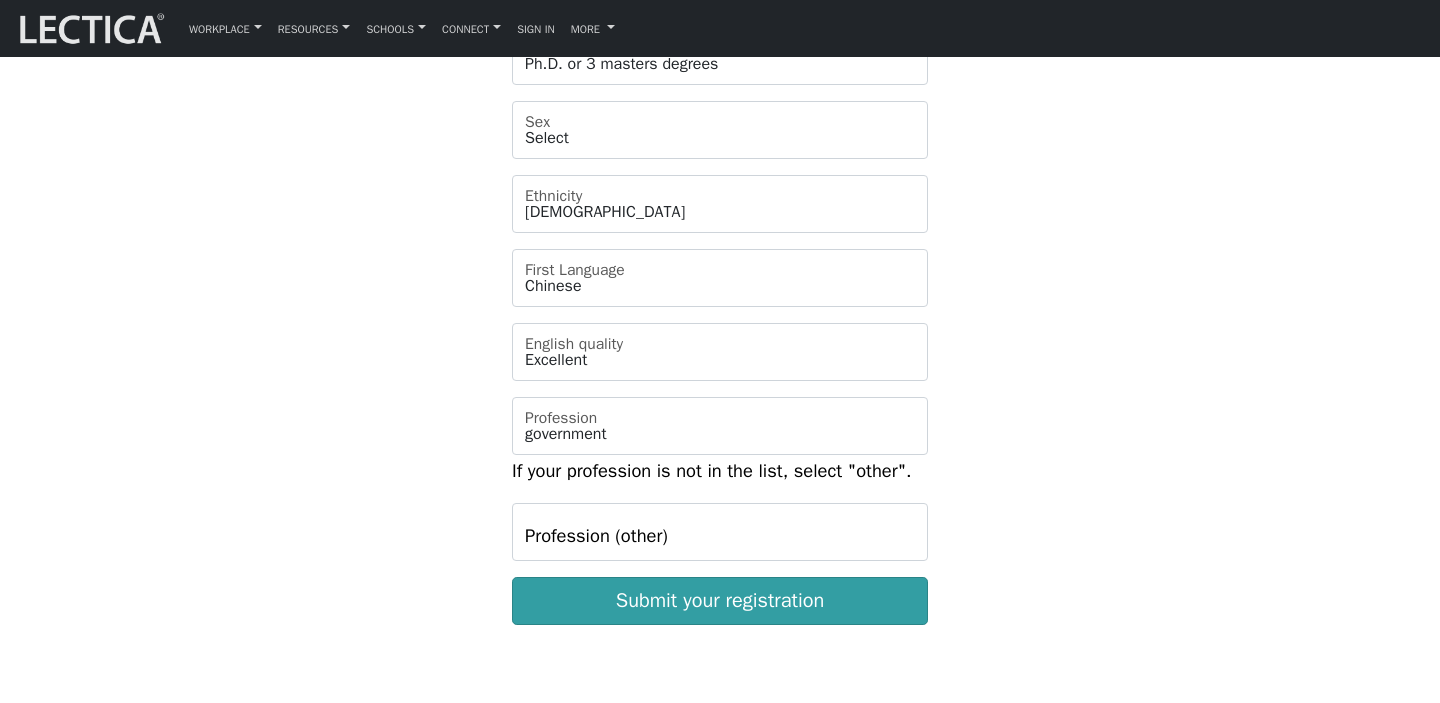 click on "Please do not create more than one account. If you are having problems,
contact  the support team instead.
Feel free to use your email address as your username.
LXJSmonk
Username
Jian
First name
Liu
Last name
jl3656@tc.columbia.edu
Email address
Very Strong
Password
Retype password
Select
Afghanistan
A…land Islands
Albania
Algeria
American Samoa
Andorra
Angola" at bounding box center (720, -298) 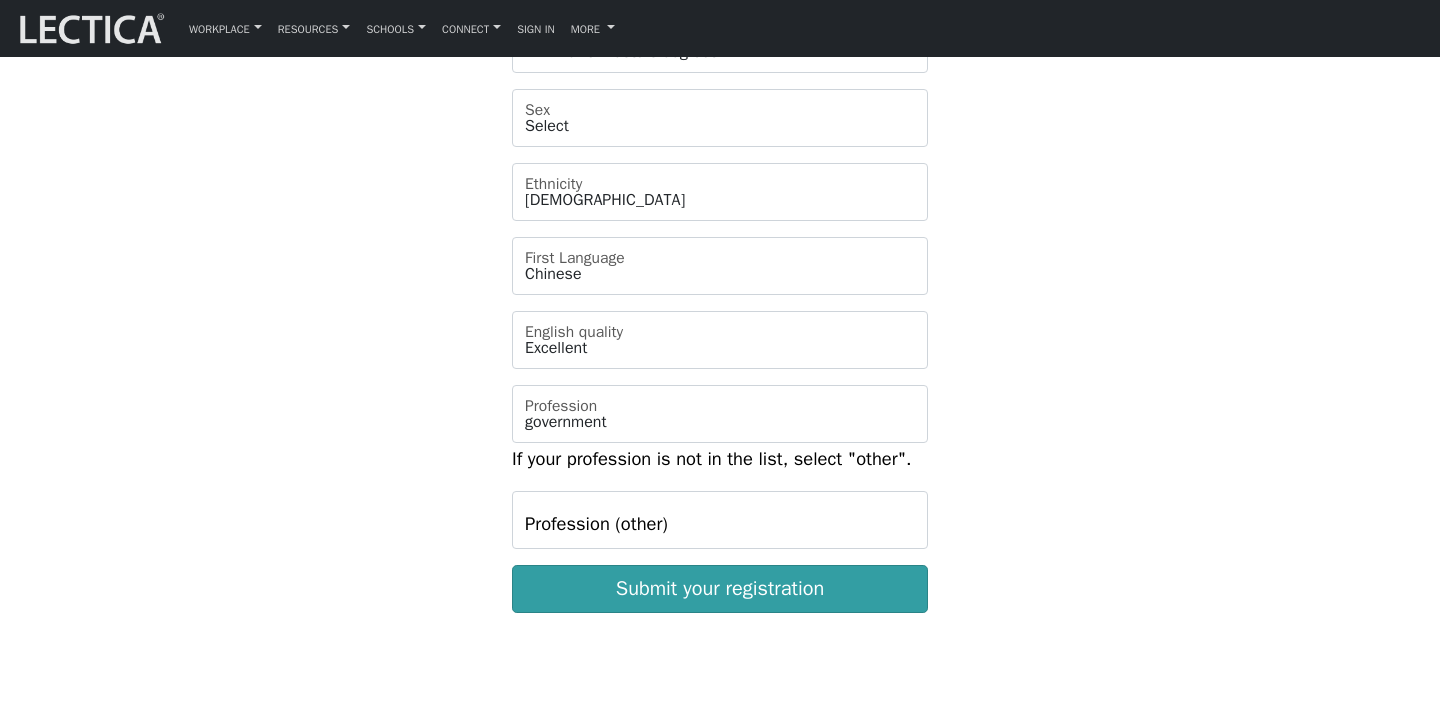 scroll, scrollTop: 1451, scrollLeft: 0, axis: vertical 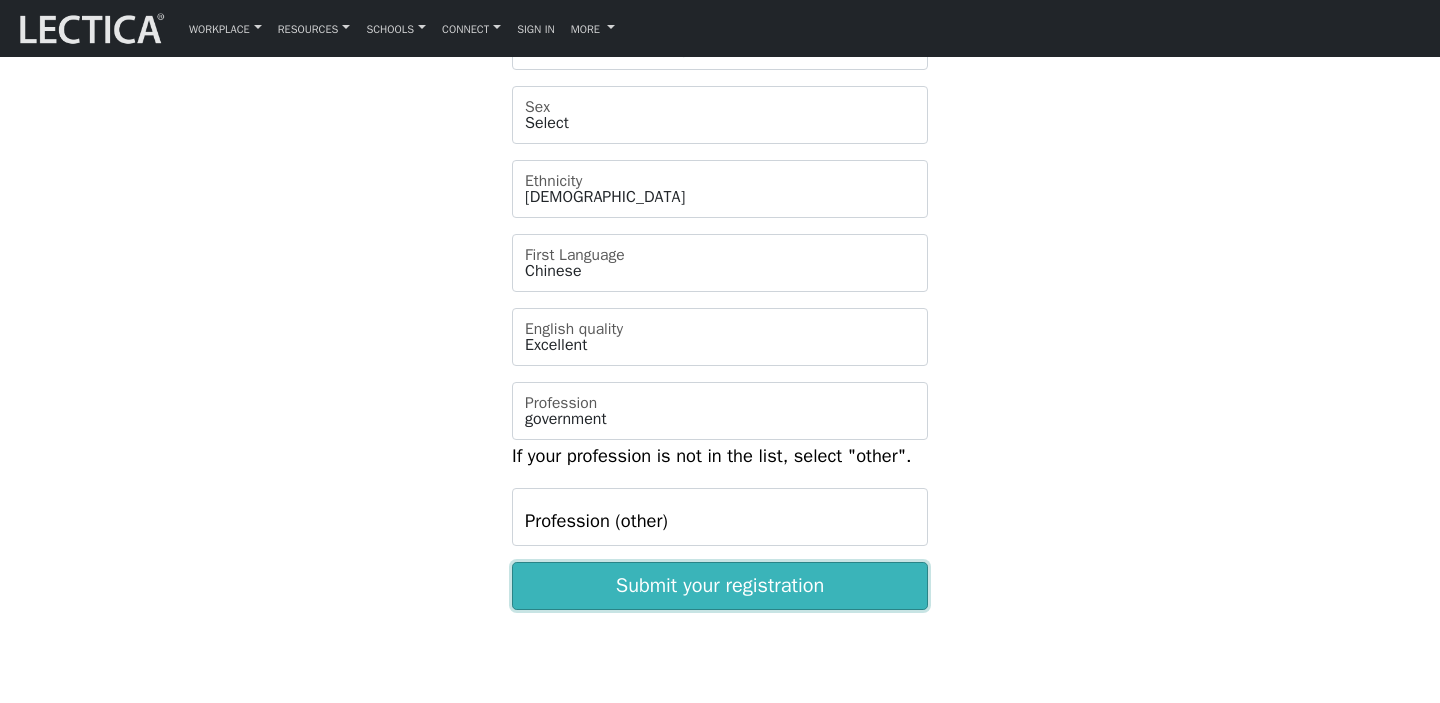 click on "Submit your registration" at bounding box center [720, 586] 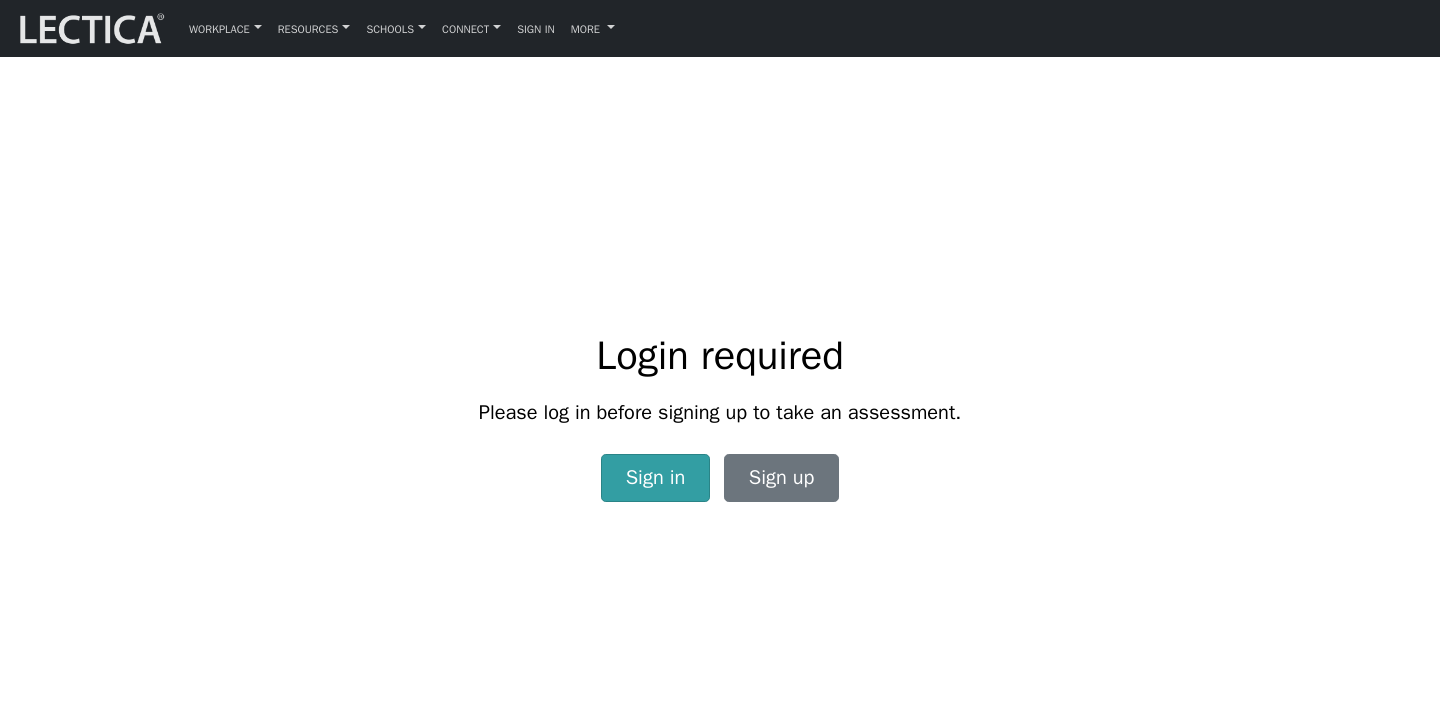 scroll, scrollTop: 0, scrollLeft: 0, axis: both 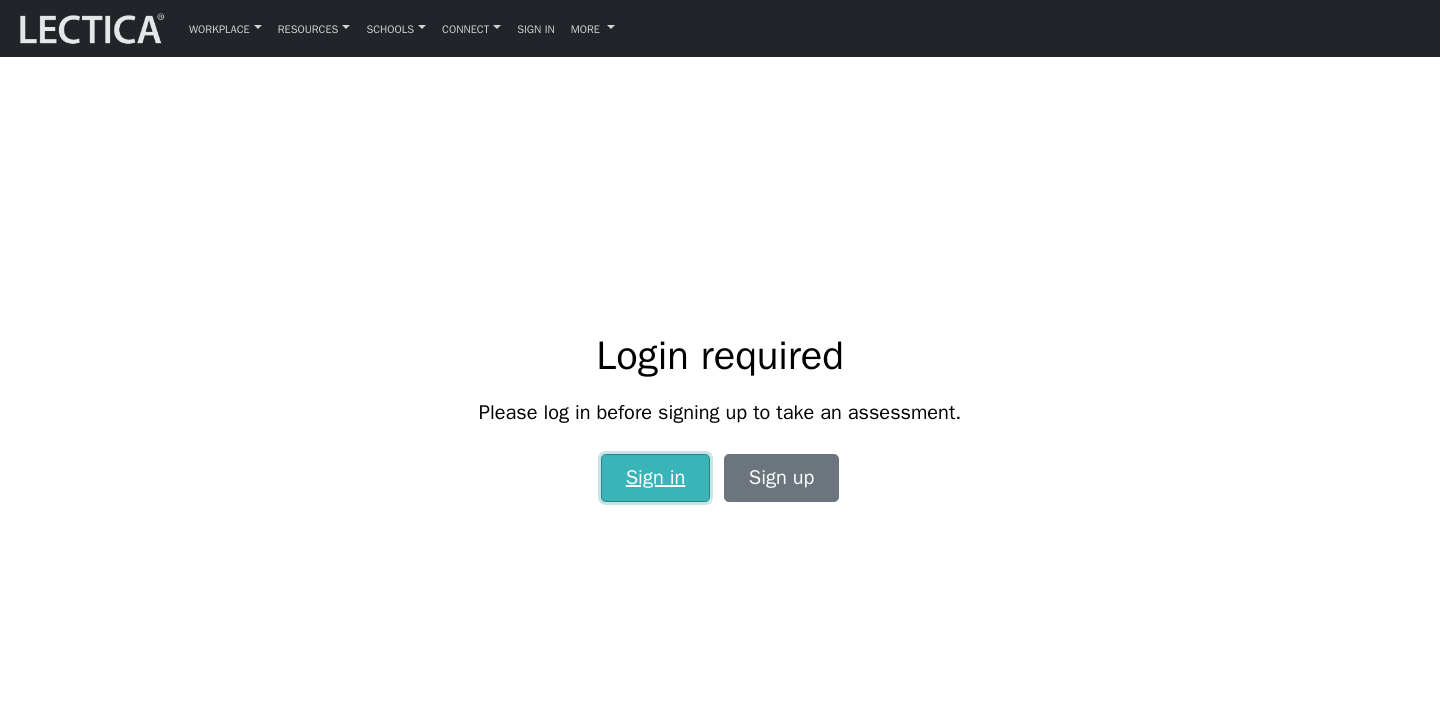 click on "Sign in" at bounding box center [656, 478] 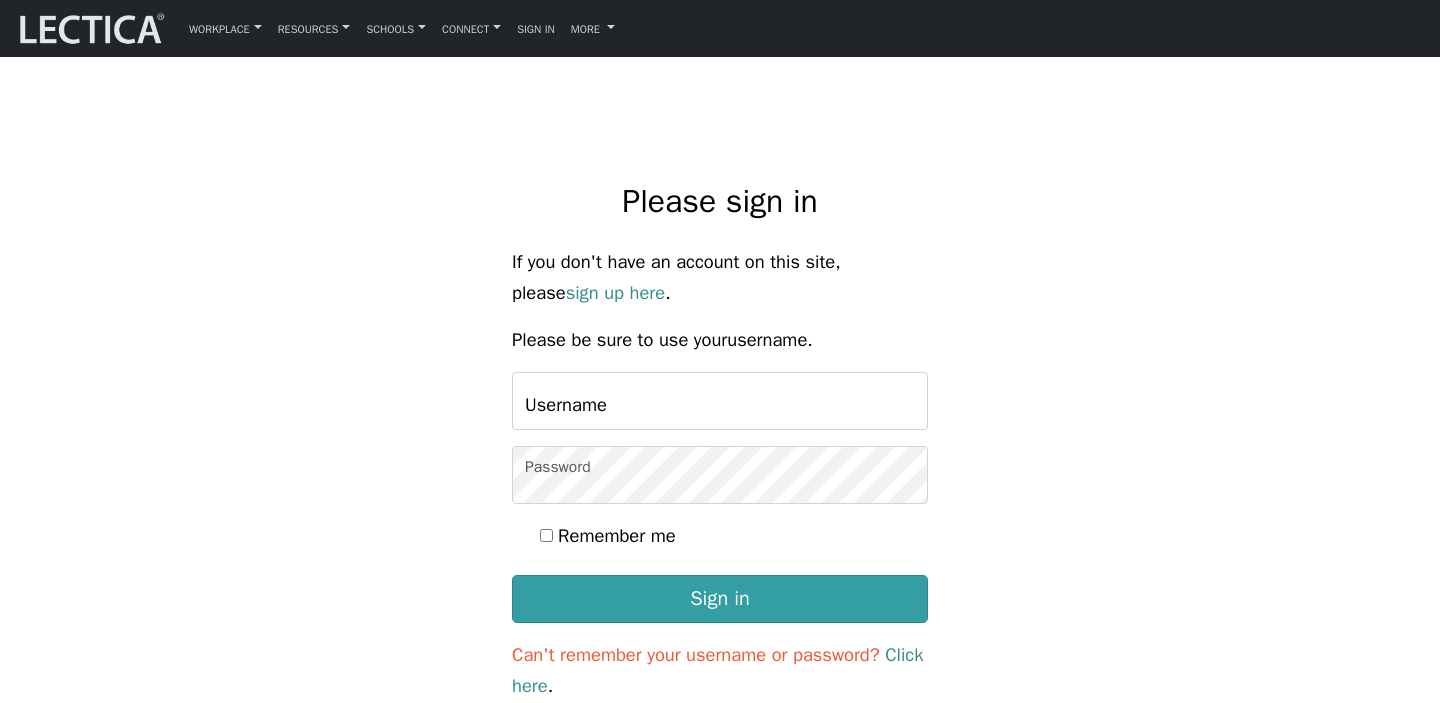 scroll, scrollTop: 0, scrollLeft: 0, axis: both 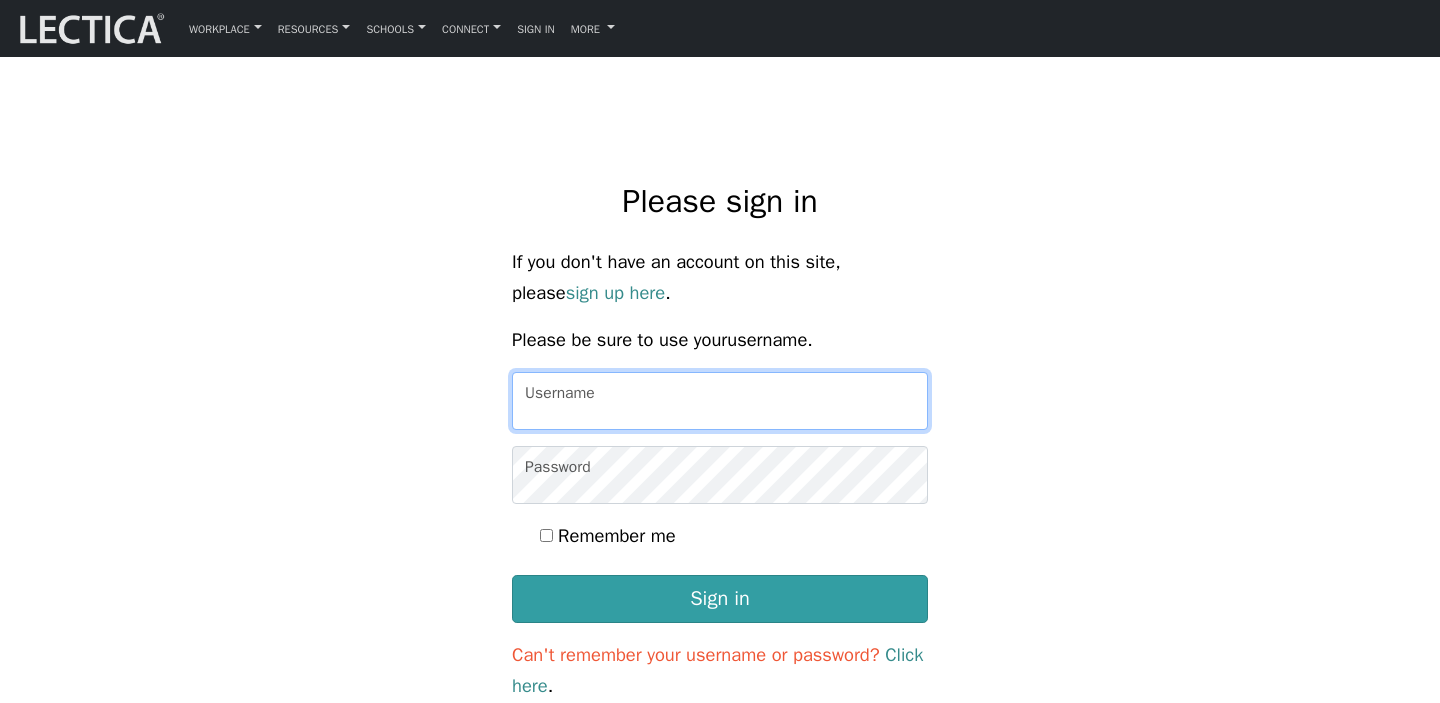 click on "Username" at bounding box center (720, 401) 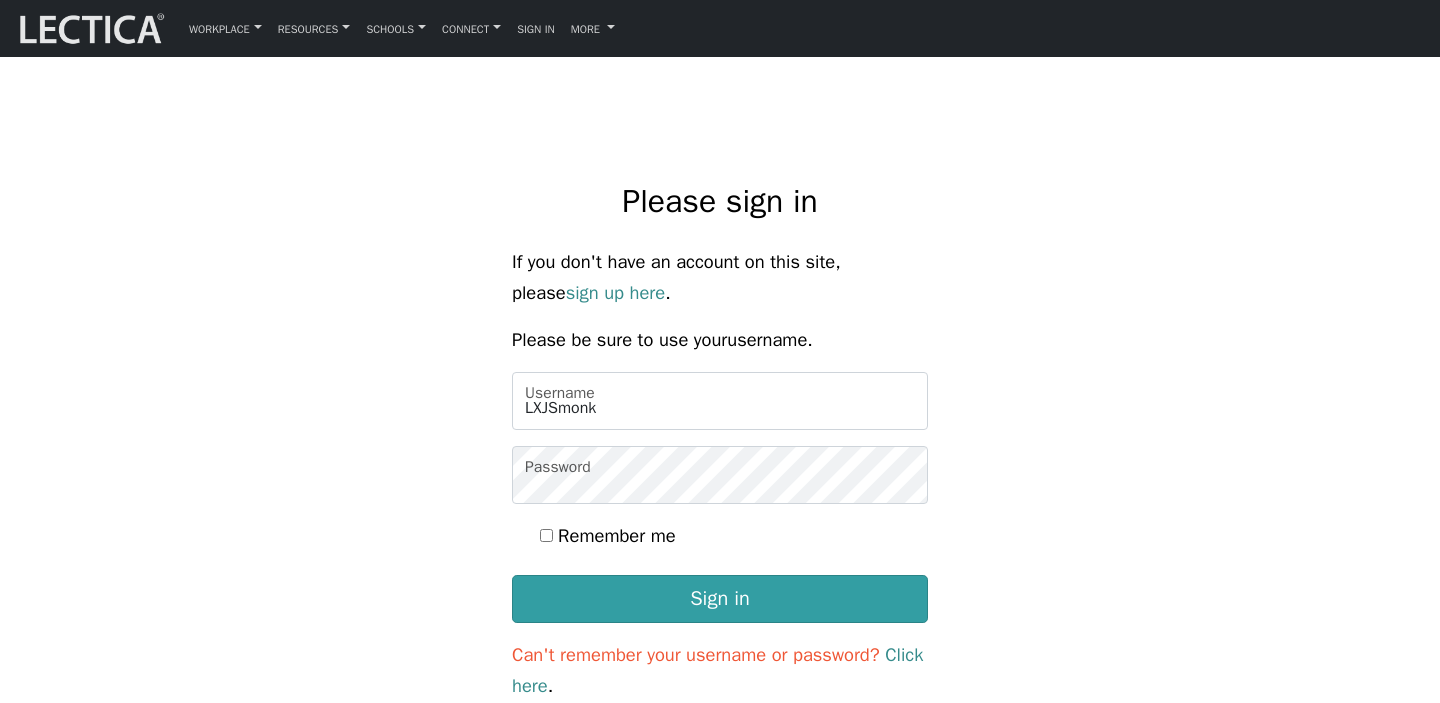click on "Remember me" at bounding box center [546, 535] 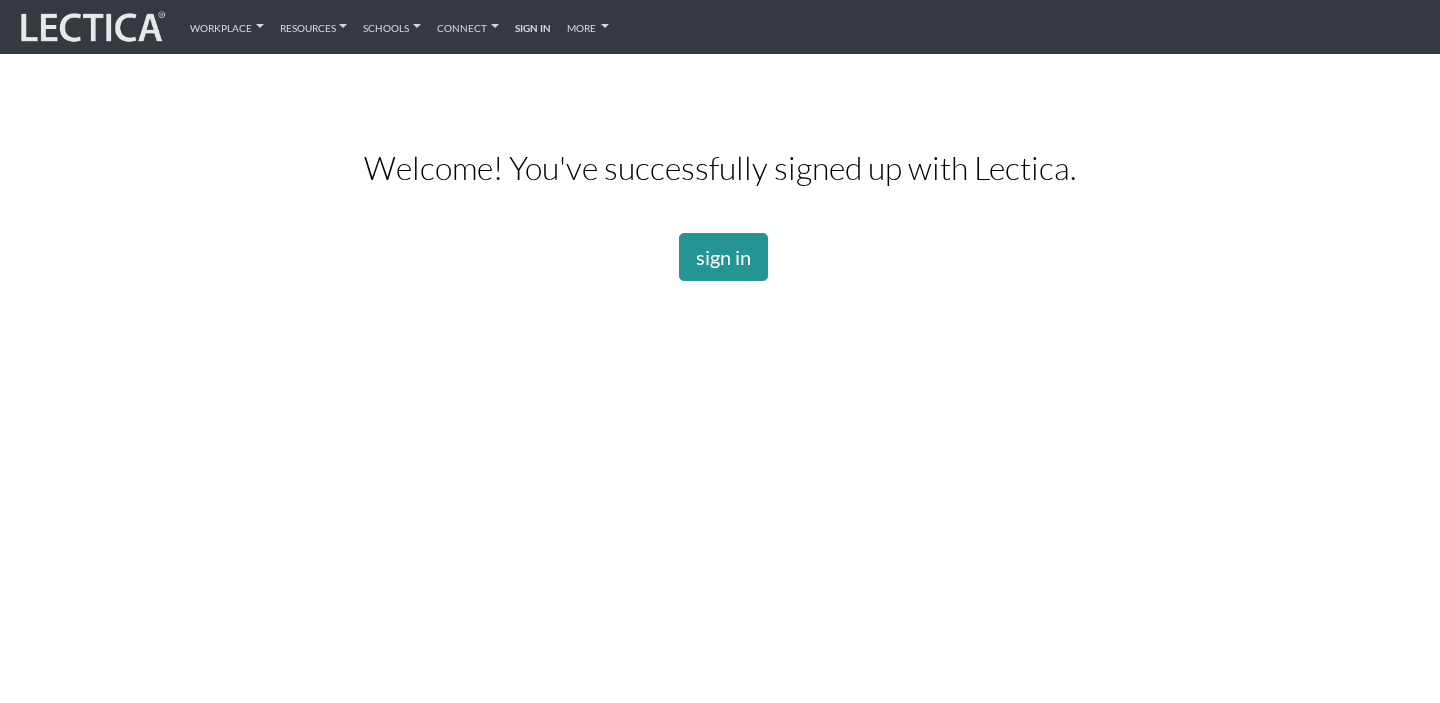scroll, scrollTop: 0, scrollLeft: 0, axis: both 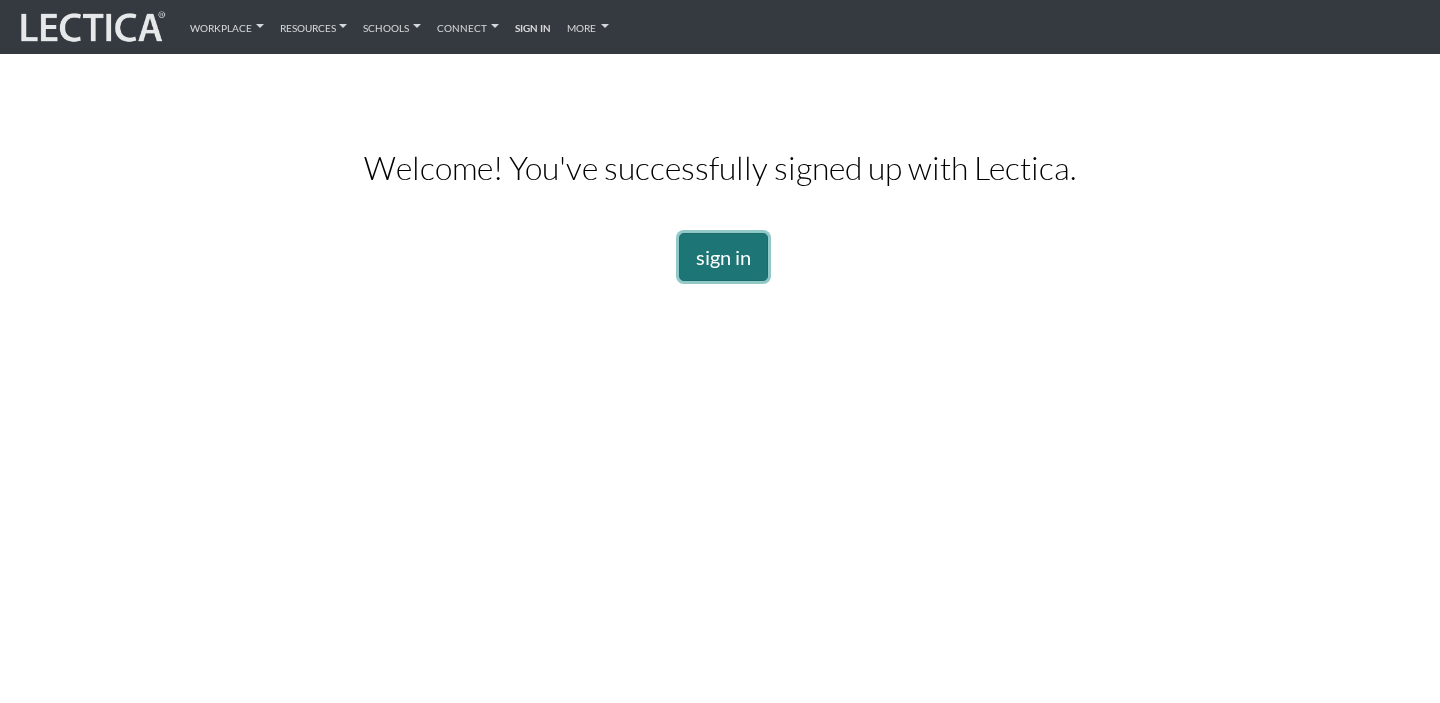 click on "sign in" at bounding box center [723, 257] 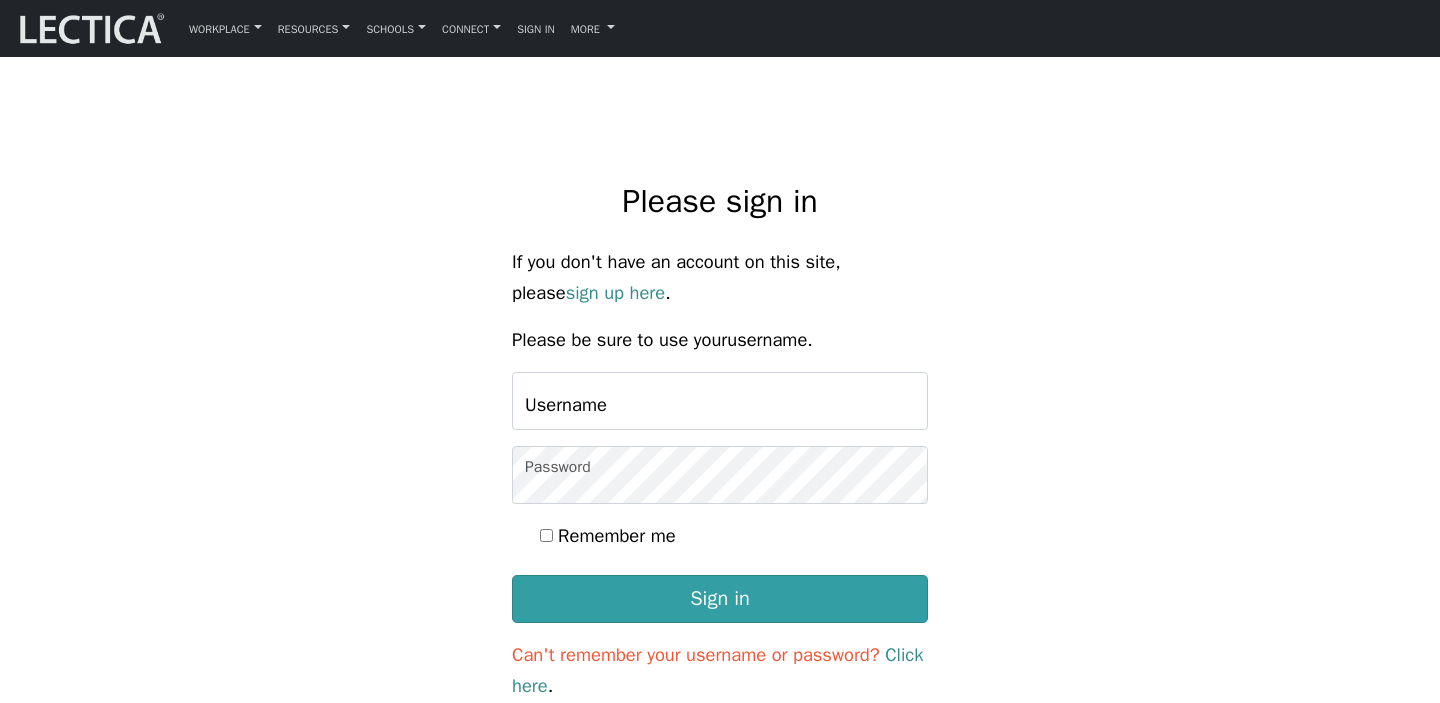scroll, scrollTop: 0, scrollLeft: 0, axis: both 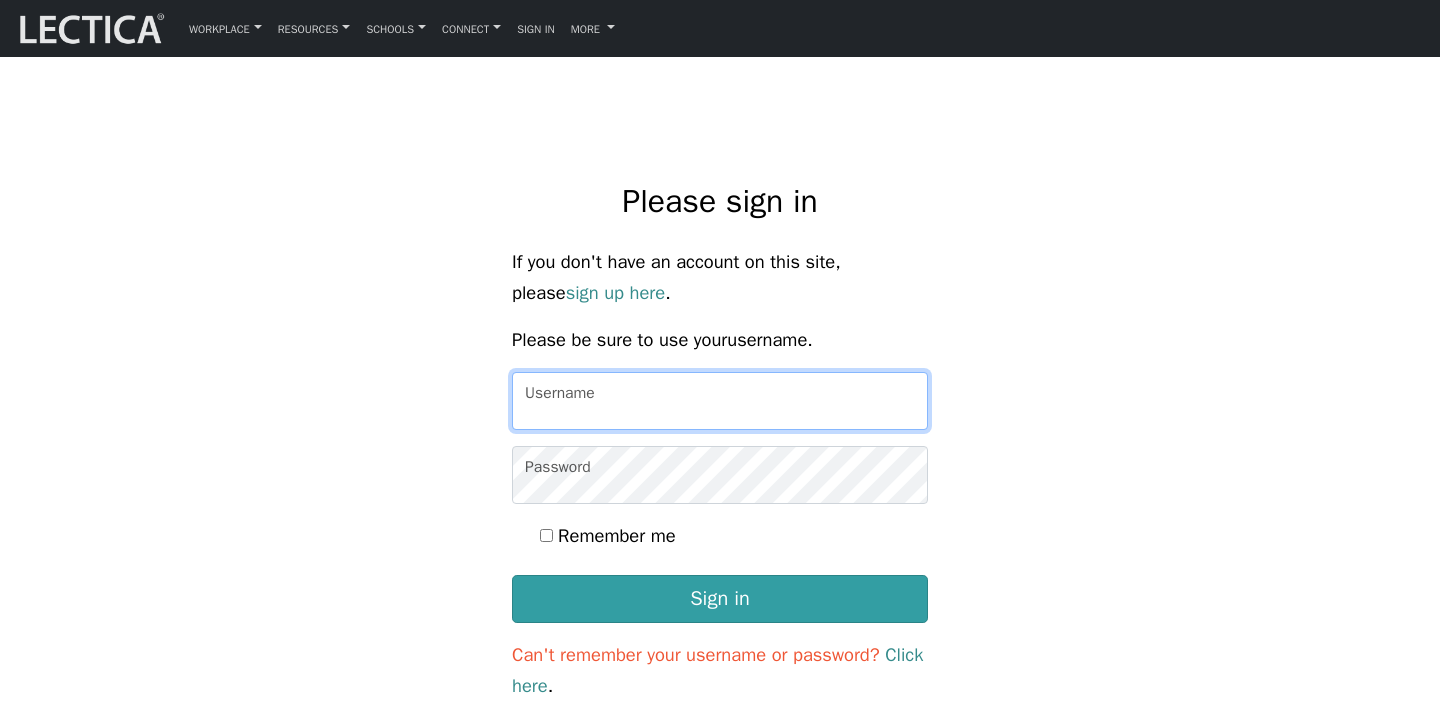 click on "Username" at bounding box center (720, 401) 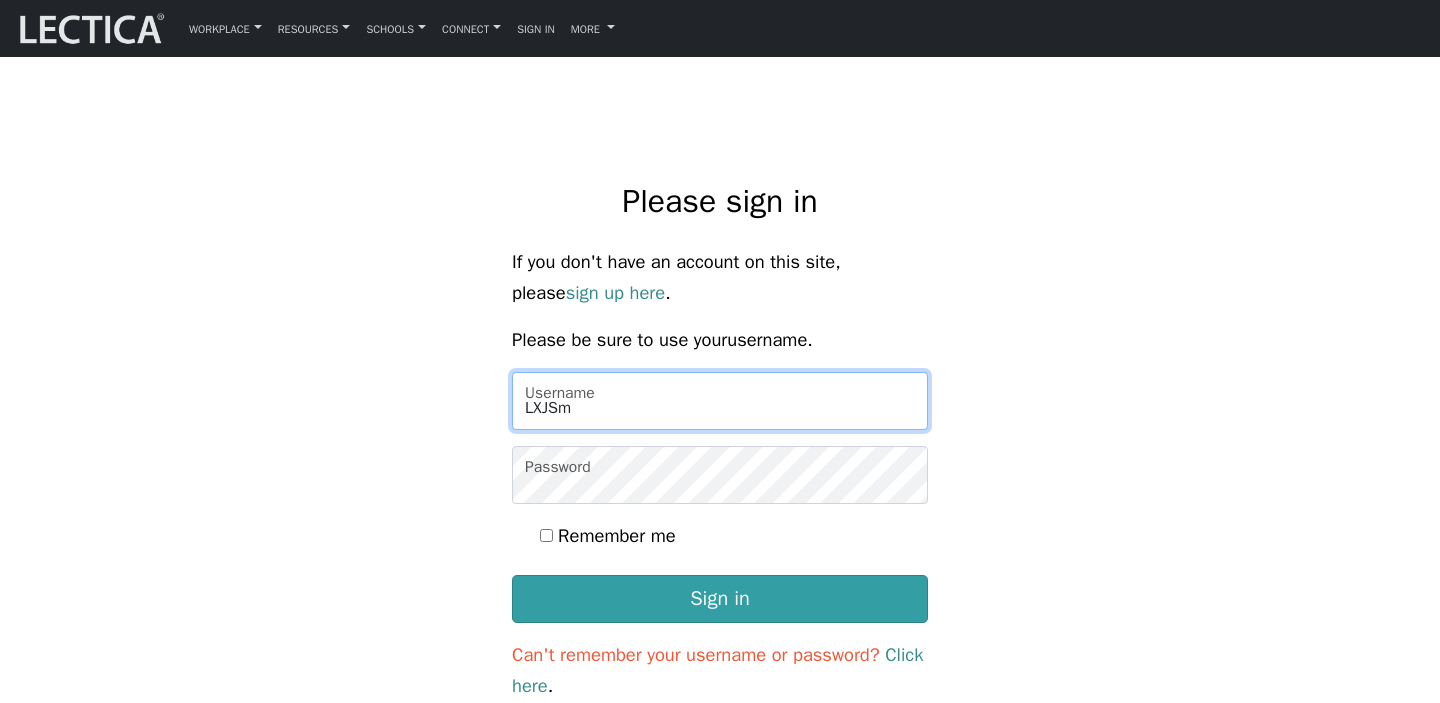 type on "LXJSmonk" 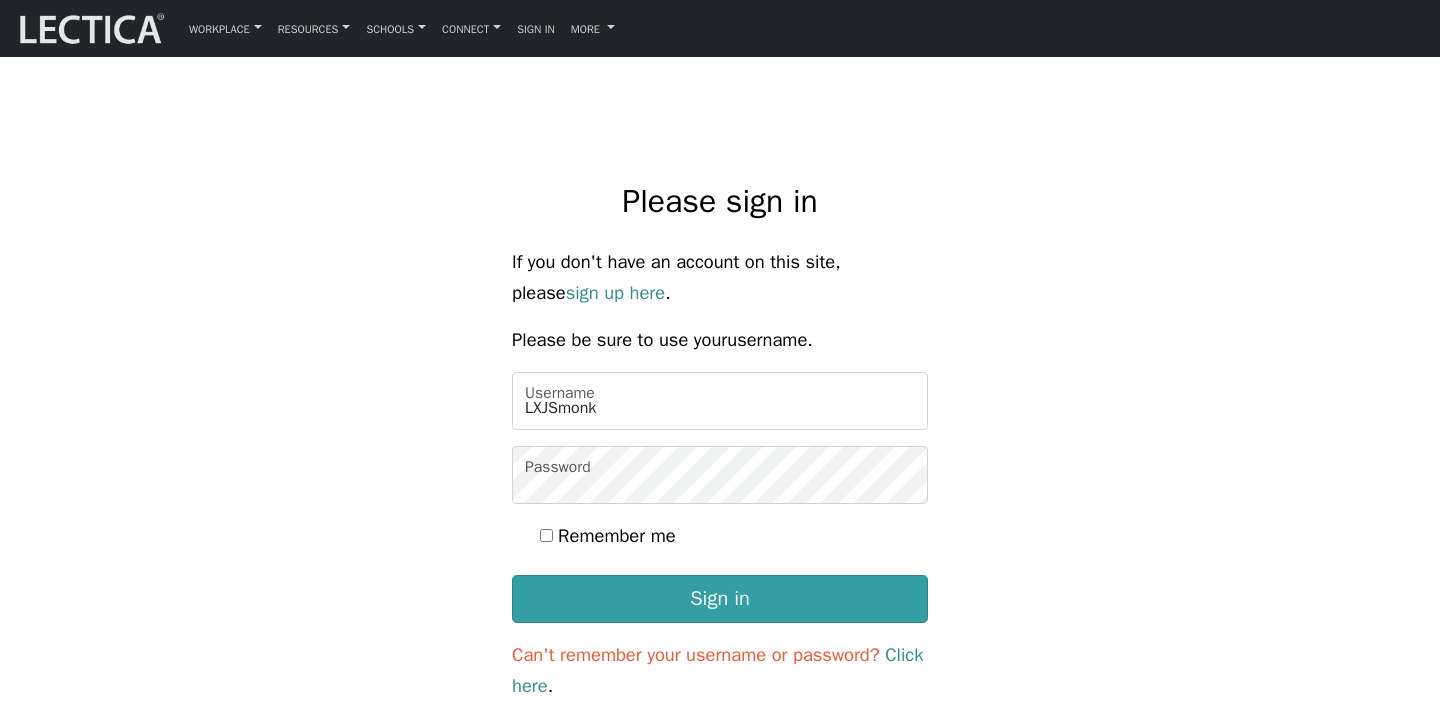 click on "Remember me" at bounding box center (617, 535) 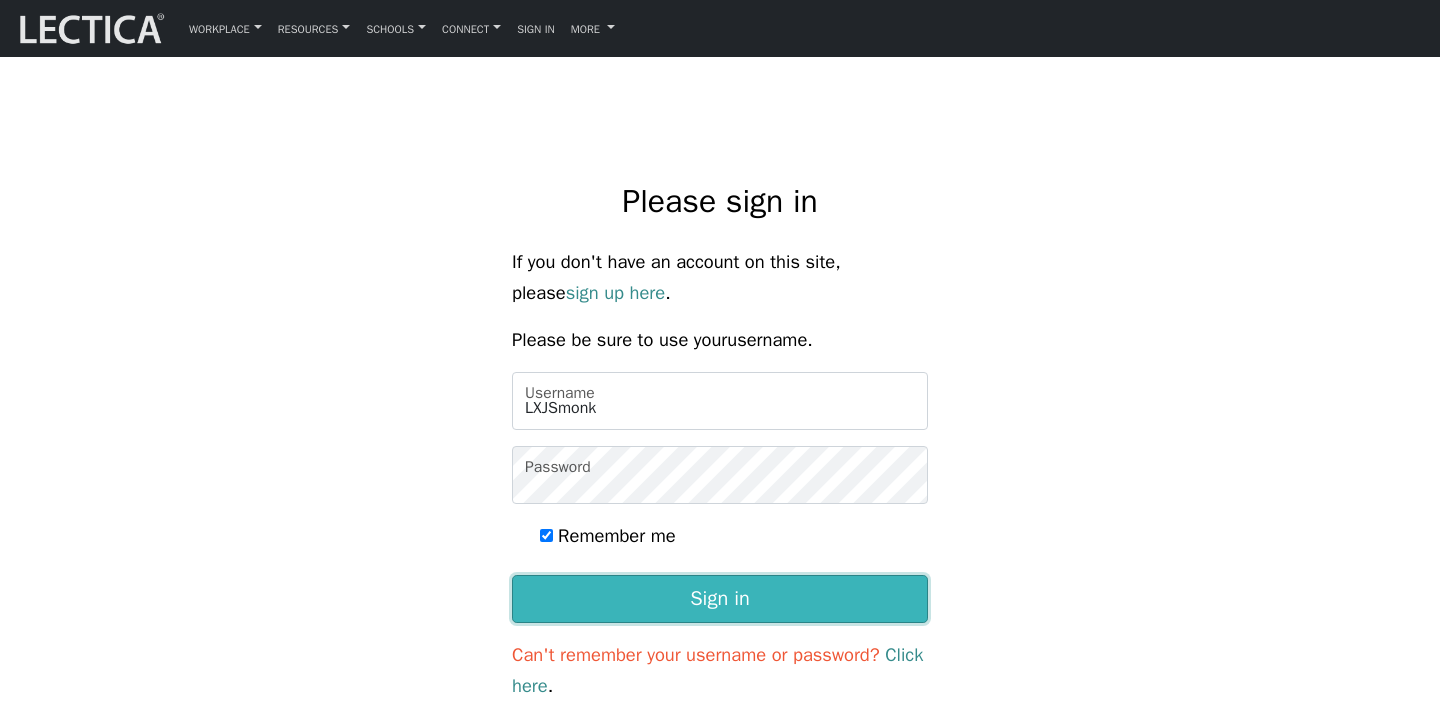 click on "Sign in" at bounding box center (720, 599) 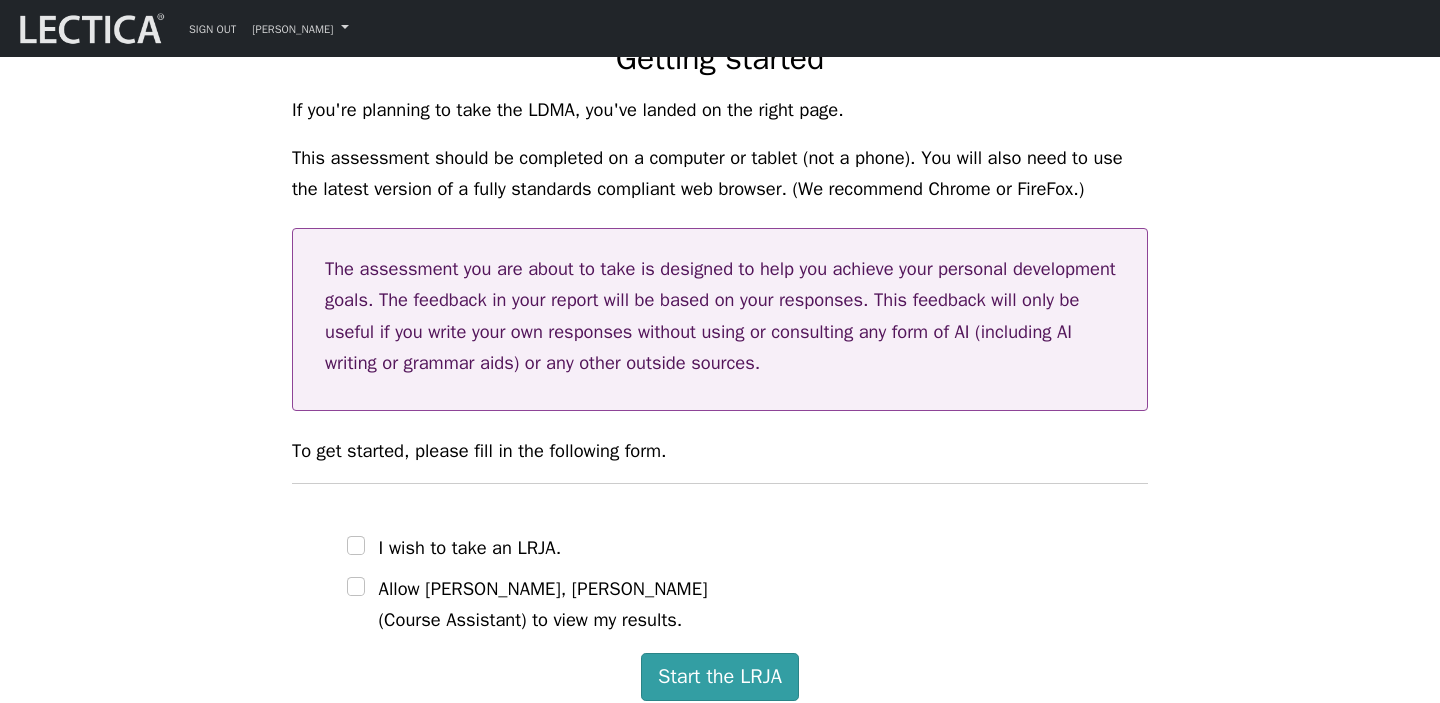 scroll, scrollTop: 270, scrollLeft: 0, axis: vertical 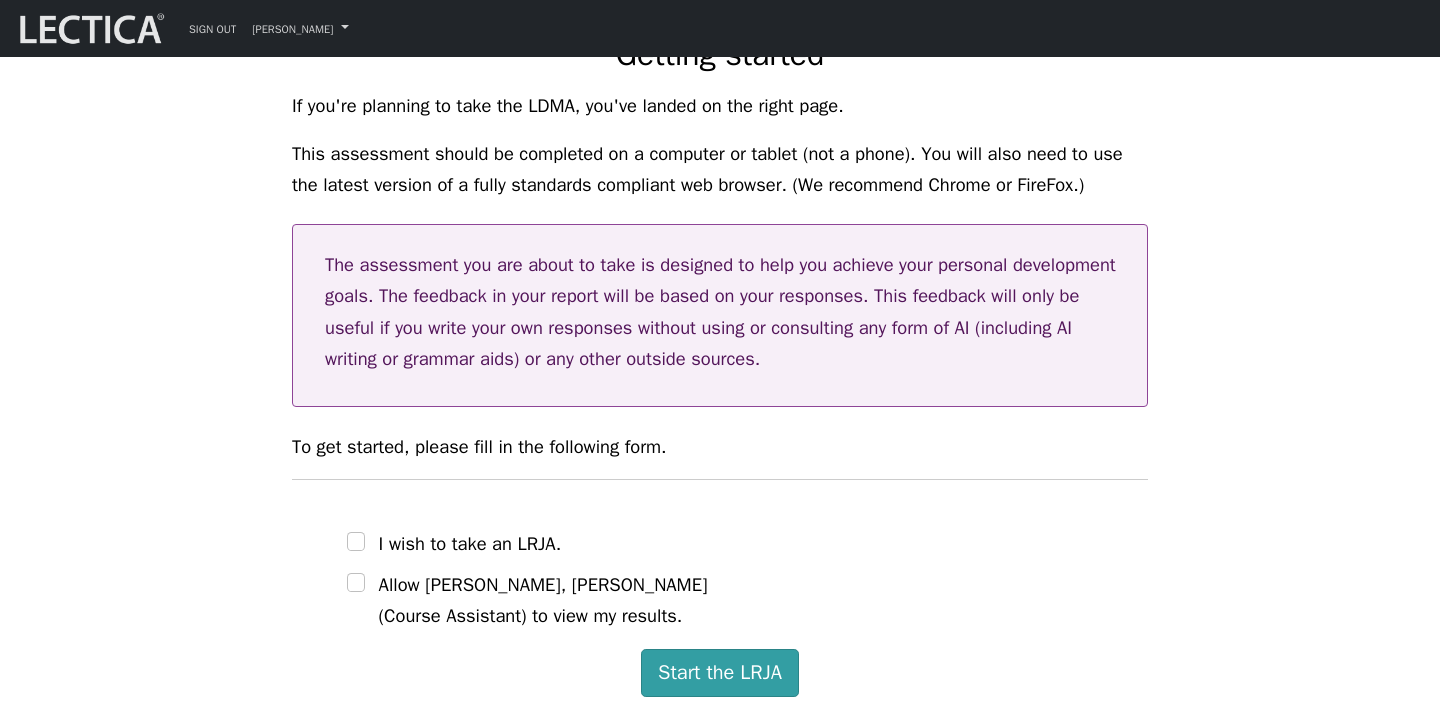 click on "I wish to take an LRJA." at bounding box center [470, 543] 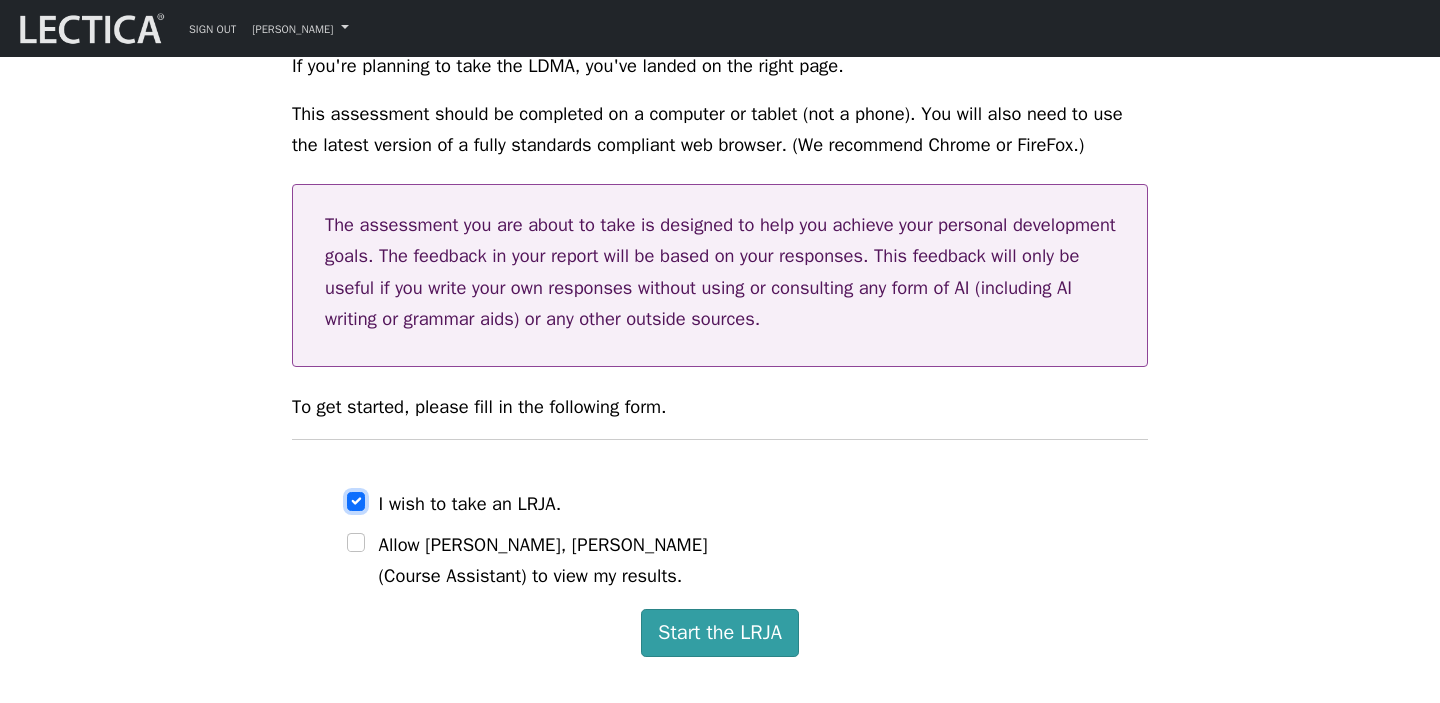 scroll, scrollTop: 316, scrollLeft: 0, axis: vertical 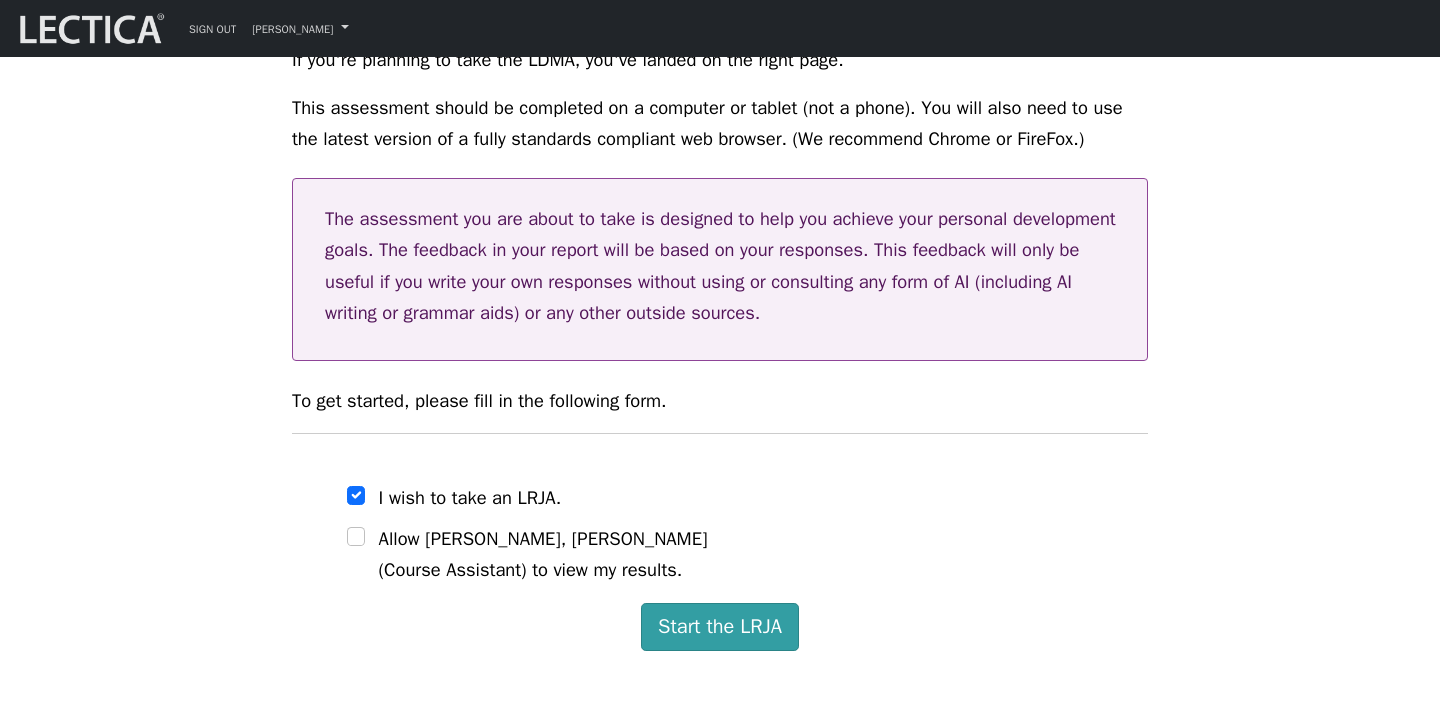 click on "Allow Zach Van Rossom, Nady Persons (Course Assistant) to view my results." at bounding box center (576, 554) 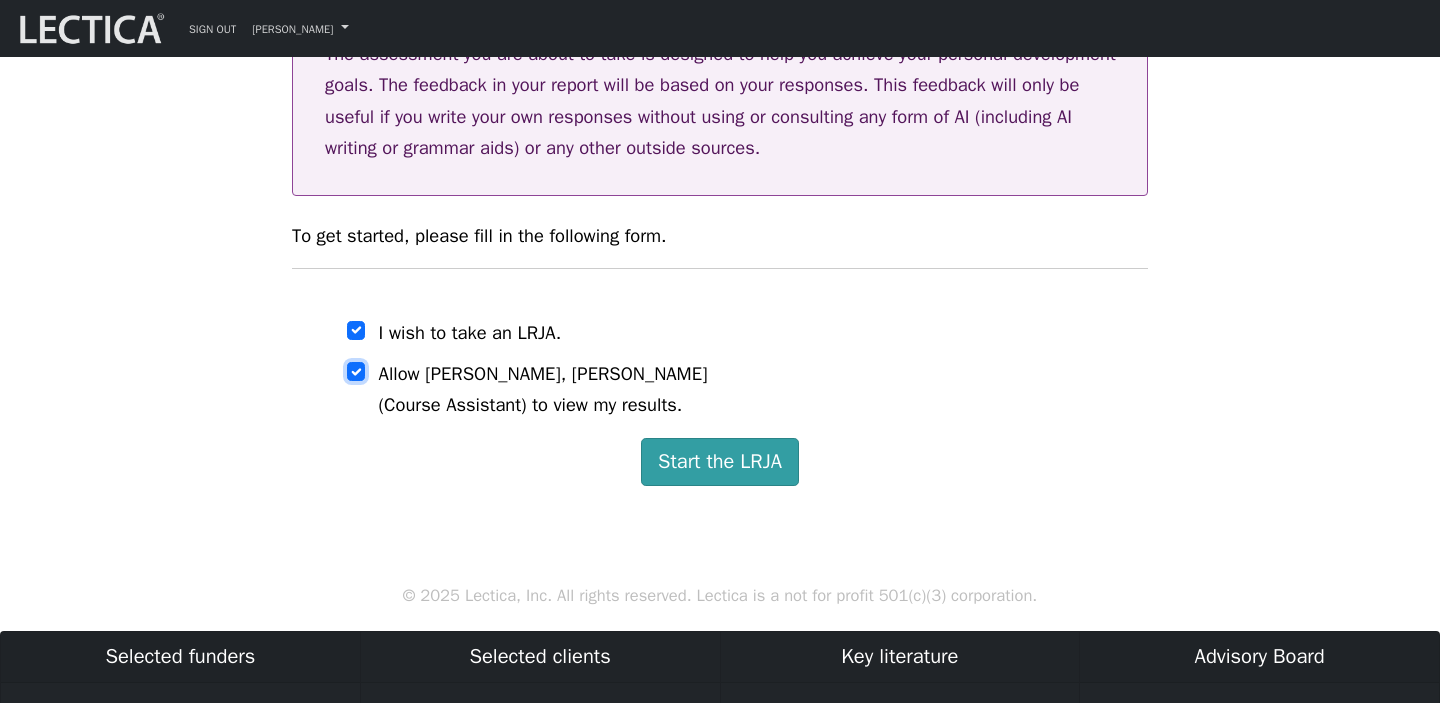 scroll, scrollTop: 485, scrollLeft: 0, axis: vertical 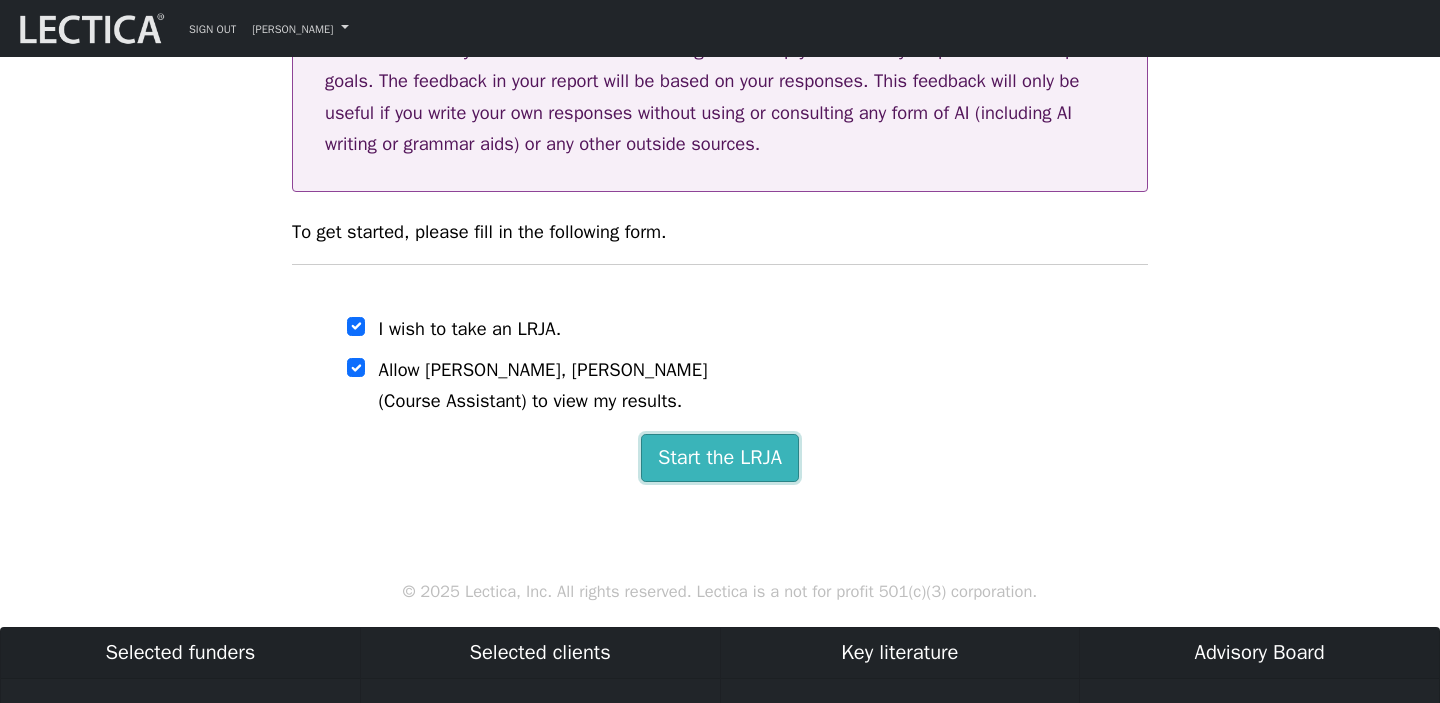 click on "Start the LRJA" at bounding box center [720, 458] 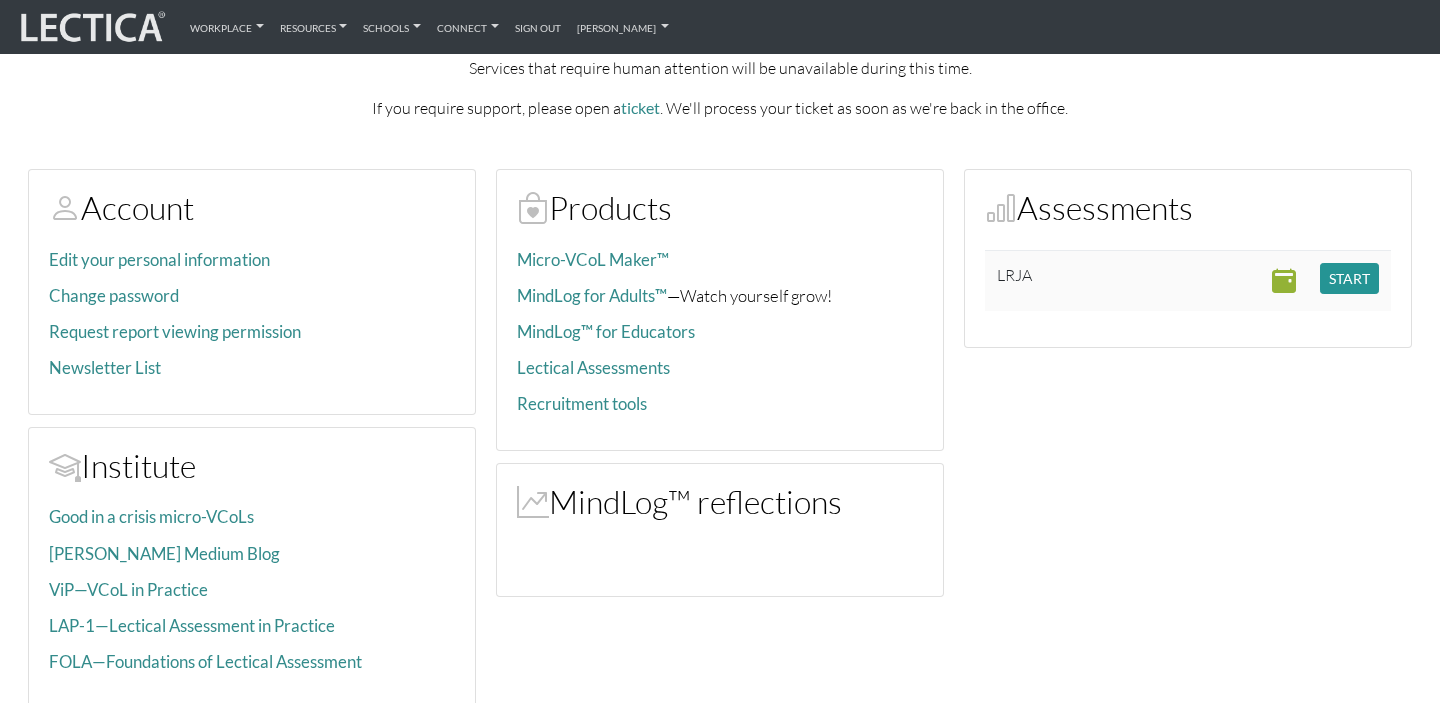 scroll, scrollTop: 103, scrollLeft: 0, axis: vertical 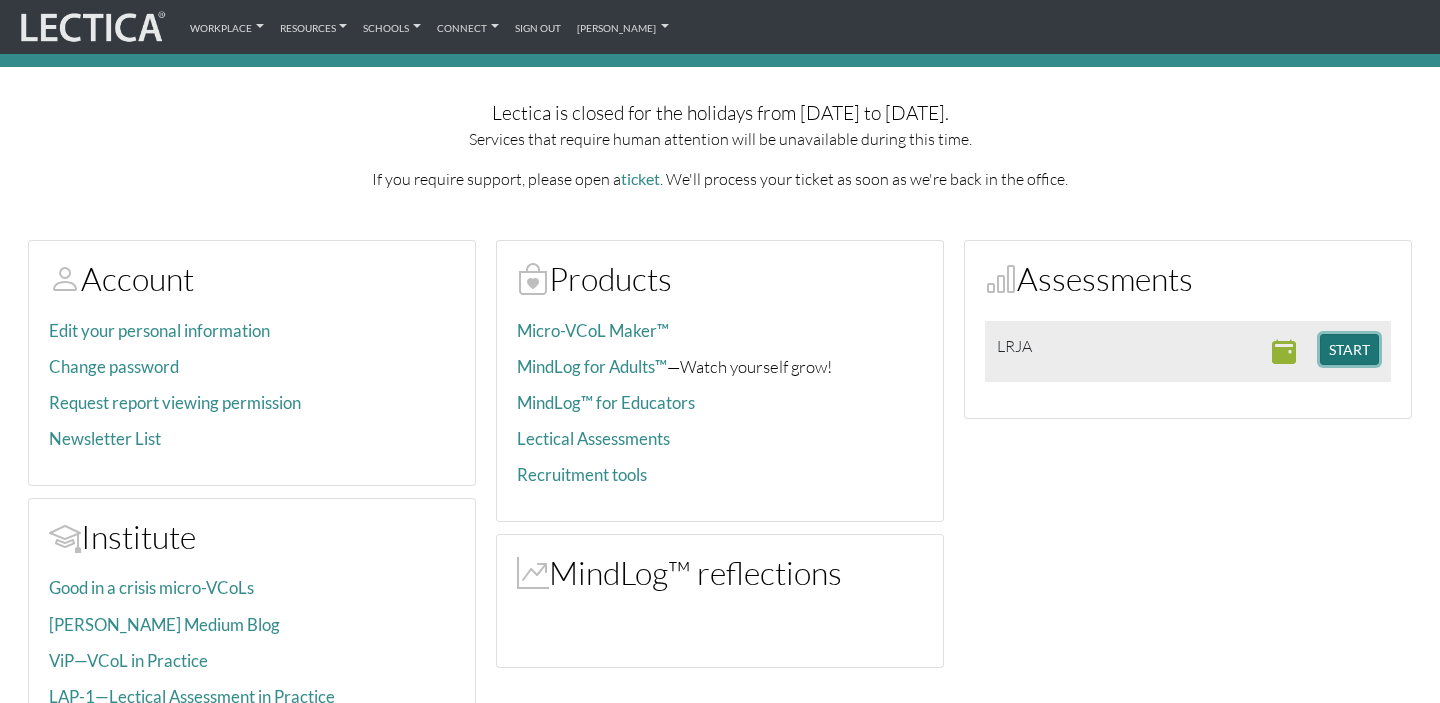 click on "START" at bounding box center (1349, 349) 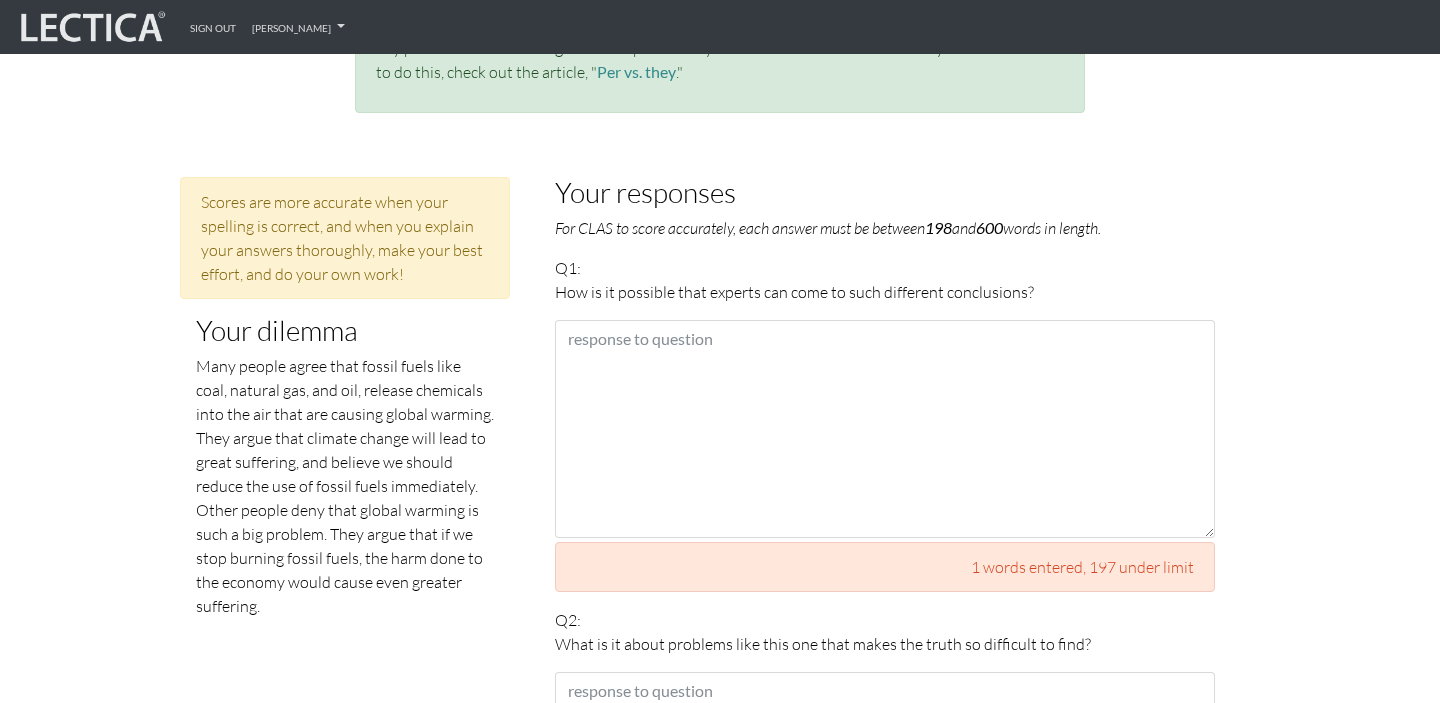 scroll, scrollTop: 791, scrollLeft: 0, axis: vertical 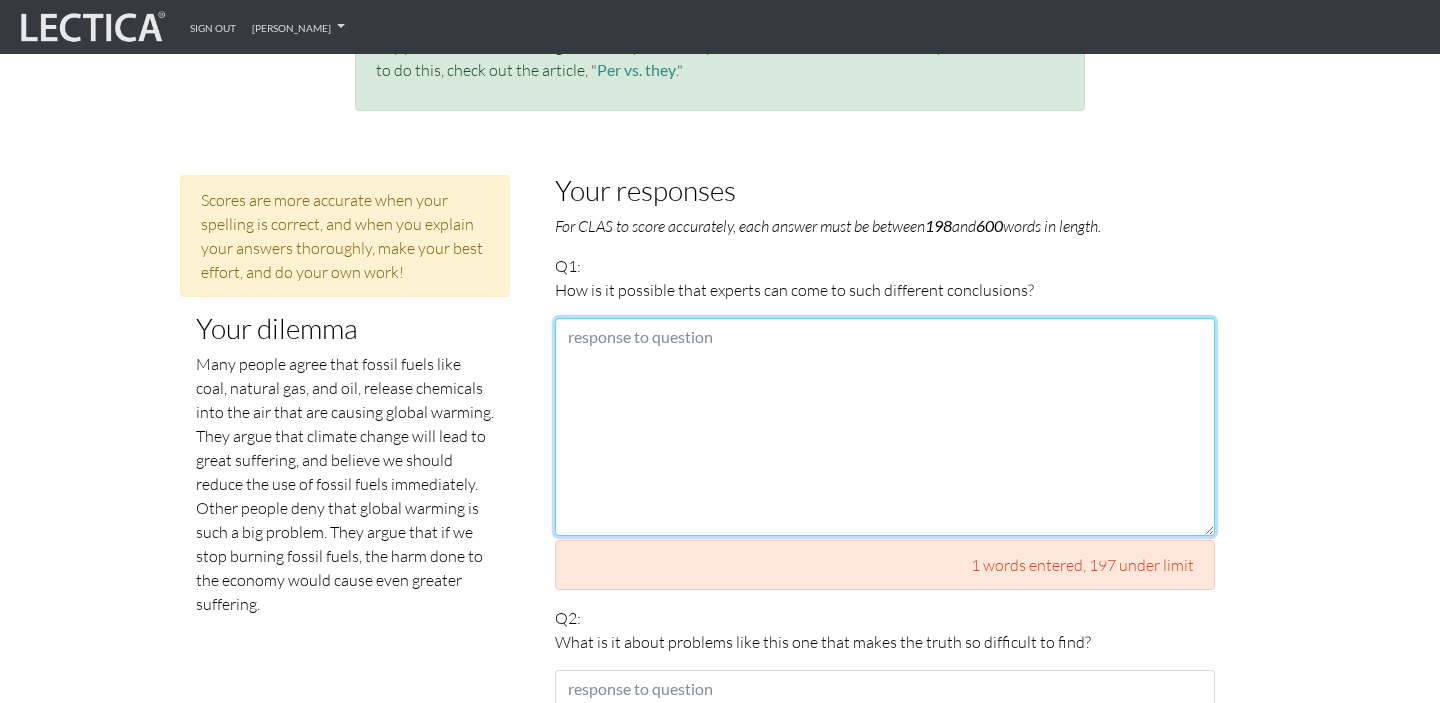 click at bounding box center [885, 427] 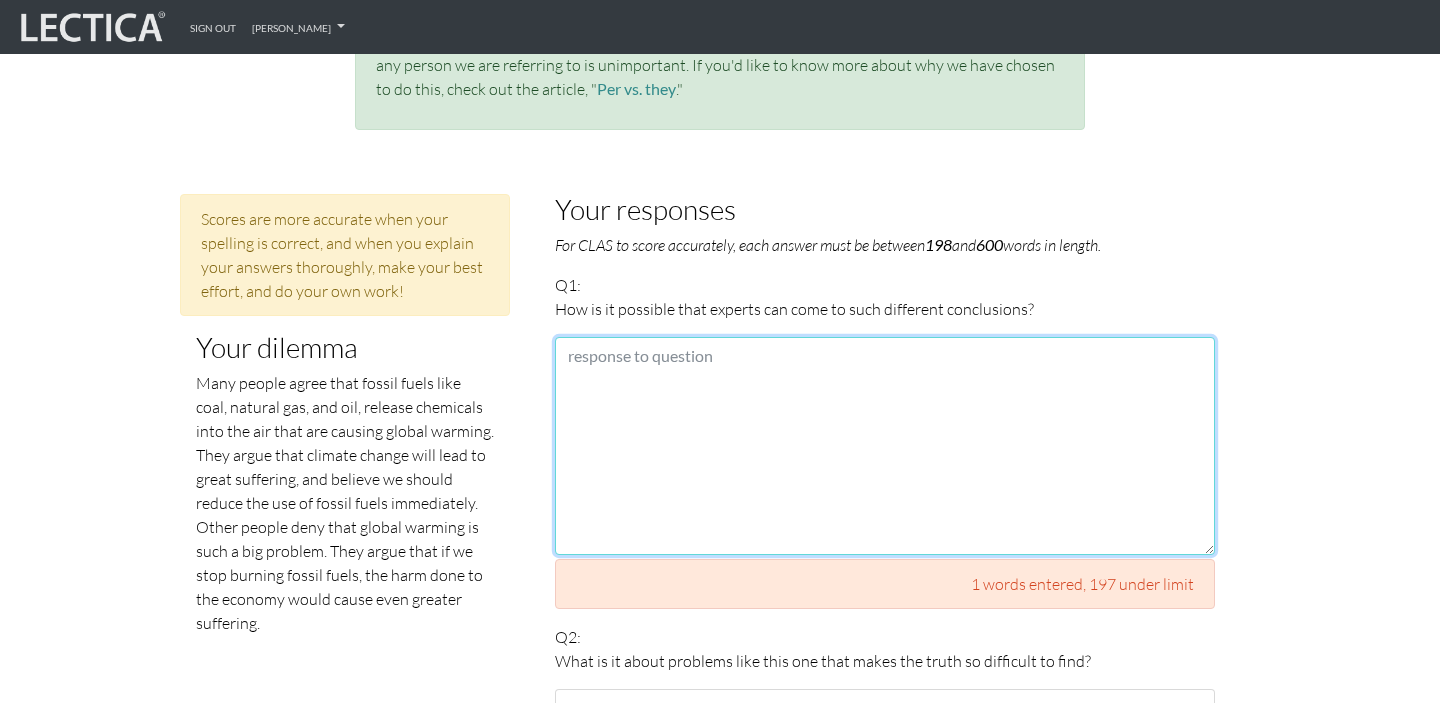 scroll, scrollTop: 774, scrollLeft: 0, axis: vertical 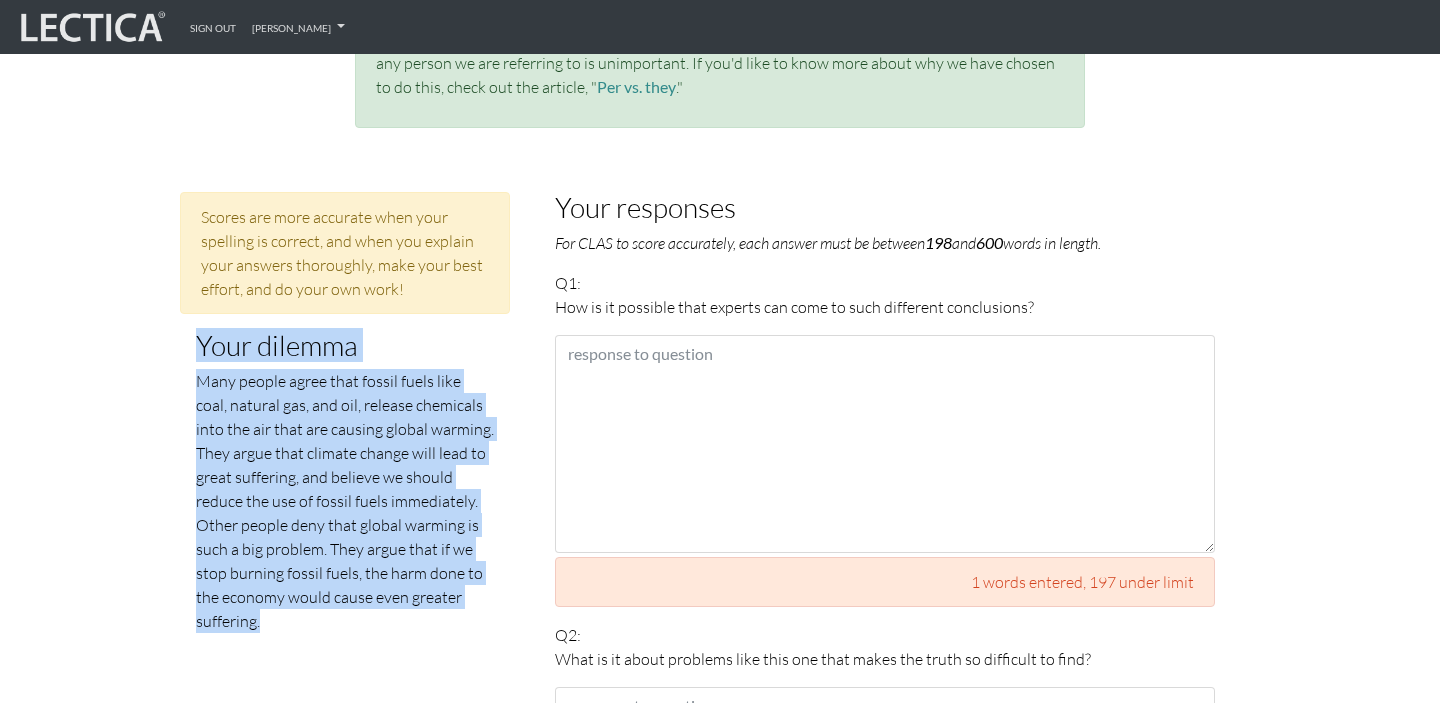 drag, startPoint x: 195, startPoint y: 322, endPoint x: 422, endPoint y: 601, distance: 359.68042 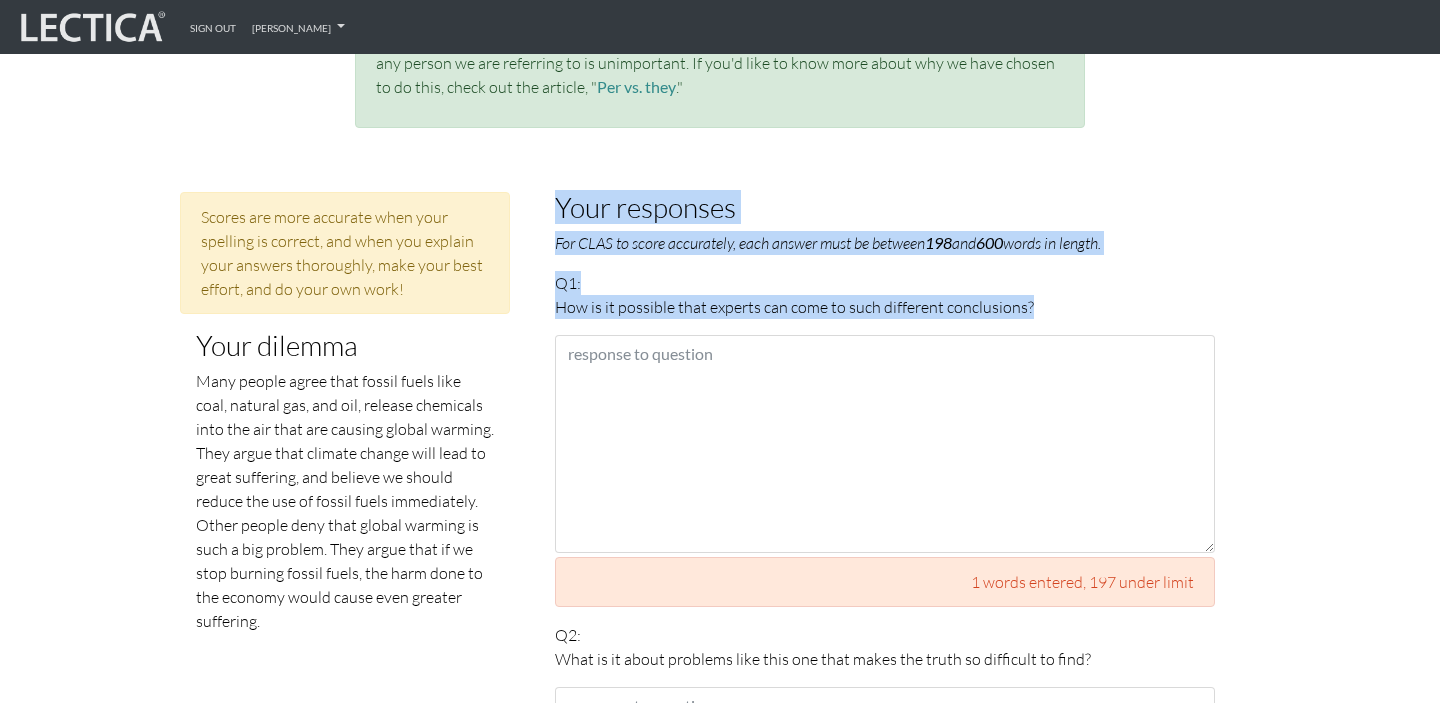 drag, startPoint x: 558, startPoint y: 186, endPoint x: 1039, endPoint y: 286, distance: 491.28506 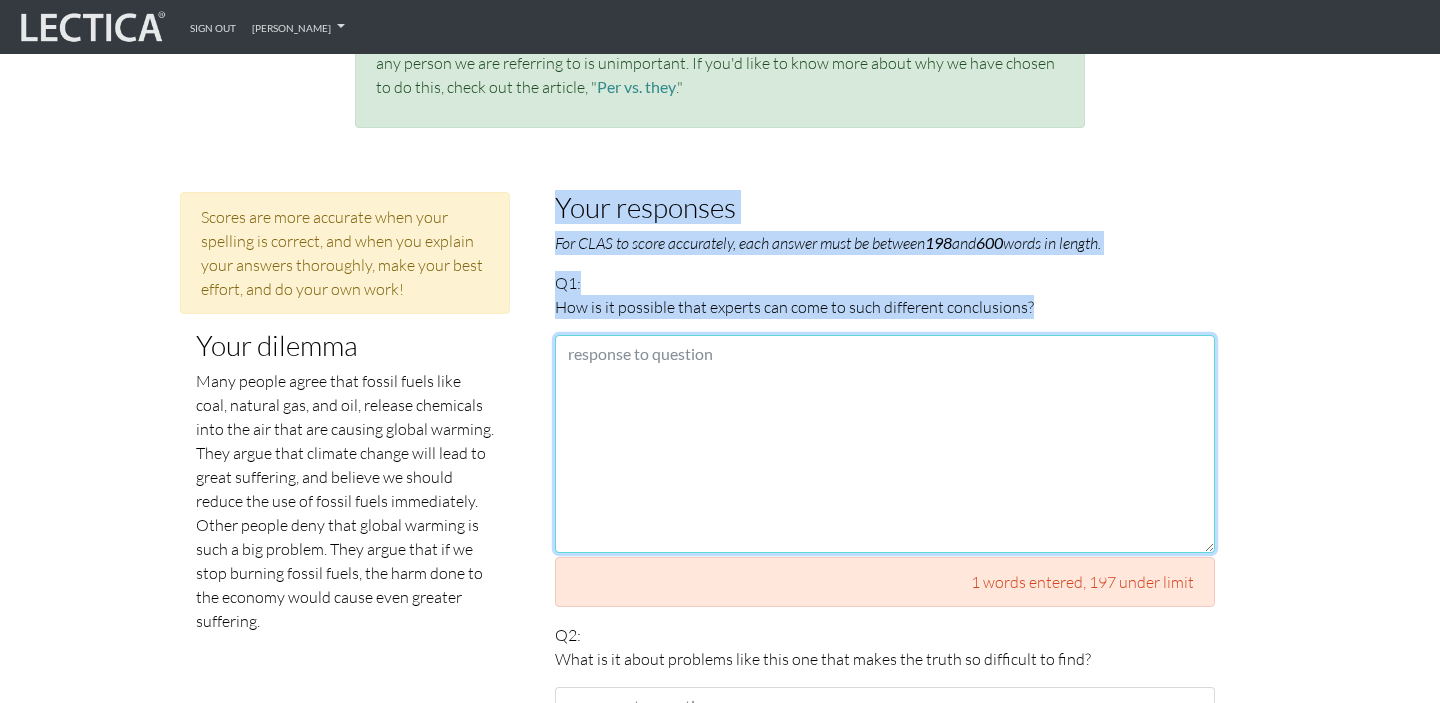 click at bounding box center (885, 444) 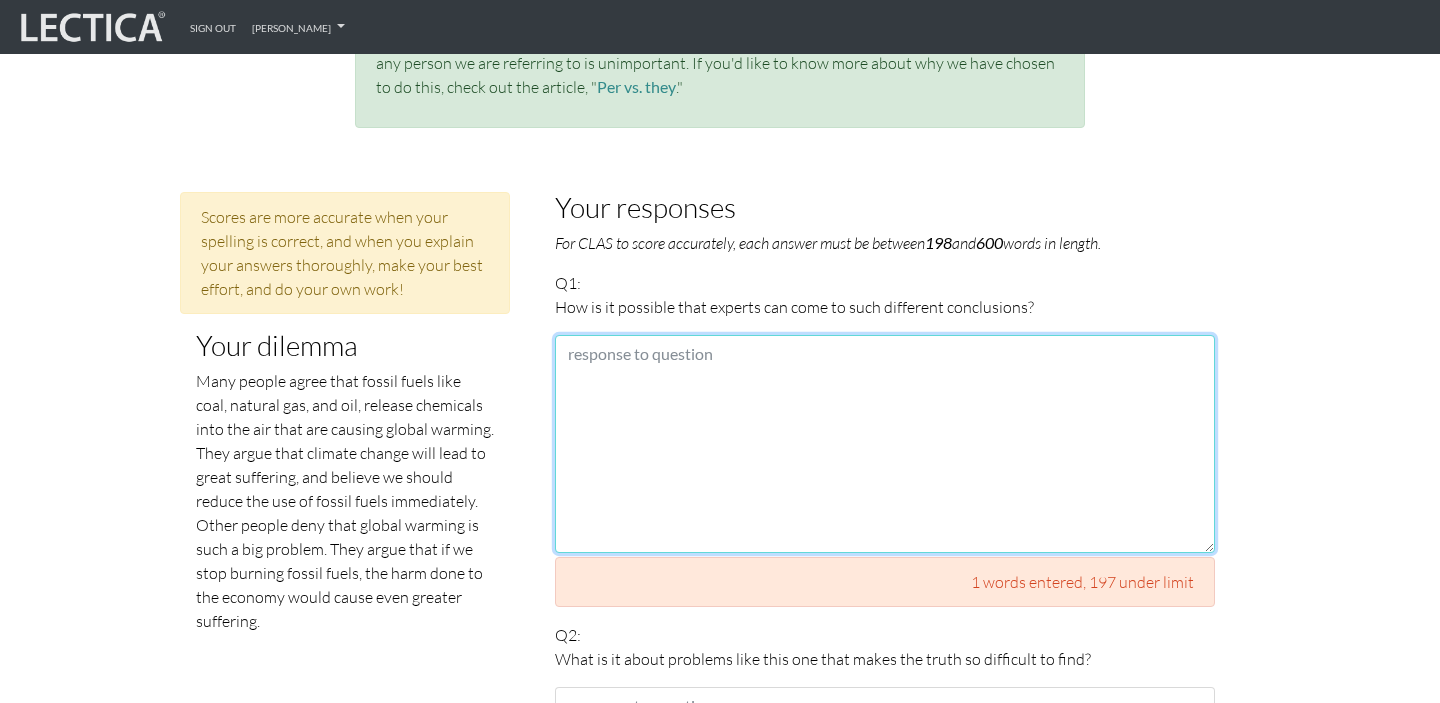 paste on "Those experts come in with their personal and professional backgrounds and with diverse point of views. It will create those different conclusions. Many factors contribute to those differences such as they primary focuses. Do they care more about the clean energy, environmental protection or do they care more about the economic development? Because of their primary focus is different, that is why they will give different conclusions more in align and support their own standpoint. I also think another major factor is the representation, who are those experts represent. Individual has their own standpoint and understanding on this particular topic, if they are representing a side that could be either align to their personal value or the values of the group they are representing. It’s like debating team, my personal values could be supporting A, but my team take the side supporting B; that is another reason I think could cause such different conclusions. The key point I am trying to say here is the alignment ..." 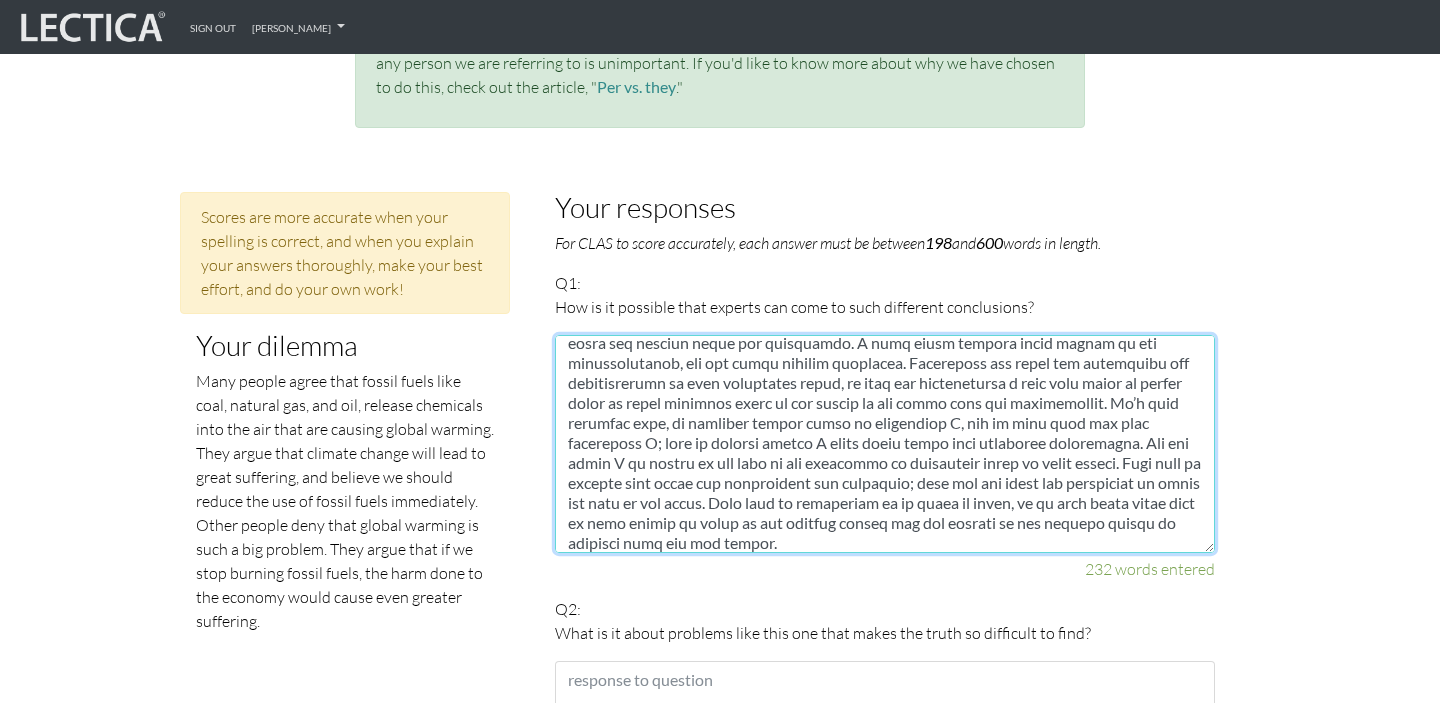 scroll, scrollTop: 120, scrollLeft: 0, axis: vertical 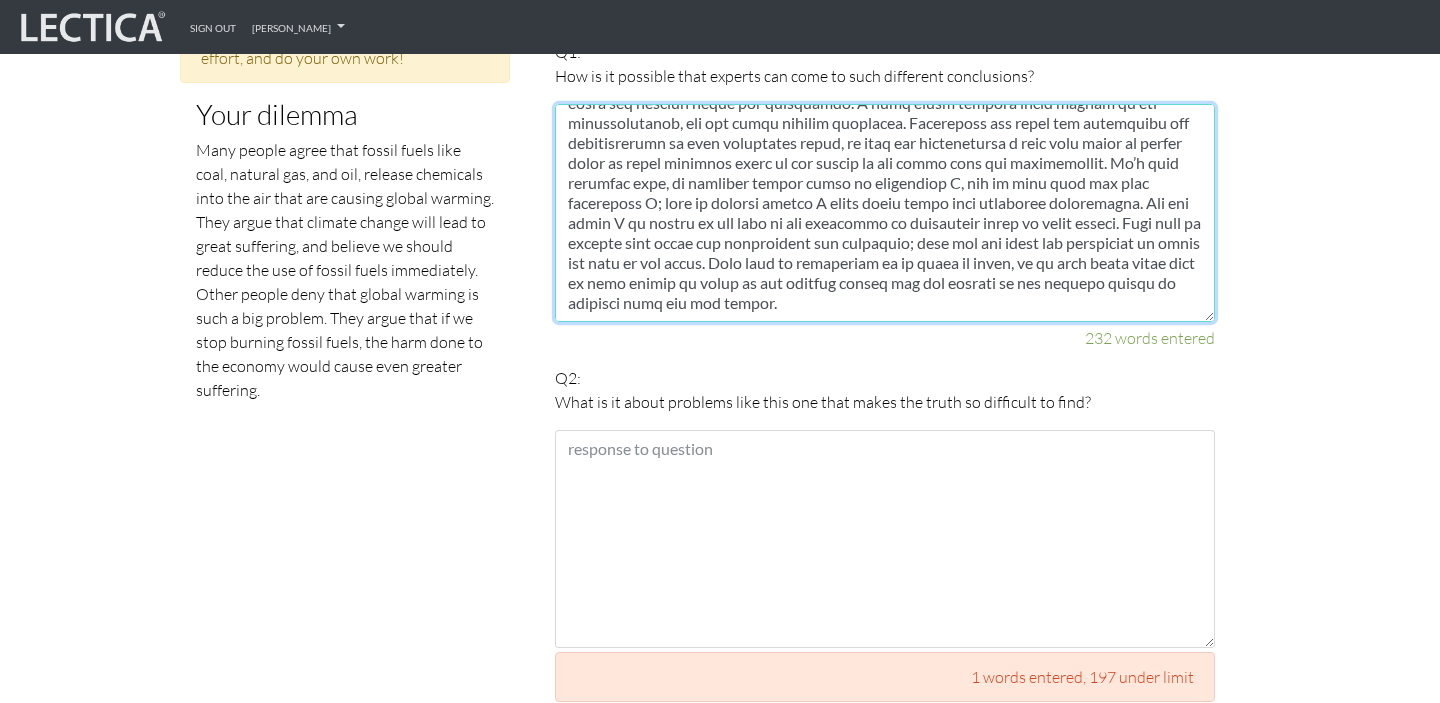 type on "Those experts come in with their personal and professional backgrounds and with diverse point of views. It will create those different conclusions. Many factors contribute to those differences such as they primary focuses. Do they care more about the clean energy, environmental protection or do they care more about the economic development? Because of their primary focus is different, that is why they will give different conclusions more in align and support their own standpoint. I also think another major factor is the representation, who are those experts represent. Individual has their own standpoint and understanding on this particular topic, if they are representing a side that could be either align to their personal value or the values of the group they are representing. It’s like debating team, my personal values could be supporting A, but my team take the side supporting B; that is another reason I think could cause such different conclusions. The key point I am trying to say here is the alignment ..." 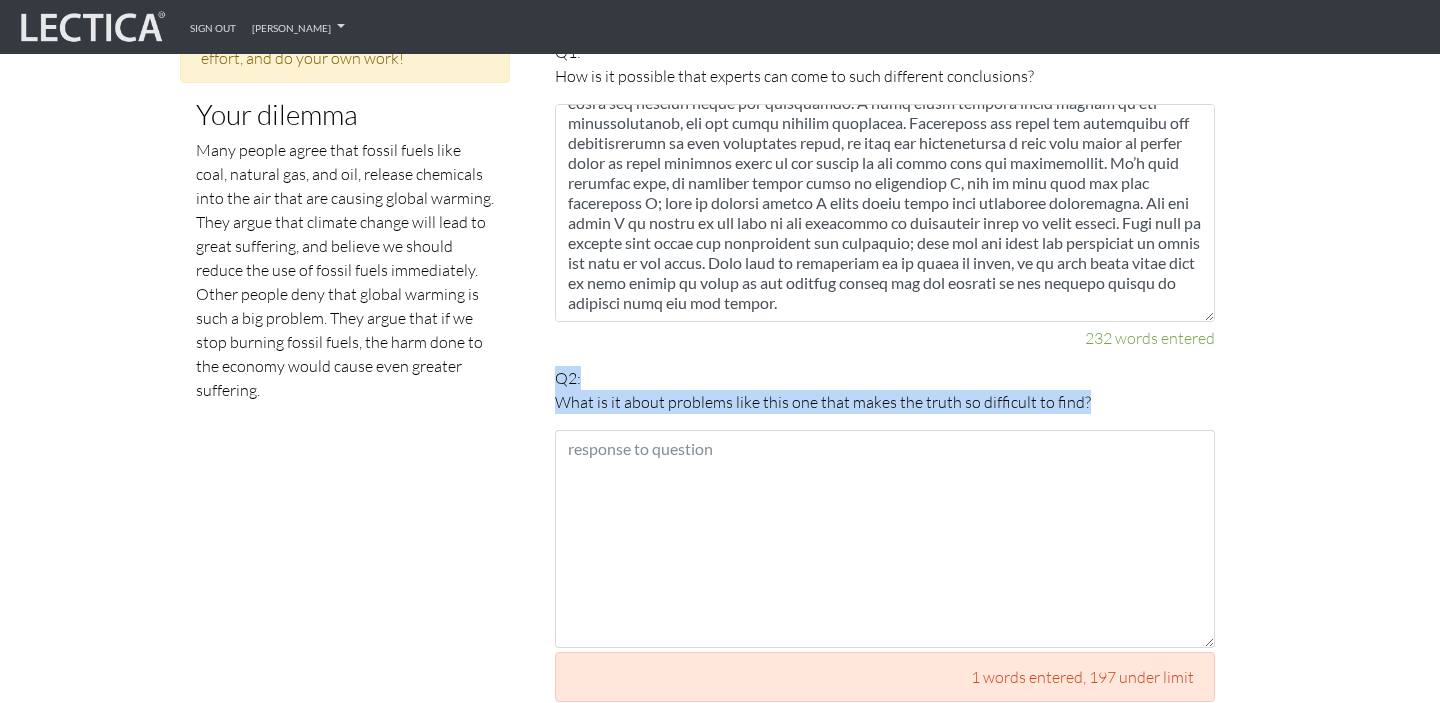 drag, startPoint x: 555, startPoint y: 355, endPoint x: 1114, endPoint y: 376, distance: 559.3943 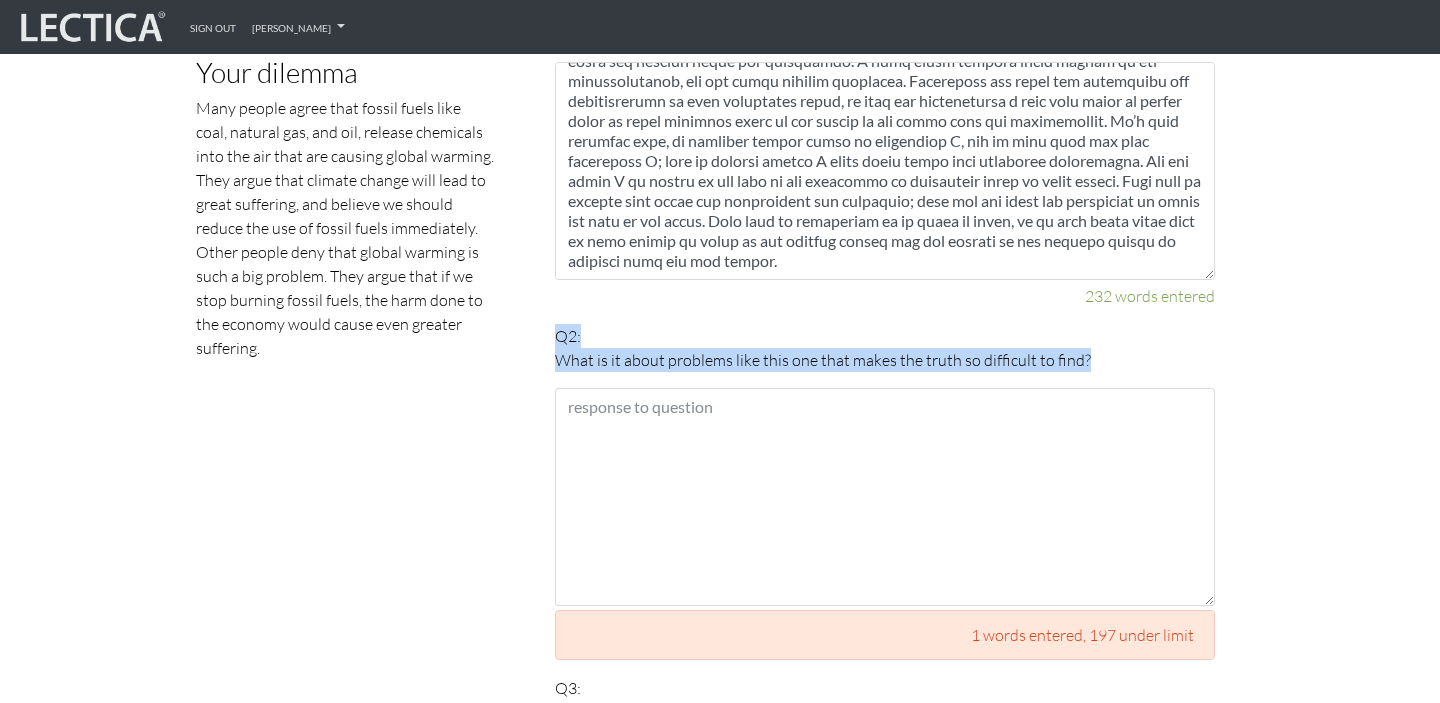 scroll, scrollTop: 1106, scrollLeft: 0, axis: vertical 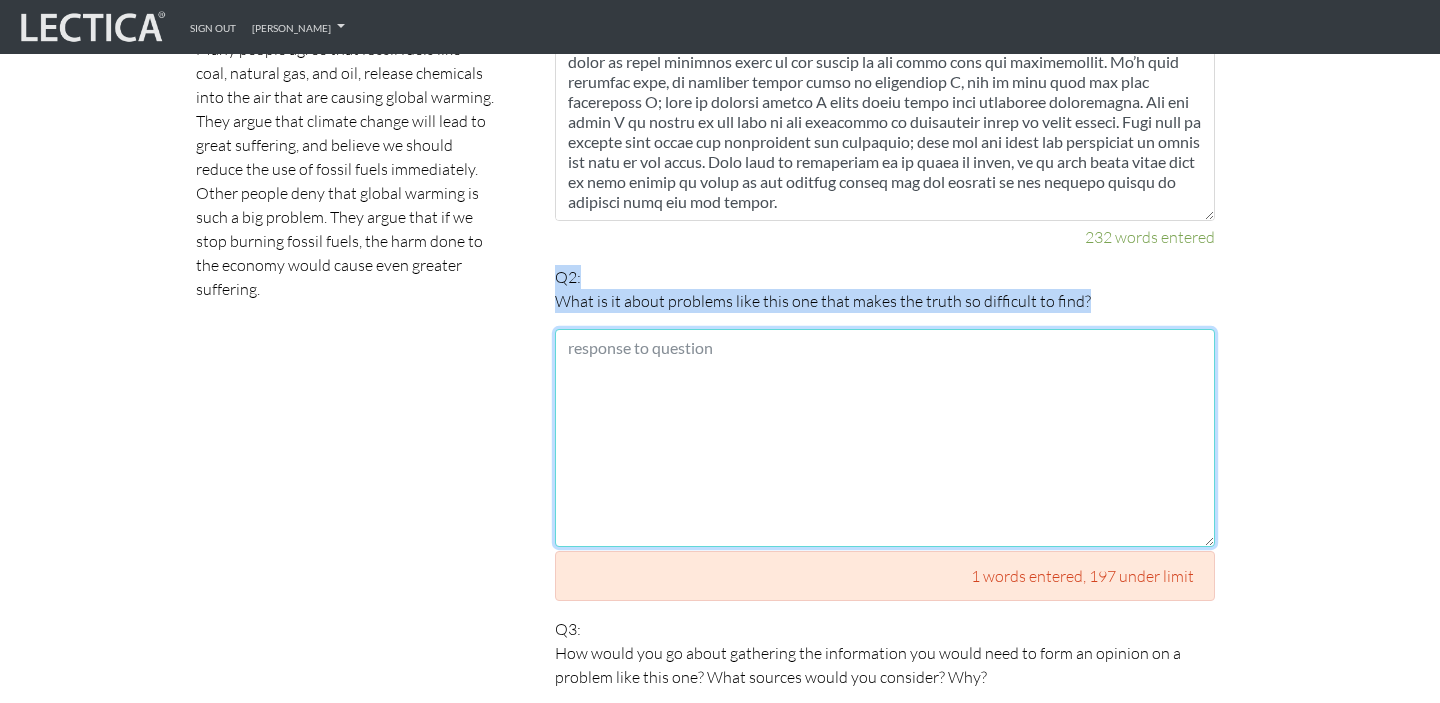 click at bounding box center (885, 438) 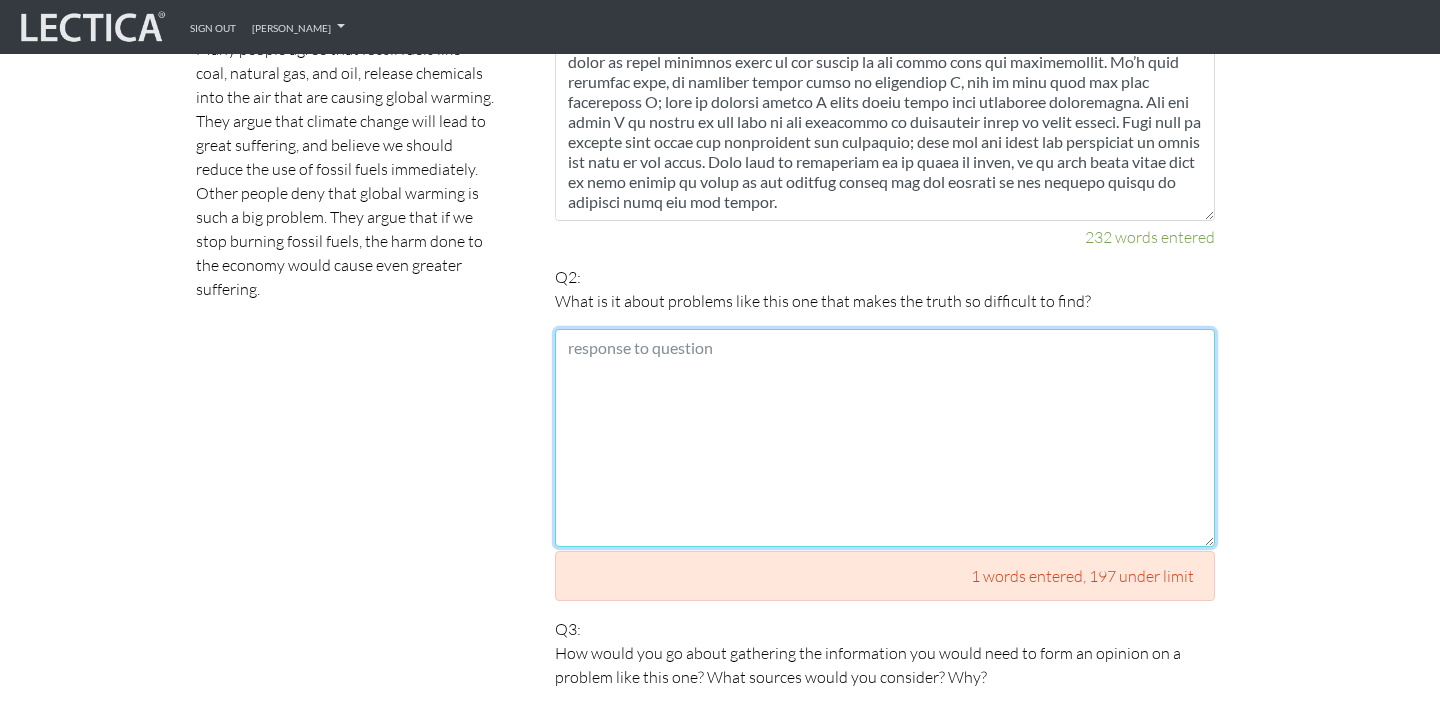 paste on "The dilemma presents both side of the story but did not ask for a specific question or a problem is identified that need us to solve. A lot of time, people try to jump into a solution and with experts’ mindset know it all kind of thinking try to solve the problem right away. Let’ step back for a moment and ask ourselves, what is the exactly the problem we are trying to solve? It is not clear or is there a problem we need to solve. This reminds me about the strategic thinking course I took this summer, identify the true problem is the fundamental task needs to do first. Even the way how you asked this question, “What is it about problems like this”, what problem are you talking about? Everything has two side, it depends on how you see it, how you interact with it, how you interpret it and what is your frame when looking at it. Both sides make the valid points and with supportive evidence or arguments, how do you define which side is the truth, right or wrong? I do not think it is difficult to find the truth..." 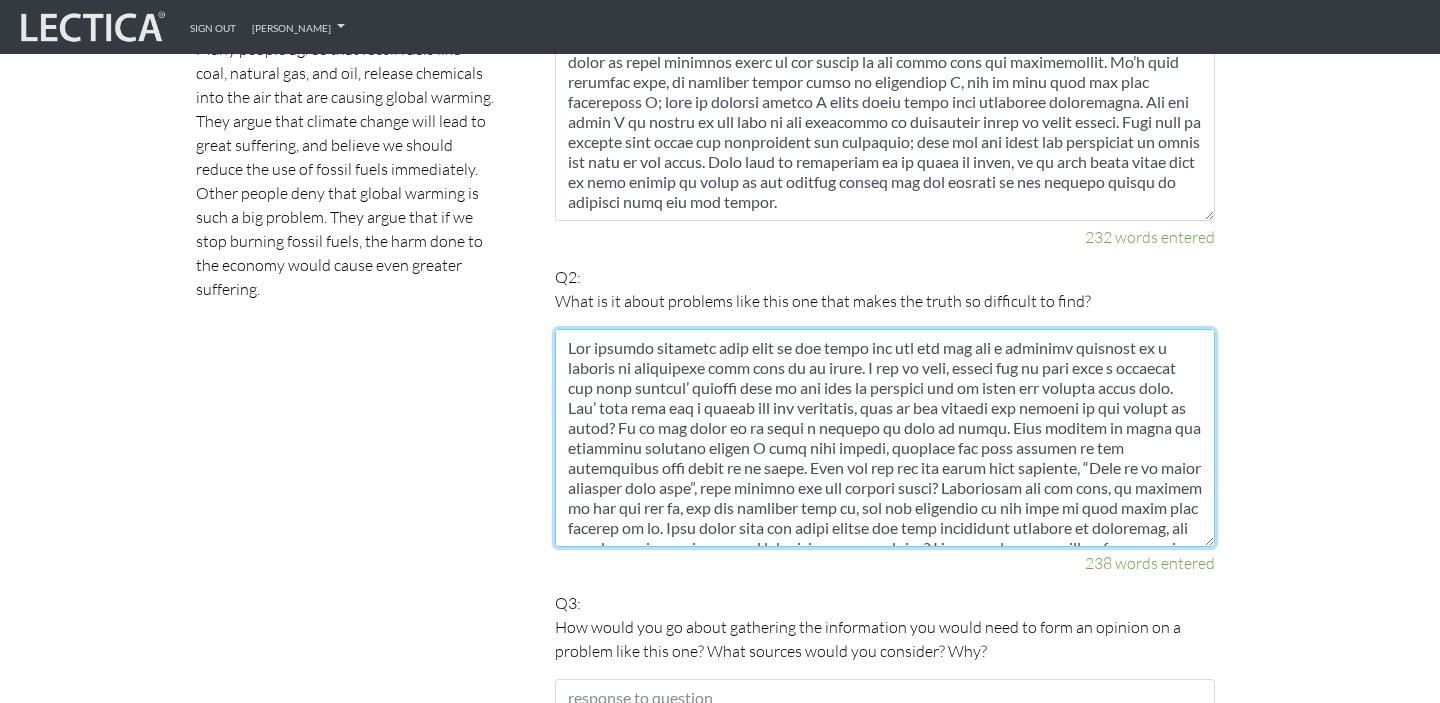 scroll, scrollTop: 71, scrollLeft: 0, axis: vertical 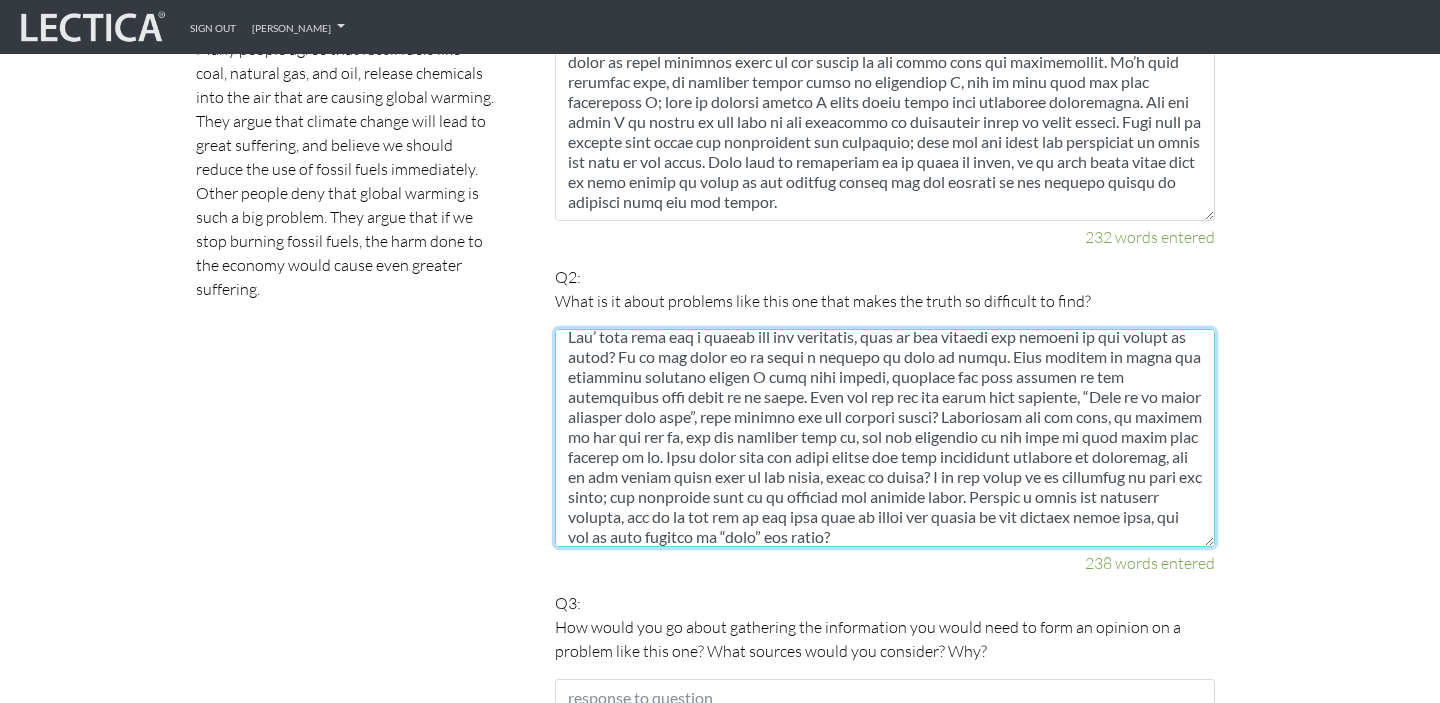 type on "The dilemma presents both side of the story but did not ask for a specific question or a problem is identified that need us to solve. A lot of time, people try to jump into a solution and with experts’ mindset know it all kind of thinking try to solve the problem right away. Let’ step back for a moment and ask ourselves, what is the exactly the problem we are trying to solve? It is not clear or is there a problem we need to solve. This reminds me about the strategic thinking course I took this summer, identify the true problem is the fundamental task needs to do first. Even the way how you asked this question, “What is it about problems like this”, what problem are you talking about? Everything has two side, it depends on how you see it, how you interact with it, how you interpret it and what is your frame when looking at it. Both sides make the valid points and with supportive evidence or arguments, how do you define which side is the truth, right or wrong? I do not think it is difficult to find the truth..." 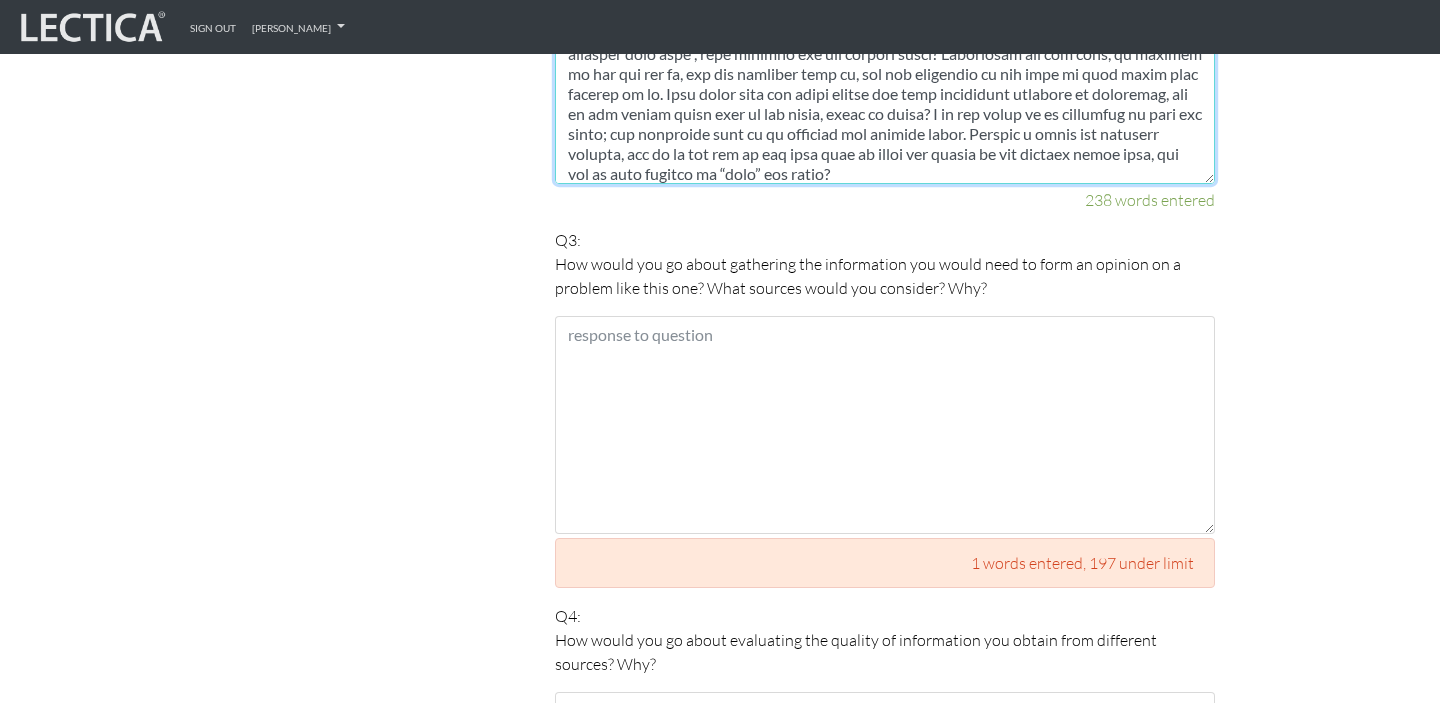 scroll, scrollTop: 1477, scrollLeft: 0, axis: vertical 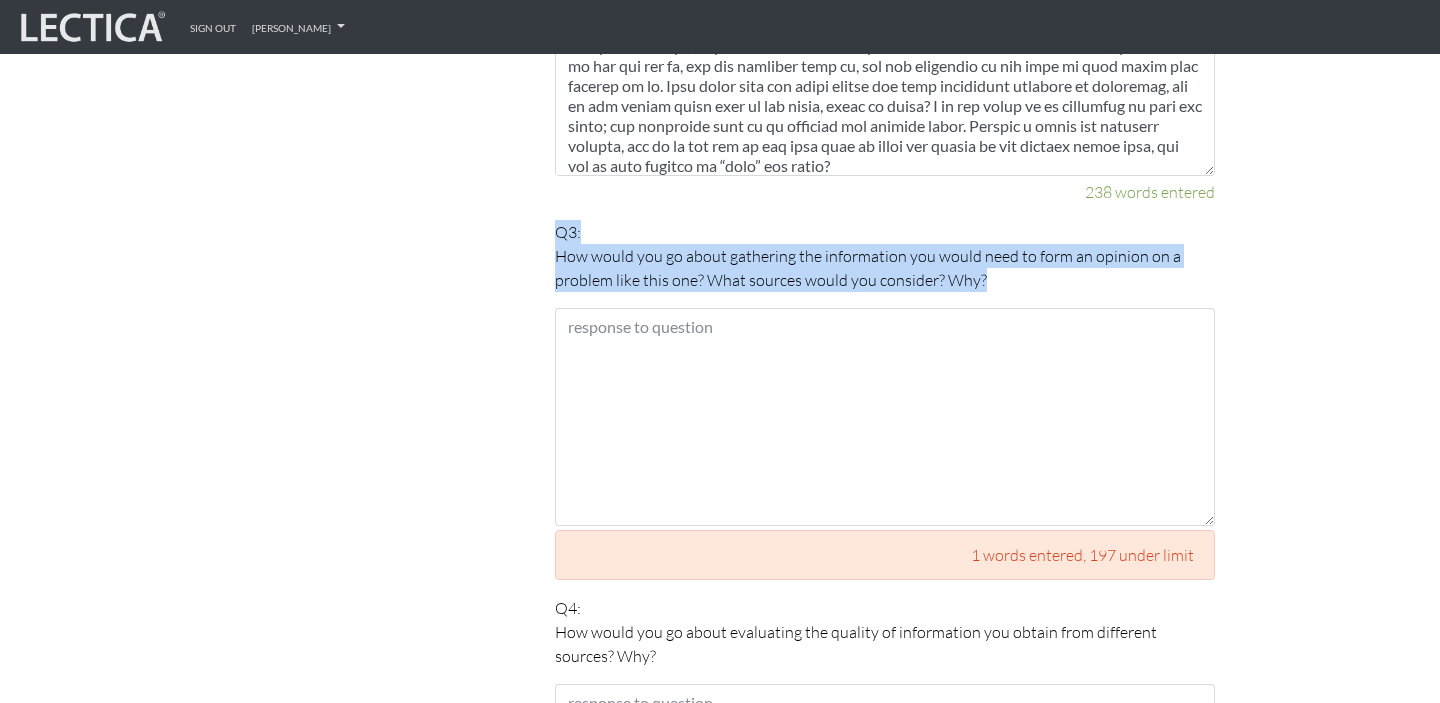 drag, startPoint x: 555, startPoint y: 205, endPoint x: 1001, endPoint y: 249, distance: 448.16516 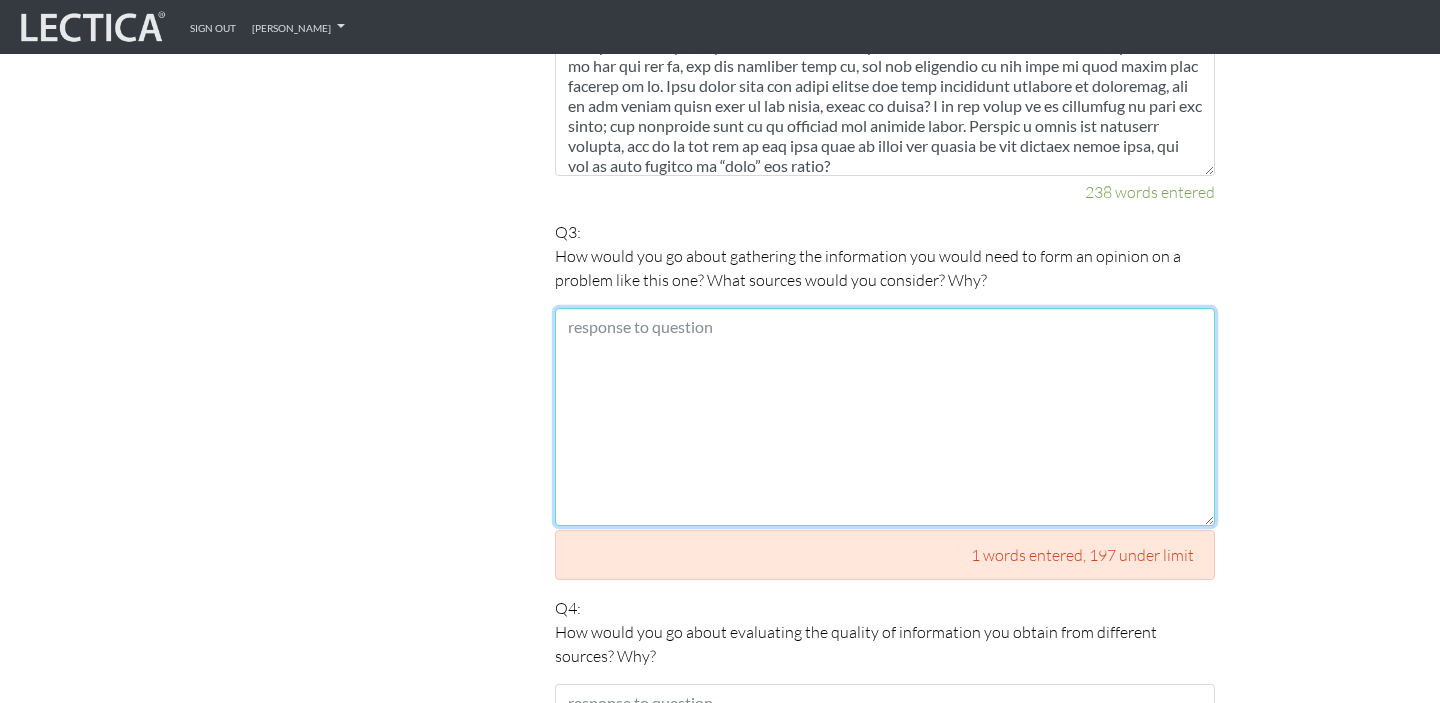 click at bounding box center [885, 417] 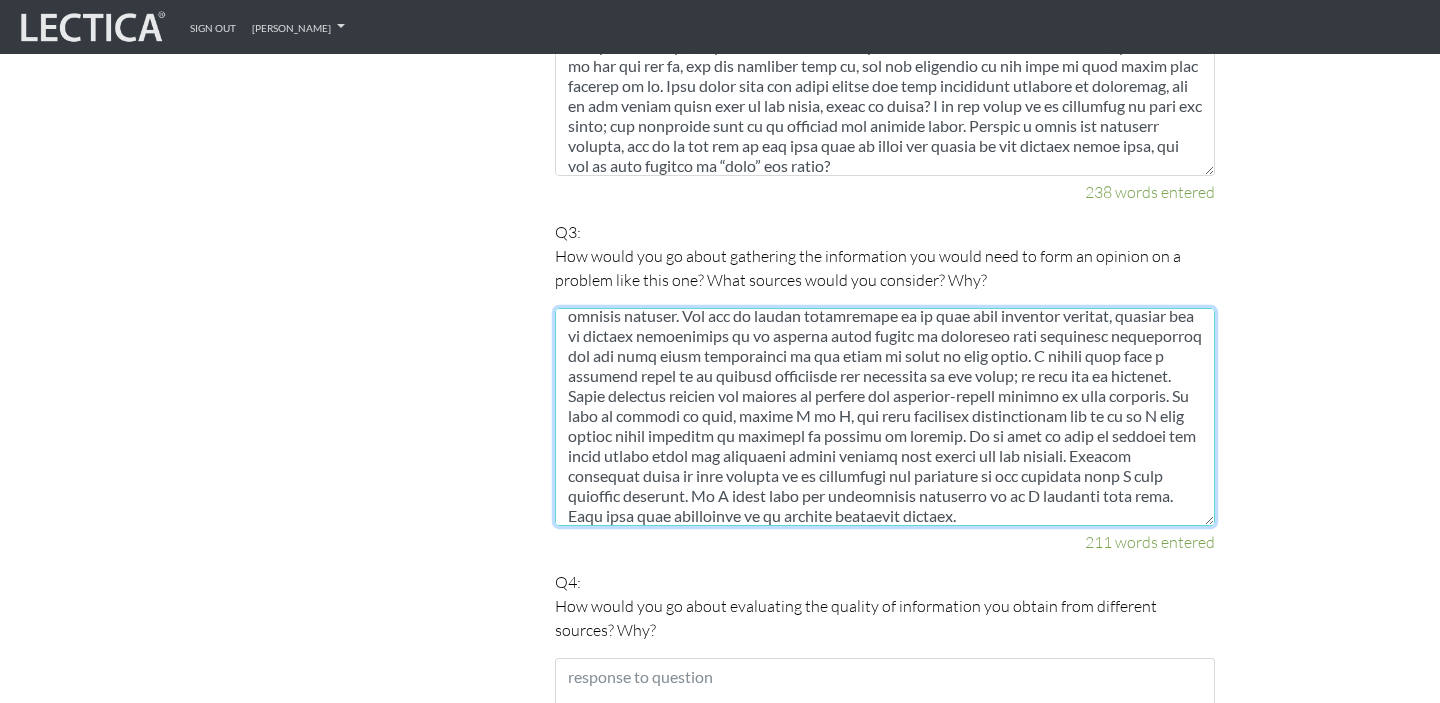 scroll, scrollTop: 80, scrollLeft: 0, axis: vertical 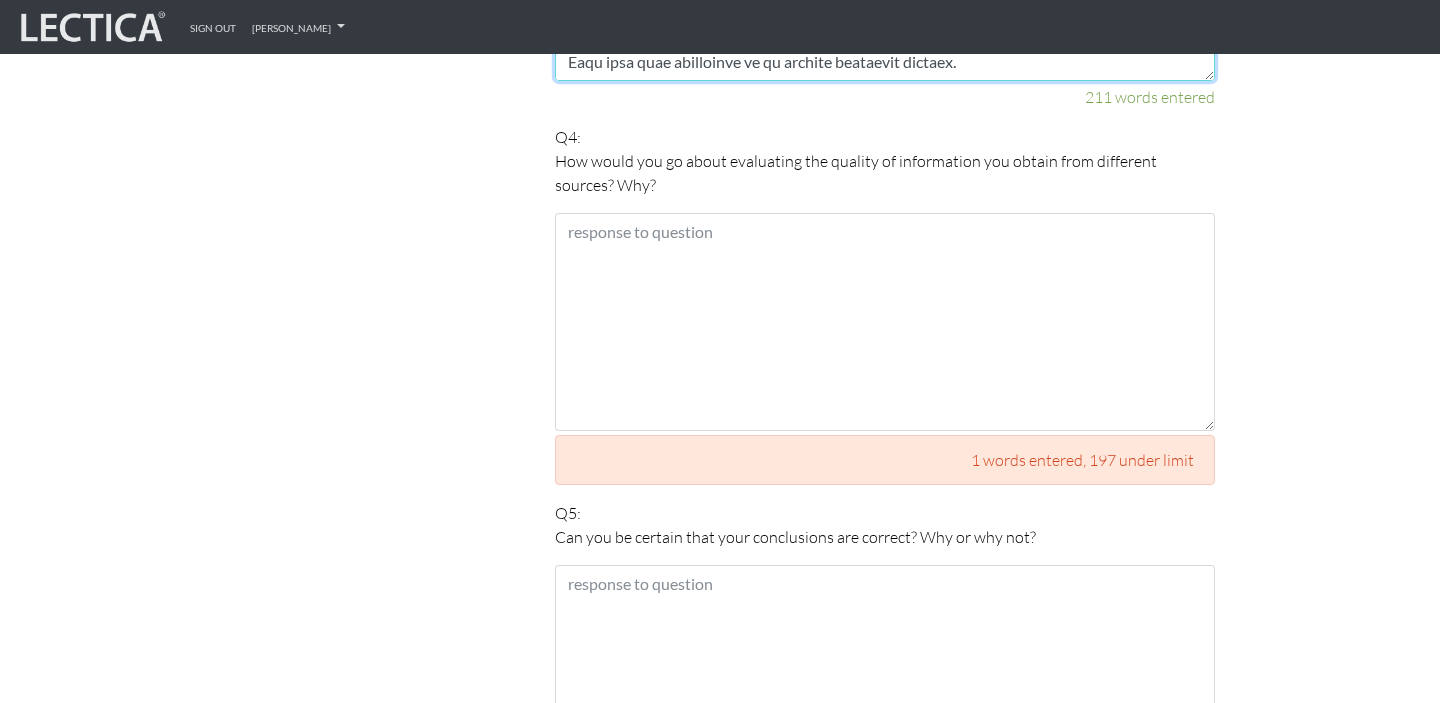 type on "As discussed earlier, I would like to understand what the problem is exactly we are trying to solve first. After a clear problem is identifies, I would like to collect information from different reliable sources, try to listen to diverse perspective on the same topic from diverse sources. One way to gather information is to read from reliable sources, another way to collect information is to conduct focus groups or interview with different stakeholder and see what their perspective is and point of views on this topic. I cannot just make a decision based on my limited experience and expertise on the topic; it will not be reliable. Using multiple sources and methods to support the decision-making process is more reliable. To form an opinion is easy, either A or B, the most important consideration for me is do I have enough valid evidence or examples to support my opinion. It is easy to form an opinion but think deeply about the reasoning behind require more energy and the process. Another challenge point in ..." 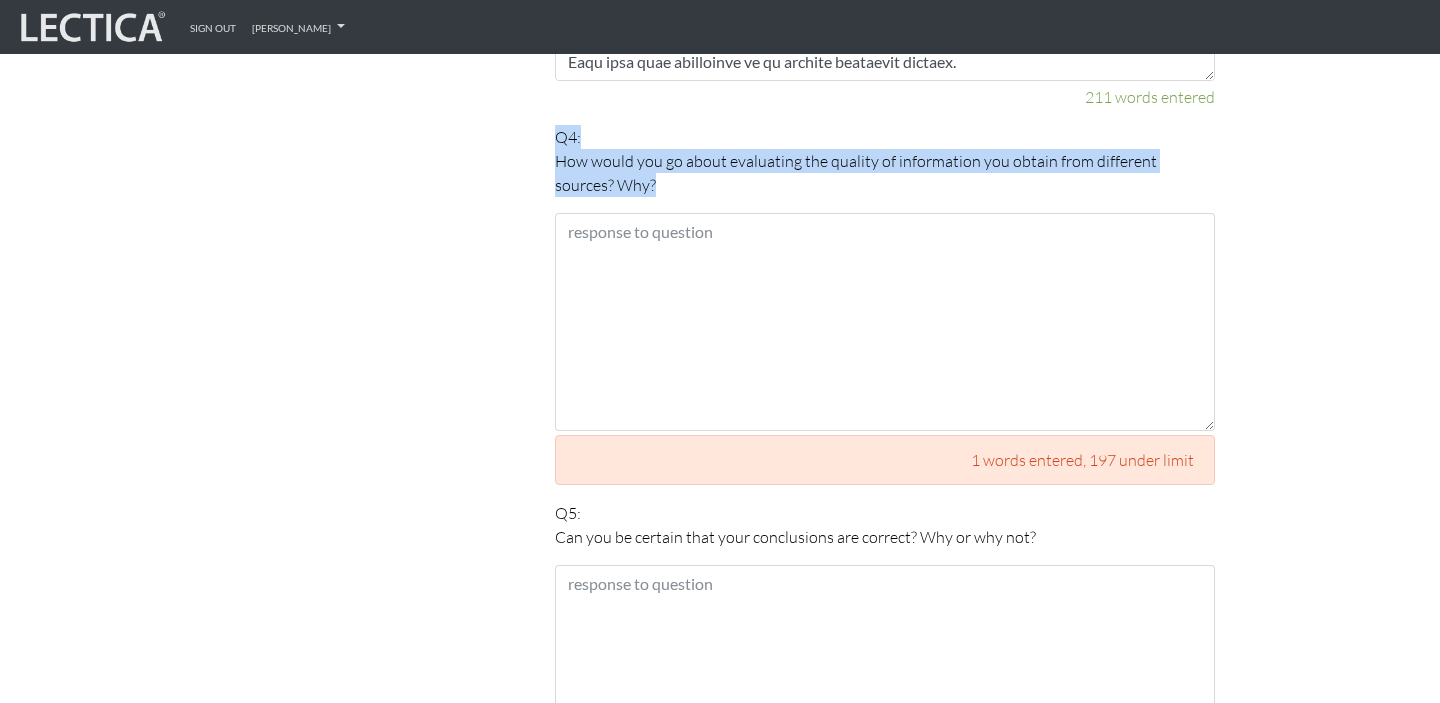 drag, startPoint x: 555, startPoint y: 113, endPoint x: 627, endPoint y: 165, distance: 88.814415 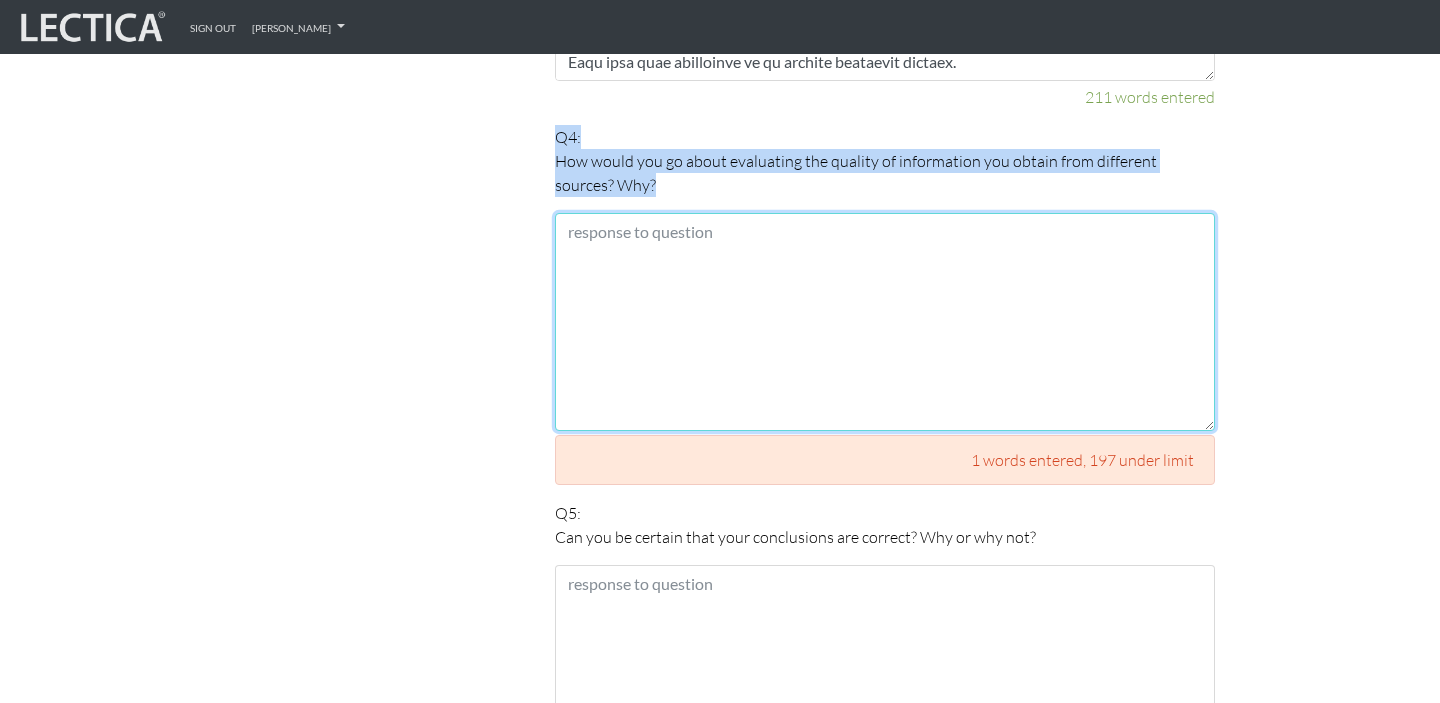 click at bounding box center [885, 322] 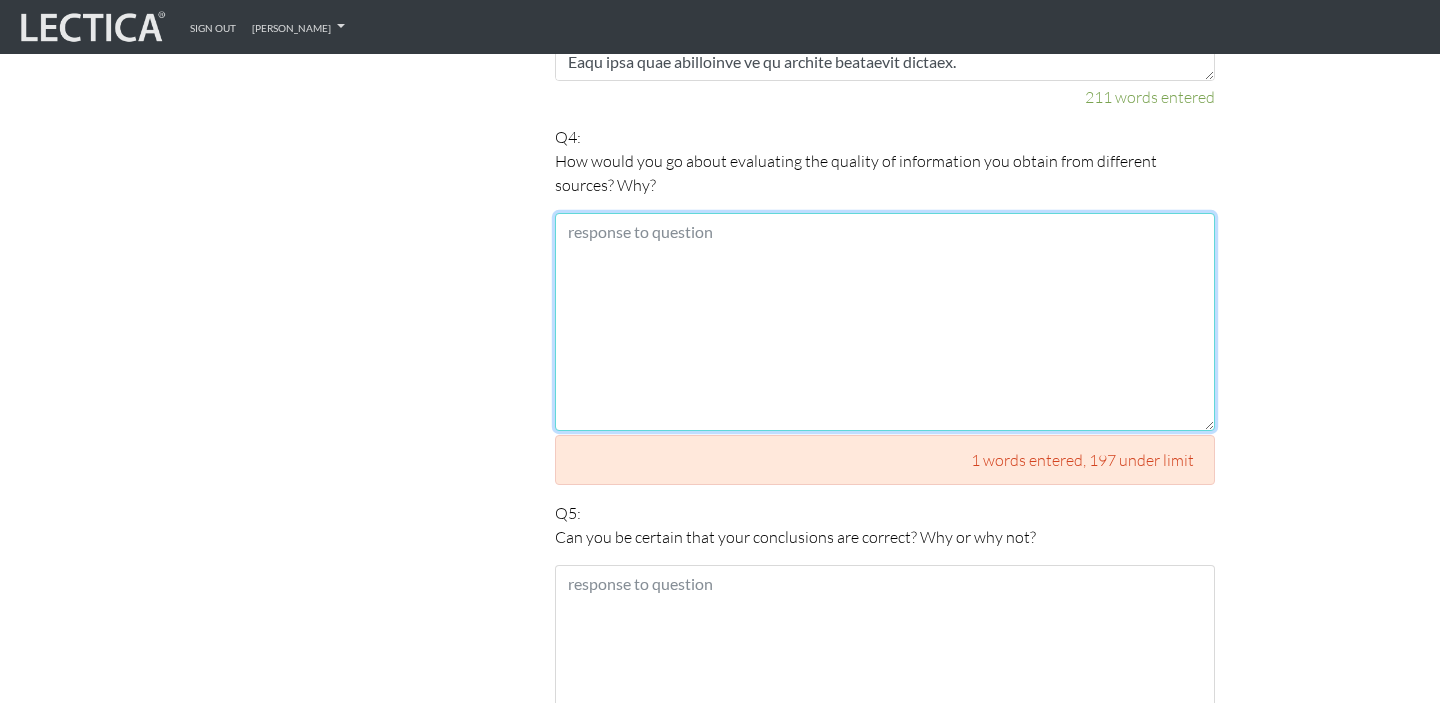paste on "I would prefer to do this data validation process in a more systematic way. I cannot make the decision only based on person experience or personal preference. It will be more reliable if the data are collected from representative and large enough study samples size. This is always my question, how big the sample size is enough? It also depends on the date is qualitative or quantitative, because that will require different methods to evaluate the quality of the information. To be honest, when I read research papers or case studies, I always wonder if I should trust their findings how can I apply that into my daily practices. As someone who used to work in large-sale assessment for K-12 assessment program in New York City, I understand the importance of realizable and valid data and the date collection process itself. But I do not have formal education on implementing the process or perform specific analysis methods, that is also another reason why I want to come back to school to study more of the methods a..." 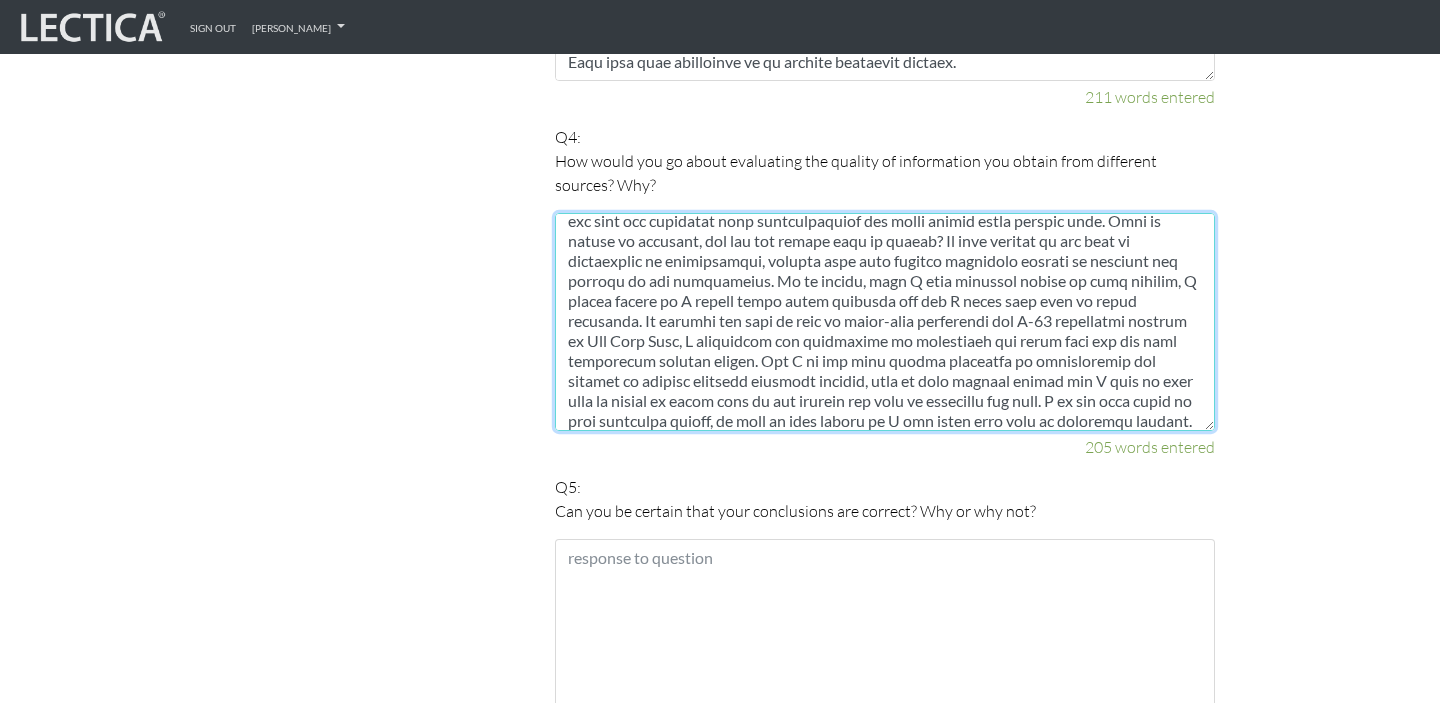 scroll, scrollTop: 60, scrollLeft: 0, axis: vertical 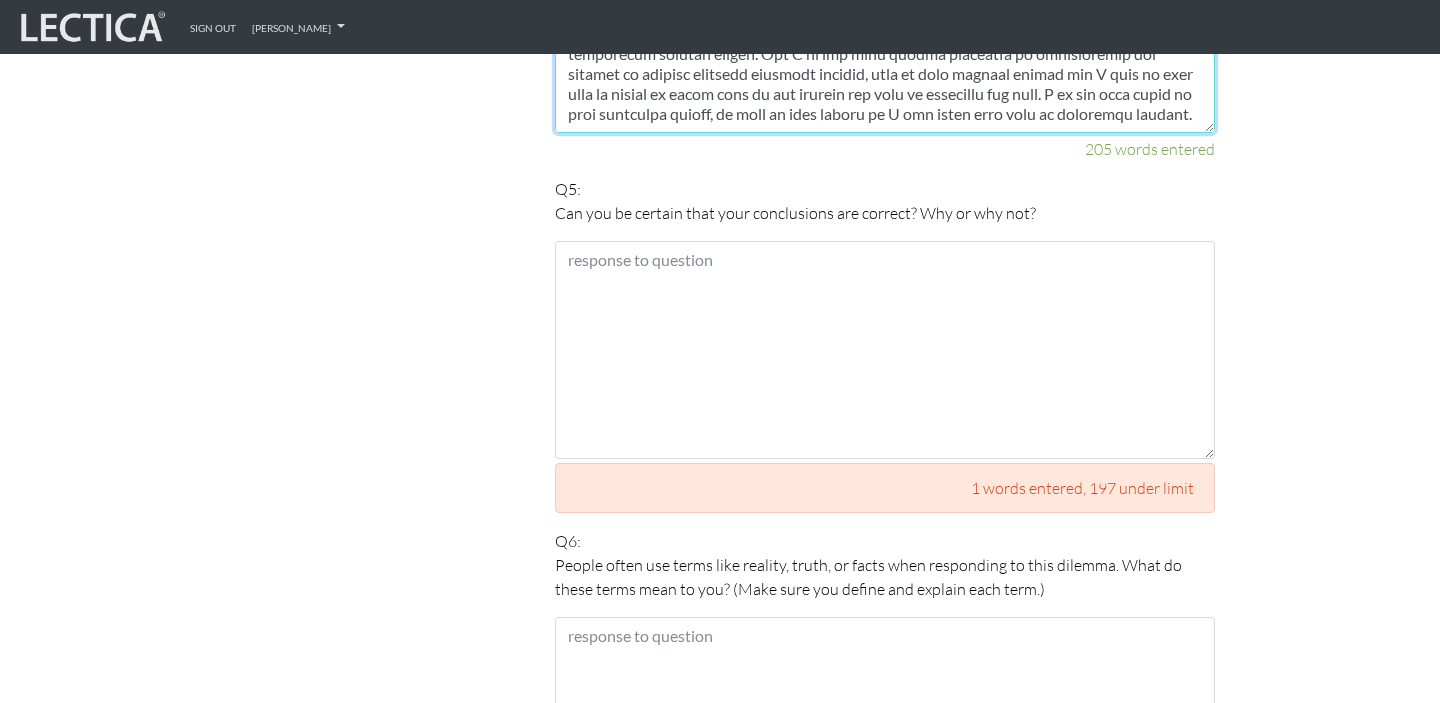 type on "I would prefer to do this data validation process in a more systematic way. I cannot make the decision only based on person experience or personal preference. It will be more reliable if the data are collected from representative and large enough study samples size. This is always my question, how big the sample size is enough? It also depends on the date is qualitative or quantitative, because that will require different methods to evaluate the quality of the information. To be honest, when I read research papers or case studies, I always wonder if I should trust their findings how can I apply that into my daily practices. As someone who used to work in large-sale assessment for K-12 assessment program in New York City, I understand the importance of realizable and valid data and the date collection process itself. But I do not have formal education on implementing the process or perform specific analysis methods, that is also another reason why I want to come back to school to study more of the methods a..." 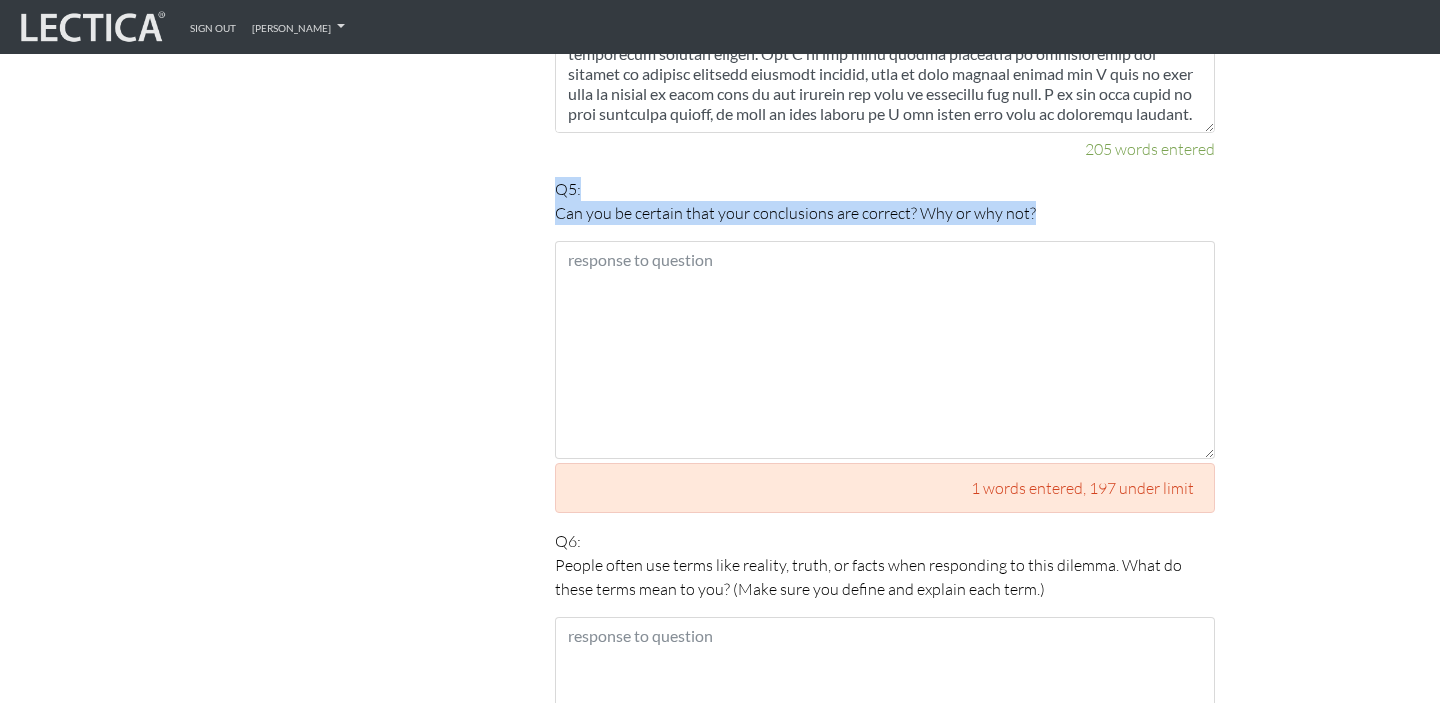 drag, startPoint x: 558, startPoint y: 164, endPoint x: 1030, endPoint y: 203, distance: 473.6085 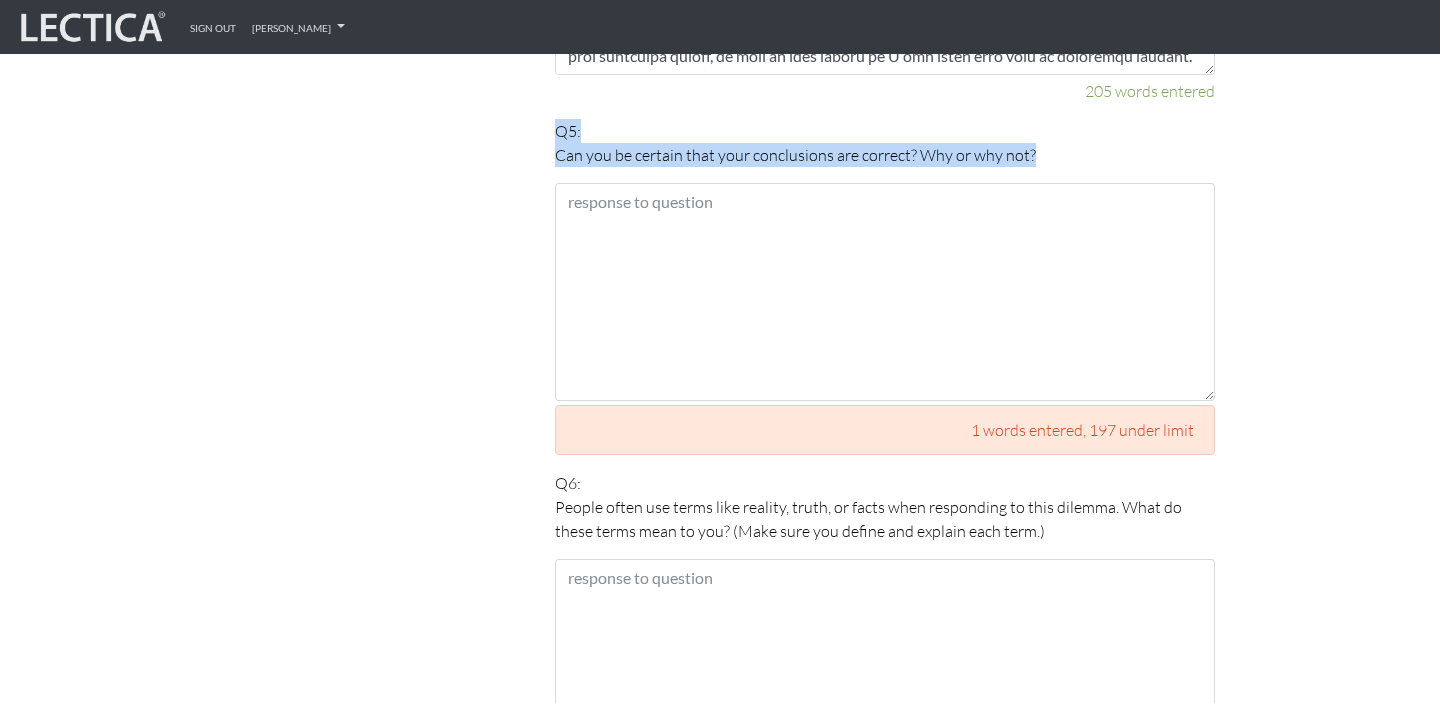 scroll, scrollTop: 2320, scrollLeft: 0, axis: vertical 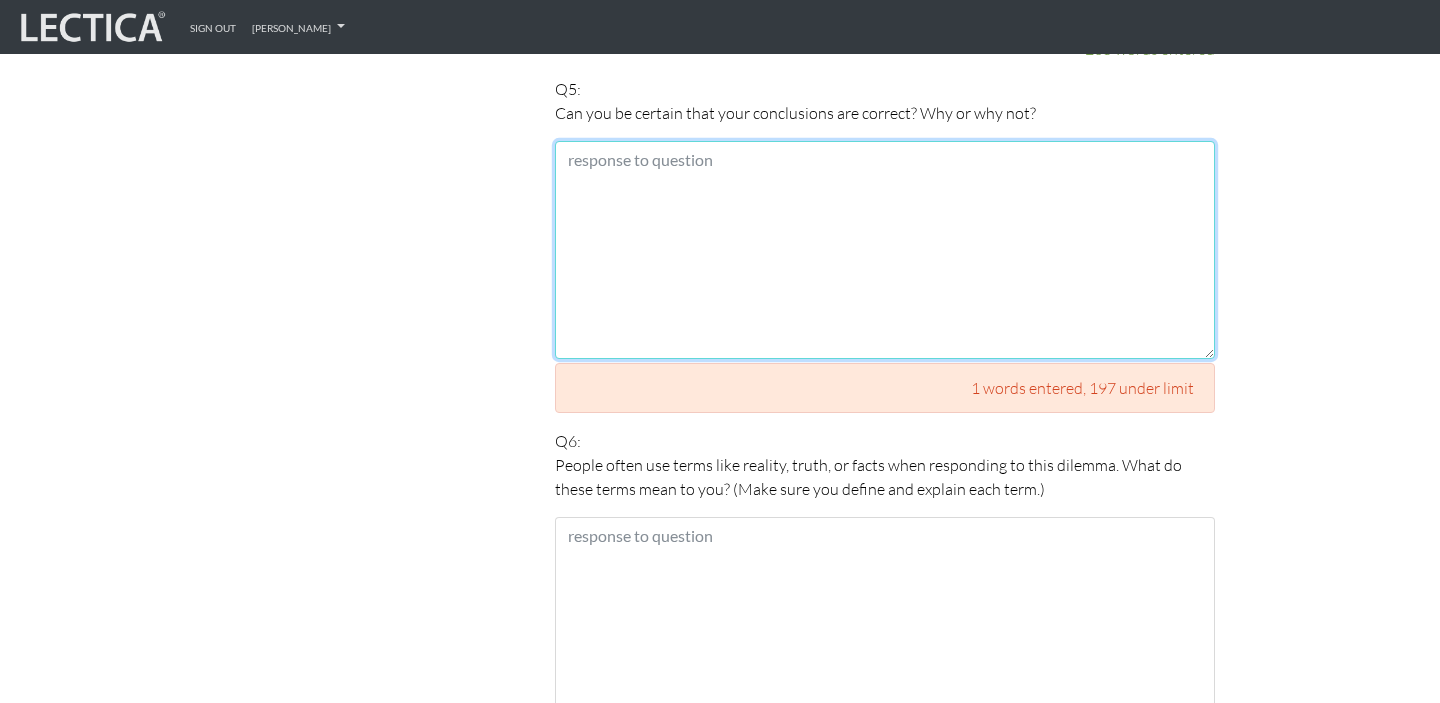 click at bounding box center [885, 250] 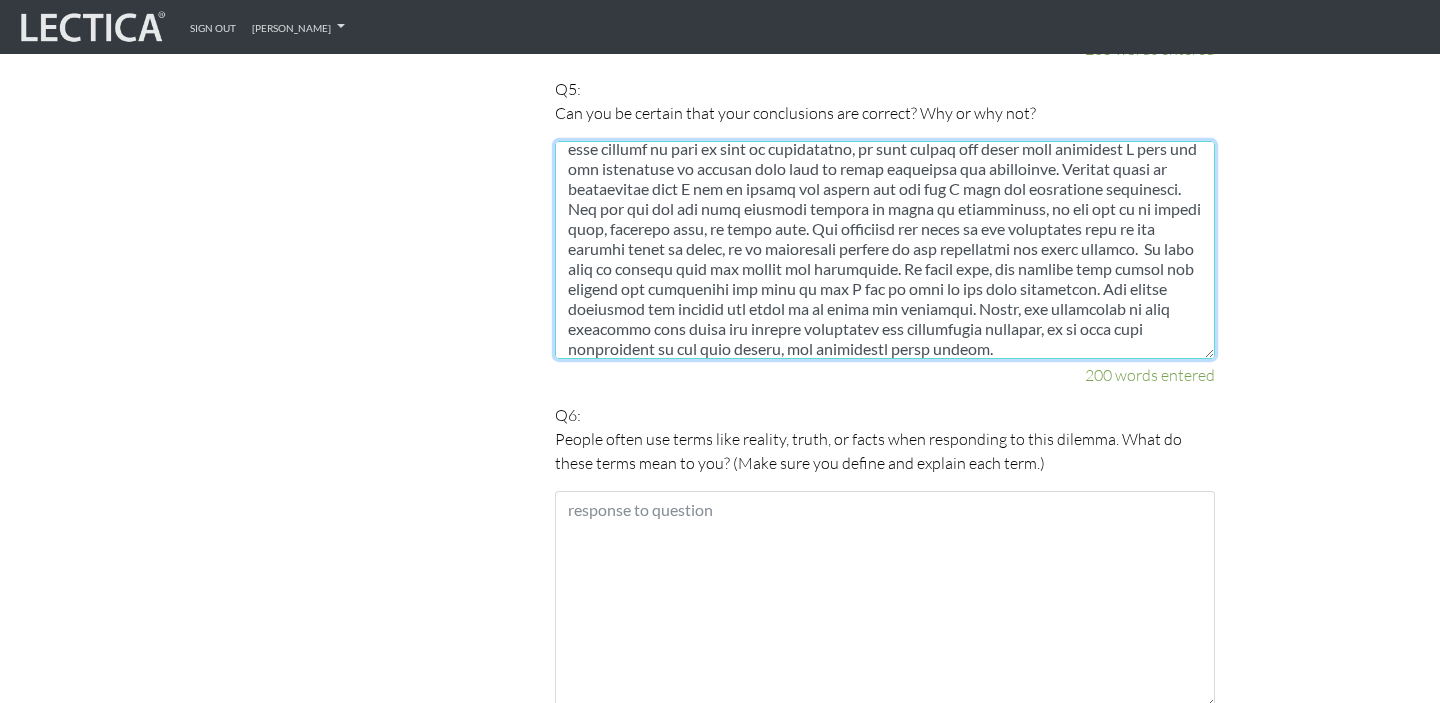 scroll, scrollTop: 60, scrollLeft: 0, axis: vertical 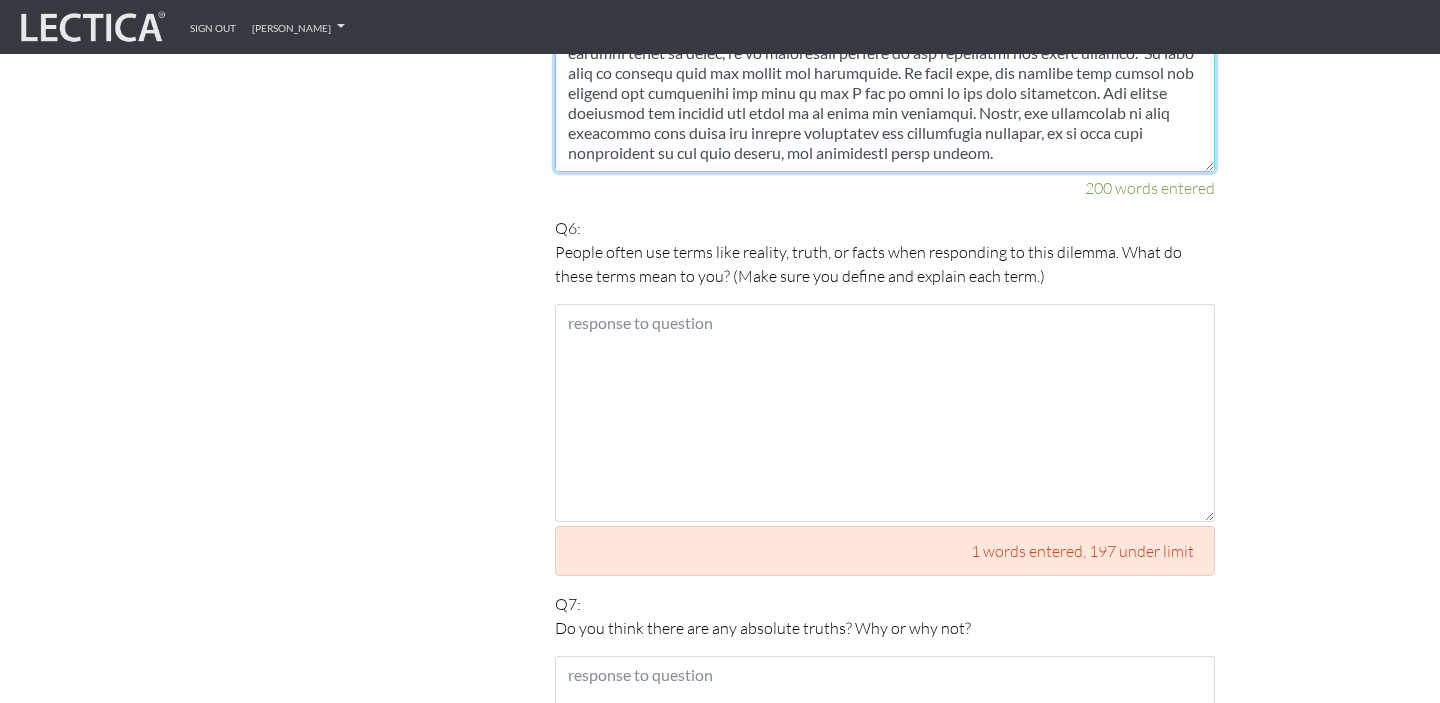type on "The way how I see the certainty here is not going to be 100%. Generally speaking, if I followed the proper process and producers to collect enough valuable and reliable data and make meaning of them to form my conclusions, at this moment and under this condition I will say the conclusion is correct only base on those condition and situations. Because there is information that I can be missed may change the way how I form the conclusion completely. The way how you ask this question reminds me about in mathematics, we may say is it always true, sometime true, or never true. The situation and topic we are discussing here is not clearly right or wrong, it is changeable depends on the conditions and other factors.  It also good if someone else can verify the conclusion. In other word, can someone else follow the process and procedures the same as how I did to come to the same conclusion. Can others duplicate the process and adopt it in their own practices. Again, the conclusion is made available only under the ..." 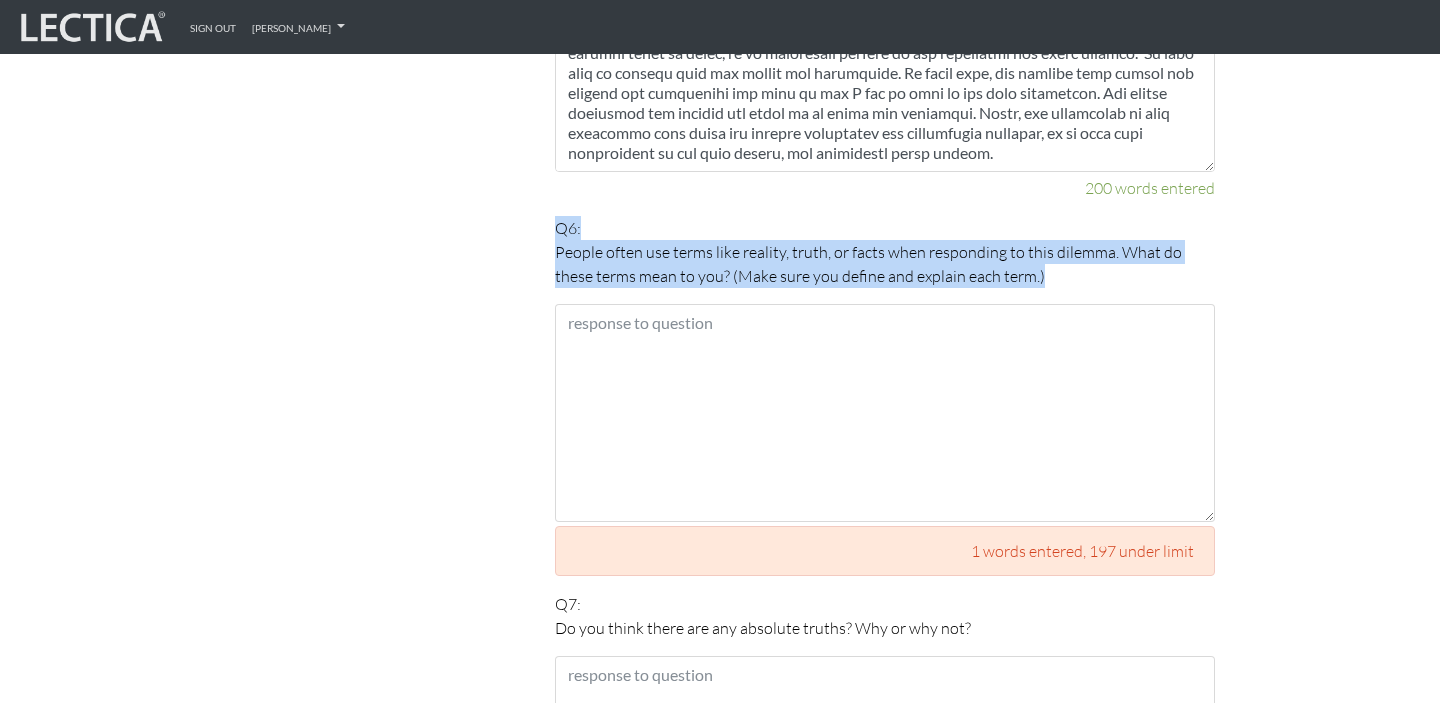 drag, startPoint x: 557, startPoint y: 202, endPoint x: 1036, endPoint y: 254, distance: 481.81427 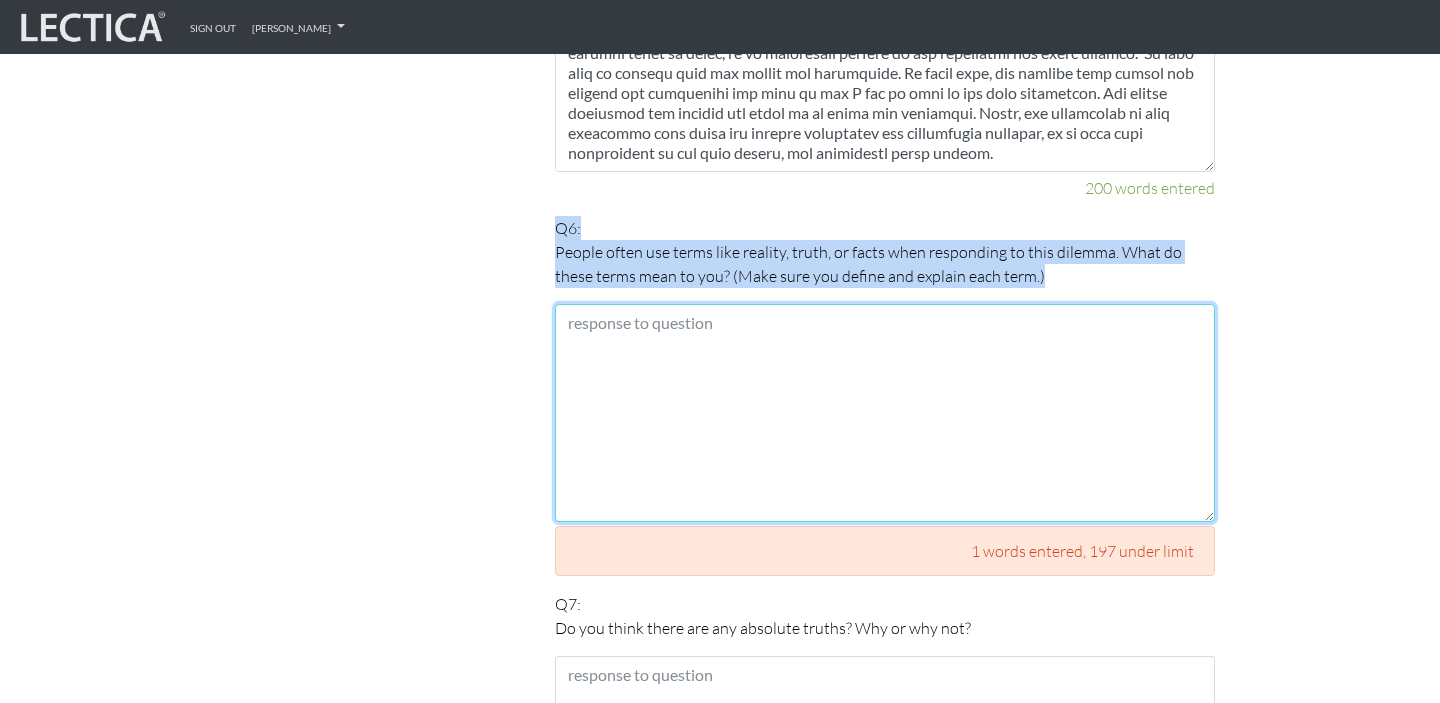 click at bounding box center [885, 413] 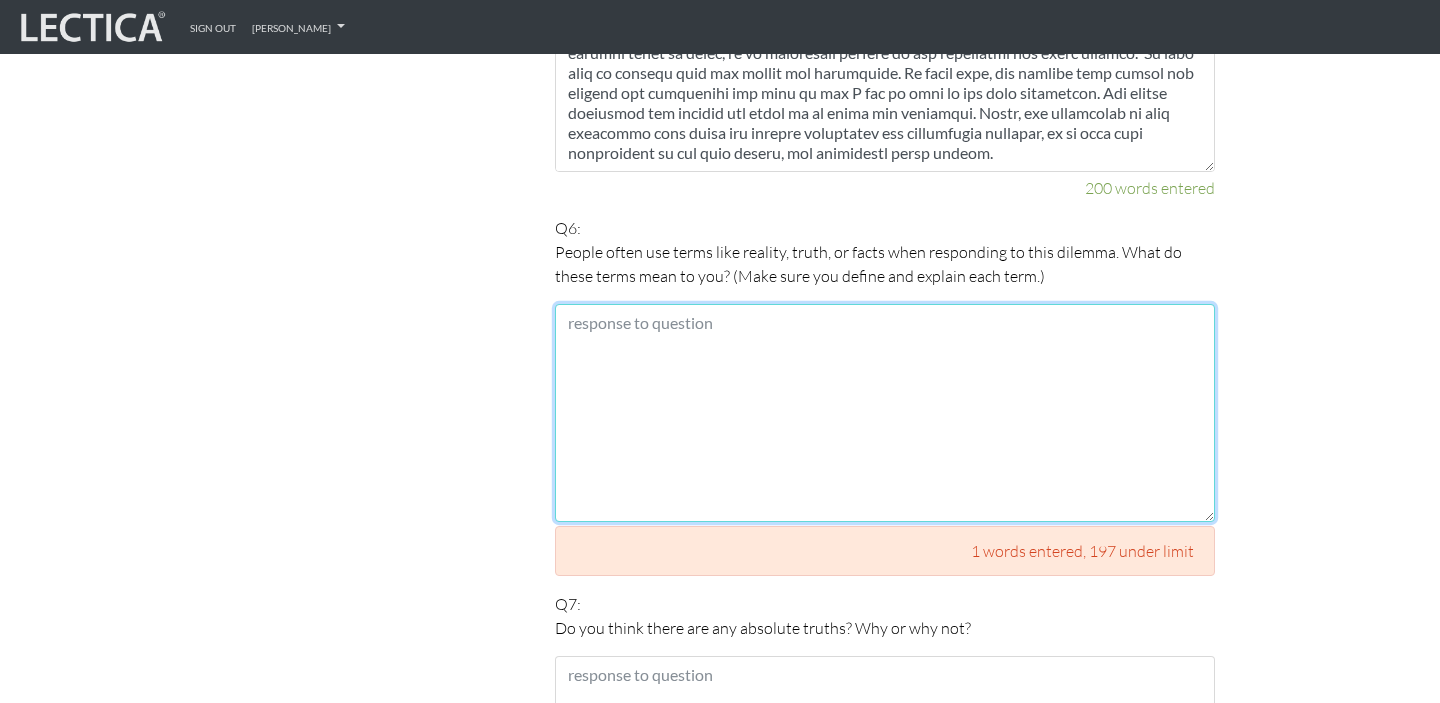 paste on "This is really a good question. It is very important to define each term and to ensure all the stakeholders are on the same page and to ensure we are talking about the same thing.
Reality refers to the real-life and real-world situations. It is really happening and occurring in the real-world. This is important, especially if we are trying to solve a real-world problem that could be urgent at this moment.
Truth, this is an interesting term. It supposed to be the real result of the current situation. My question is who determined what is the truth? What does it really mean?
Facts are the real evidence and agreed upon information. For me, how to collect that evidence or find the facts is my wonder. Sometimes, with limited mindset and framework, I can only see and have access to certain facts, but not the whole pool of facts. This will also limit my ability to make the informed decision. It is like news media; they only want you to see the side of the story they want you to see. Similarly, you may only hav..." 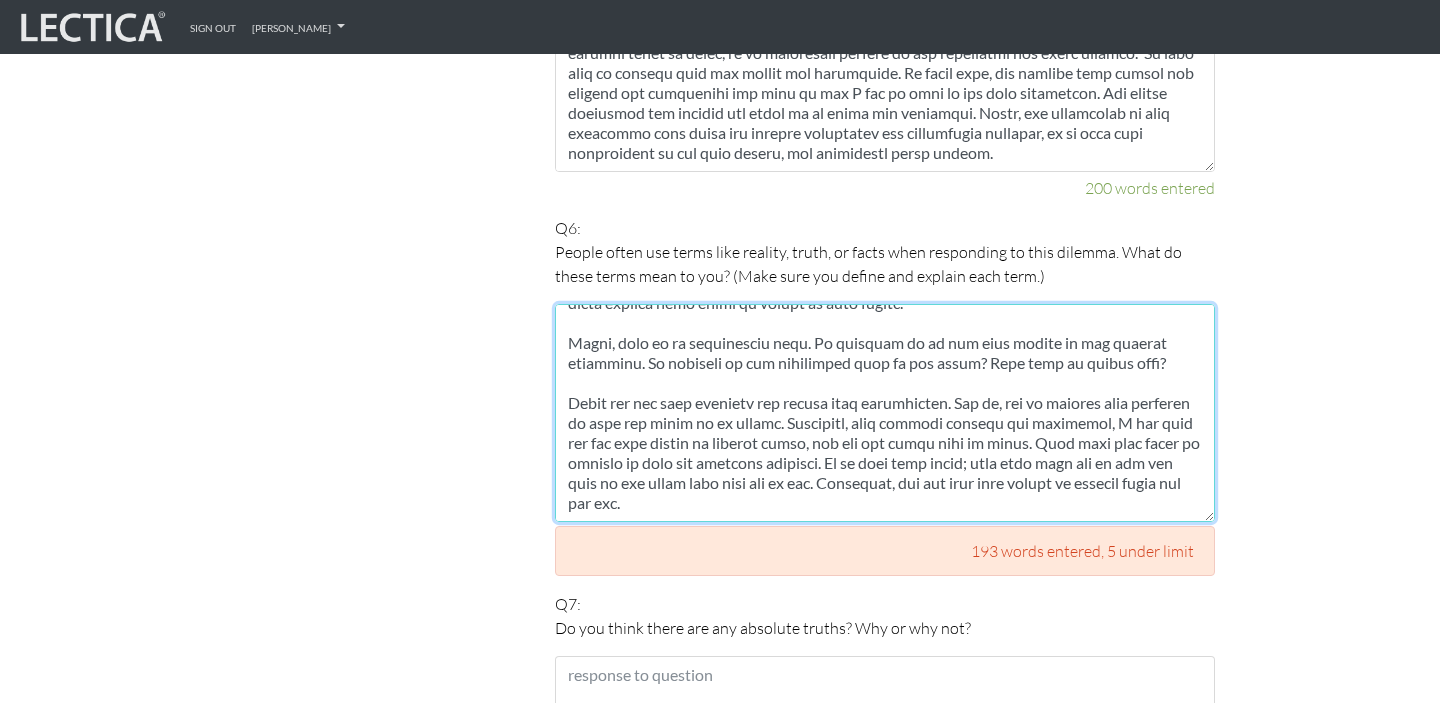 scroll, scrollTop: 120, scrollLeft: 0, axis: vertical 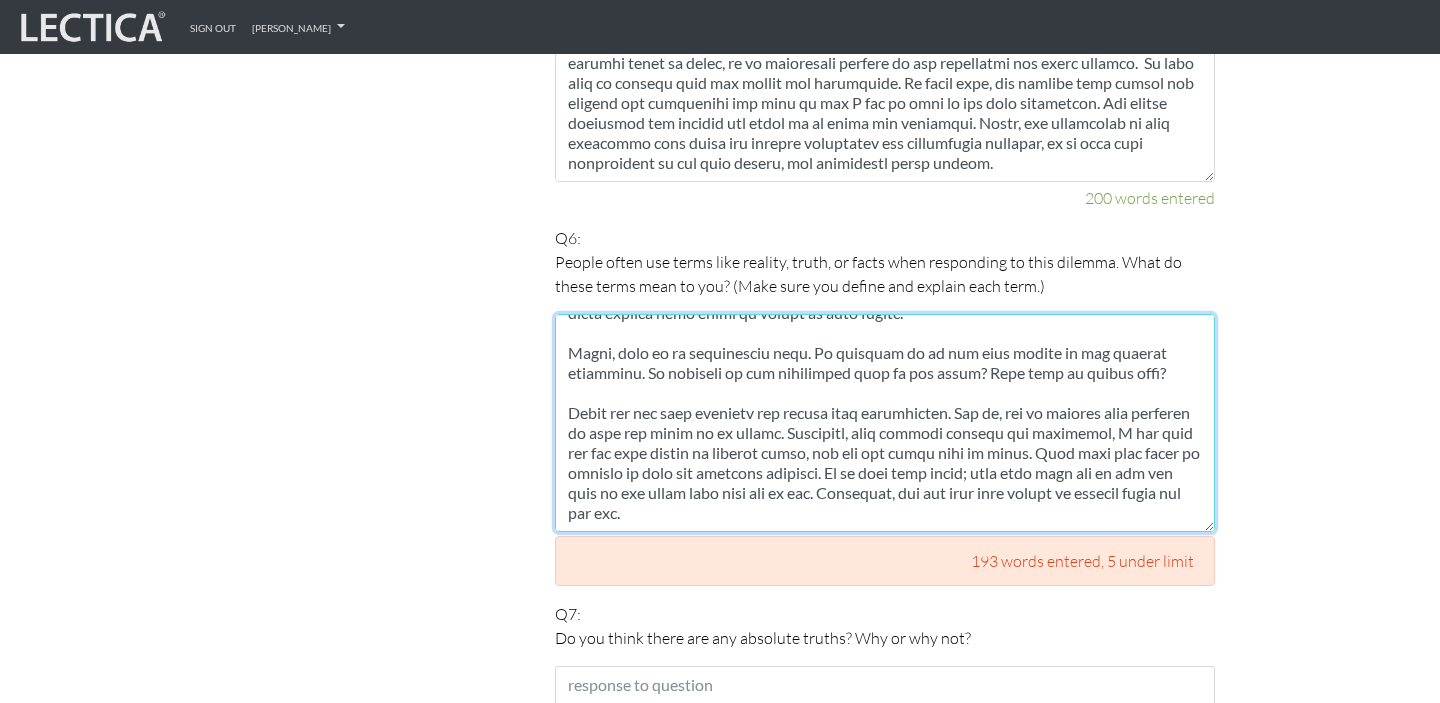 type on "This is really a good question. It is very important to define each term and to ensure all the stakeholders are on the same page and to ensure we are talking about the same thing.
Reality refers to the real-life and real-world situations. It is really happening and occurring in the real-world. This is important, especially if we are trying to solve a real-world problem that could be urgent at this moment.
Truth, this is an interesting term. It supposed to be the real result of the current situation. My question is who determined what is the truth? What does it really mean?
Facts are the real evidence and agreed upon information. For me, how to collect that evidence or find the facts is my wonder. Sometimes, with limited mindset and framework, I can only see and have access to certain facts, but not the whole pool of facts. This will also limit my ability to make the informed decision. It is like news media; they only want you to see the side of the story they want you to see. Similarly, you may only hav..." 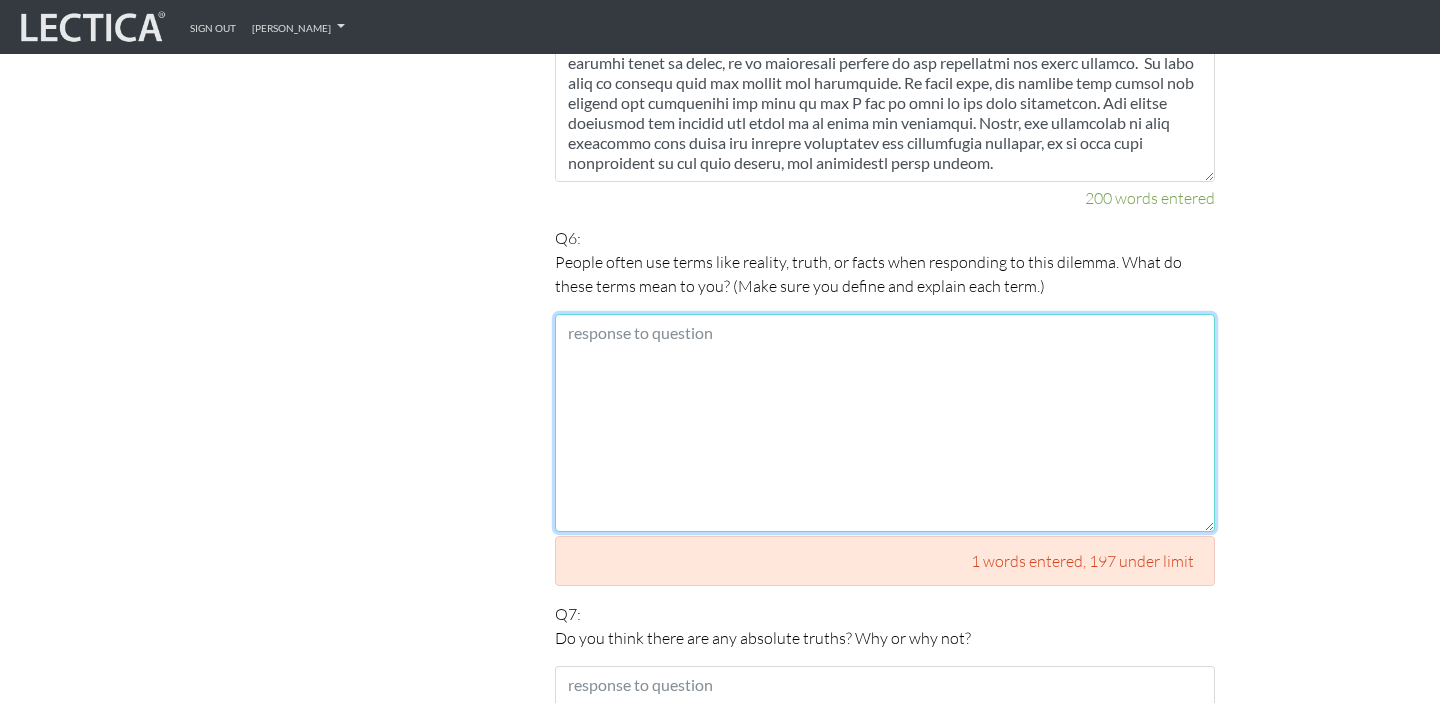 scroll, scrollTop: 0, scrollLeft: 0, axis: both 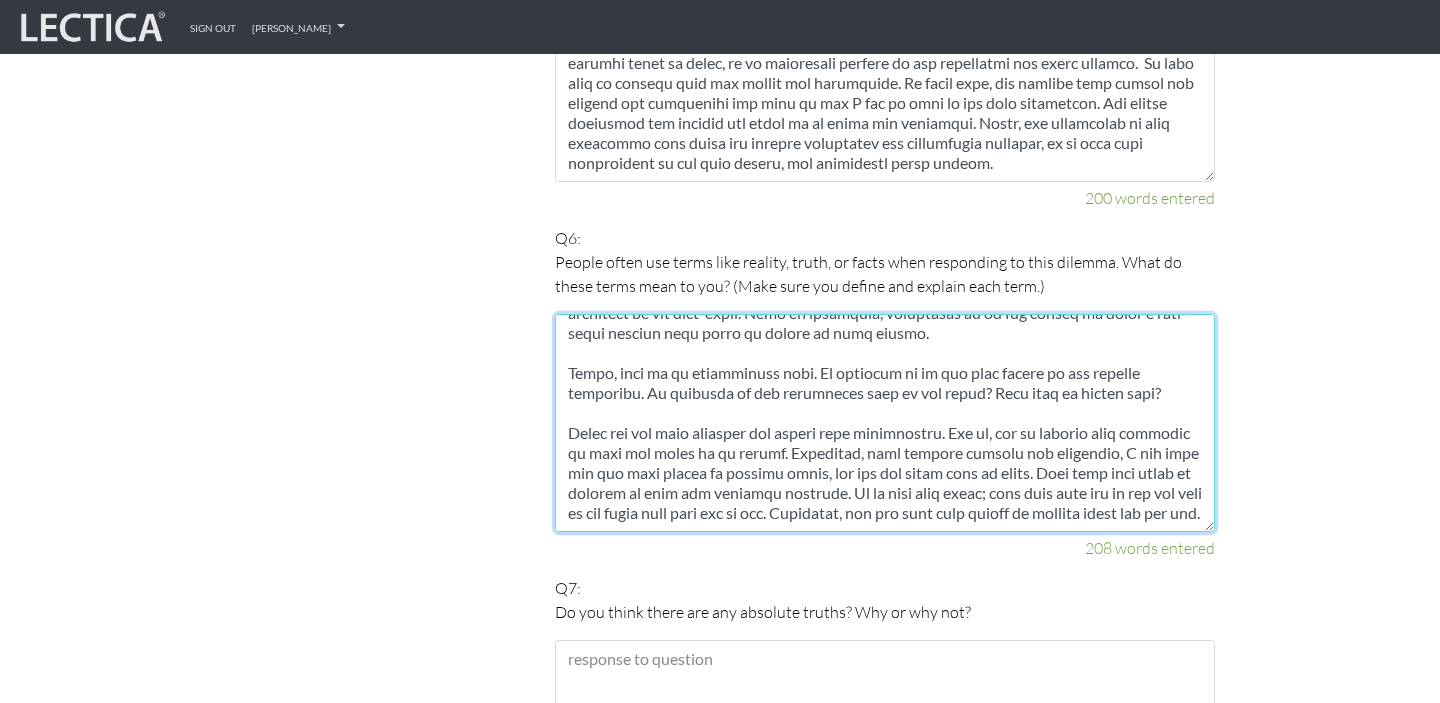 click at bounding box center (885, 423) 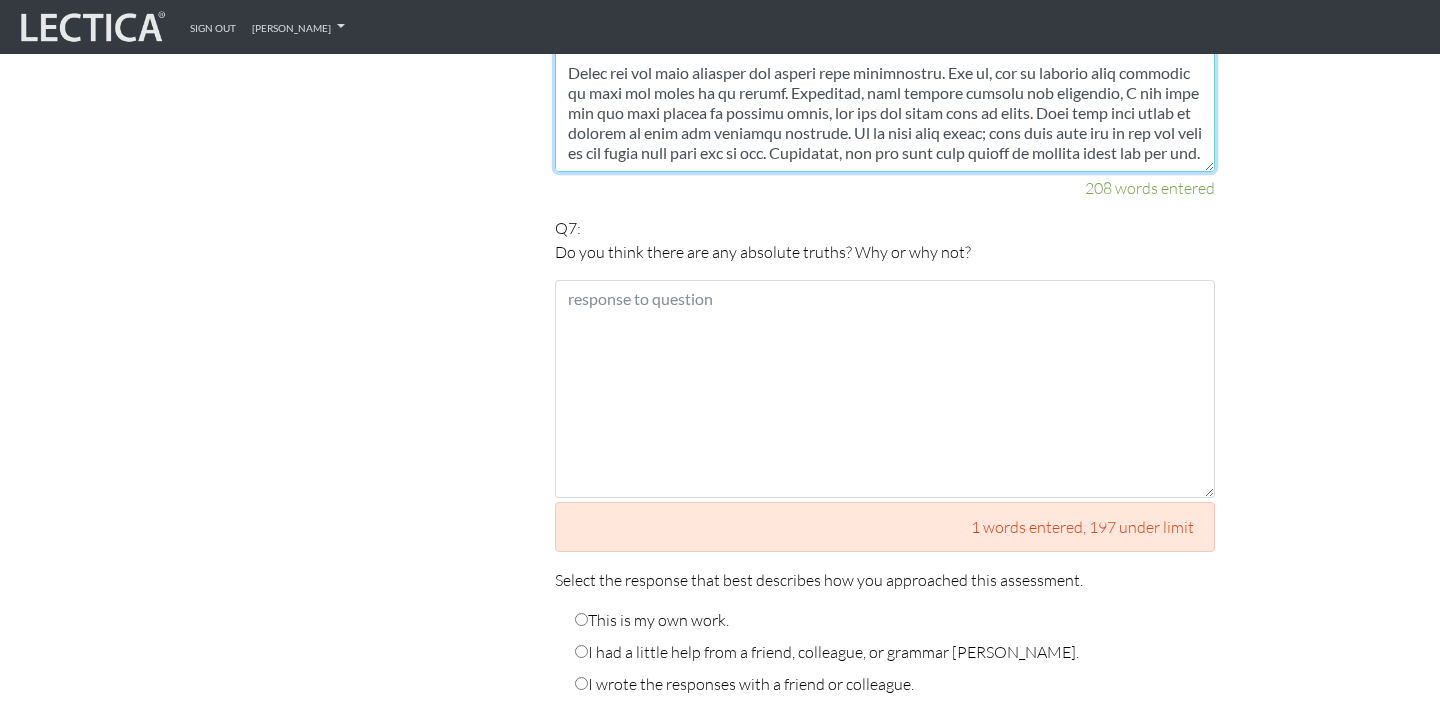 scroll, scrollTop: 2850, scrollLeft: 0, axis: vertical 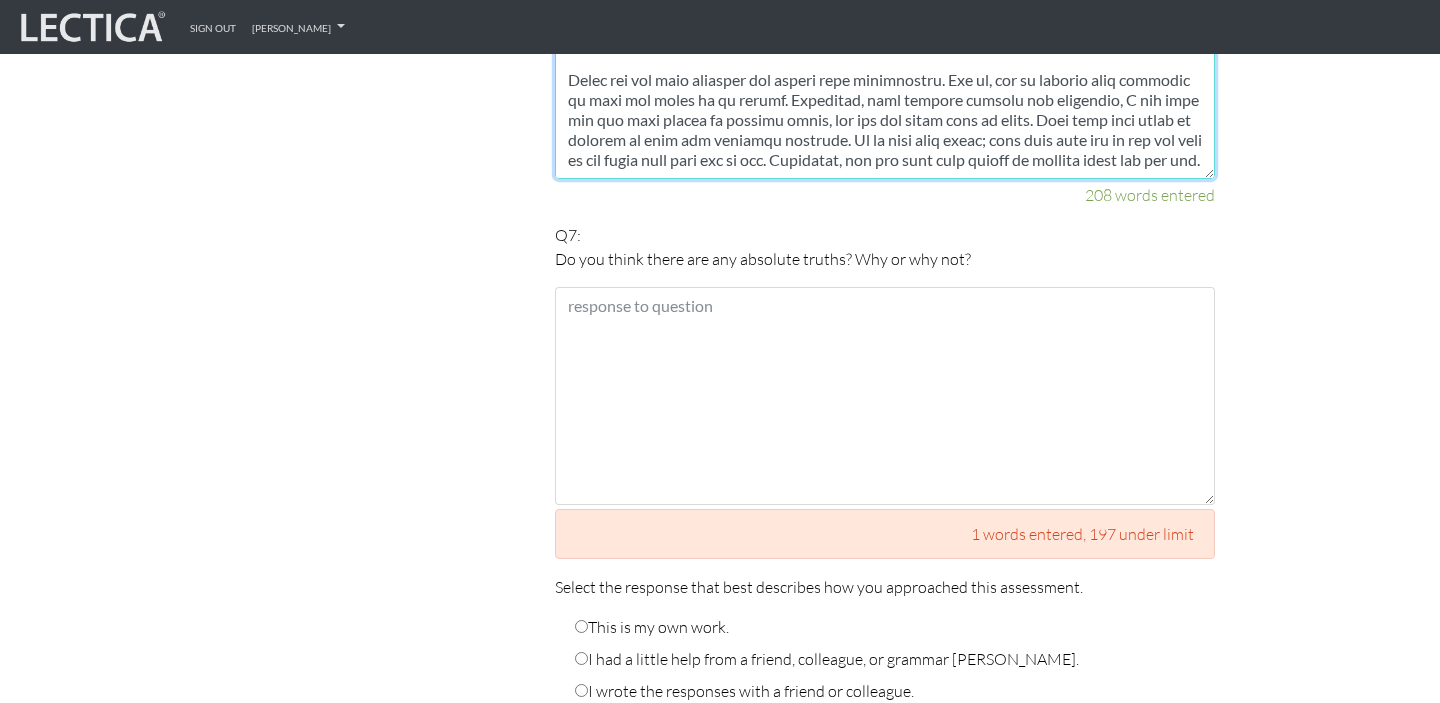 type on "This is really a good question. It is very important to define each term and to ensure all the stakeholders are on the same page and to ensure we are talking about the same thing. Otherwise, what’s the purpose of this discussion if people are not on the same page.
Reality refers to the real-life and real-world situations. It is really happening and occurring in the real-world. This is important, especially if we are trying to solve a real-world problem that could be urgent at this moment.
Truth, this is an interesting term. It supposed to be the real result of the current situation. My question is who determined what is the truth? What does it really mean?
Facts are the real evidence and agreed upon information. For me, how to collect that evidence or find the facts is my wonder. Sometimes, with limited mindset and framework, I can only see and have access to certain facts, but not the whole pool of facts. This will also limit my ability to make the informed decision. It is like news media; they only wa..." 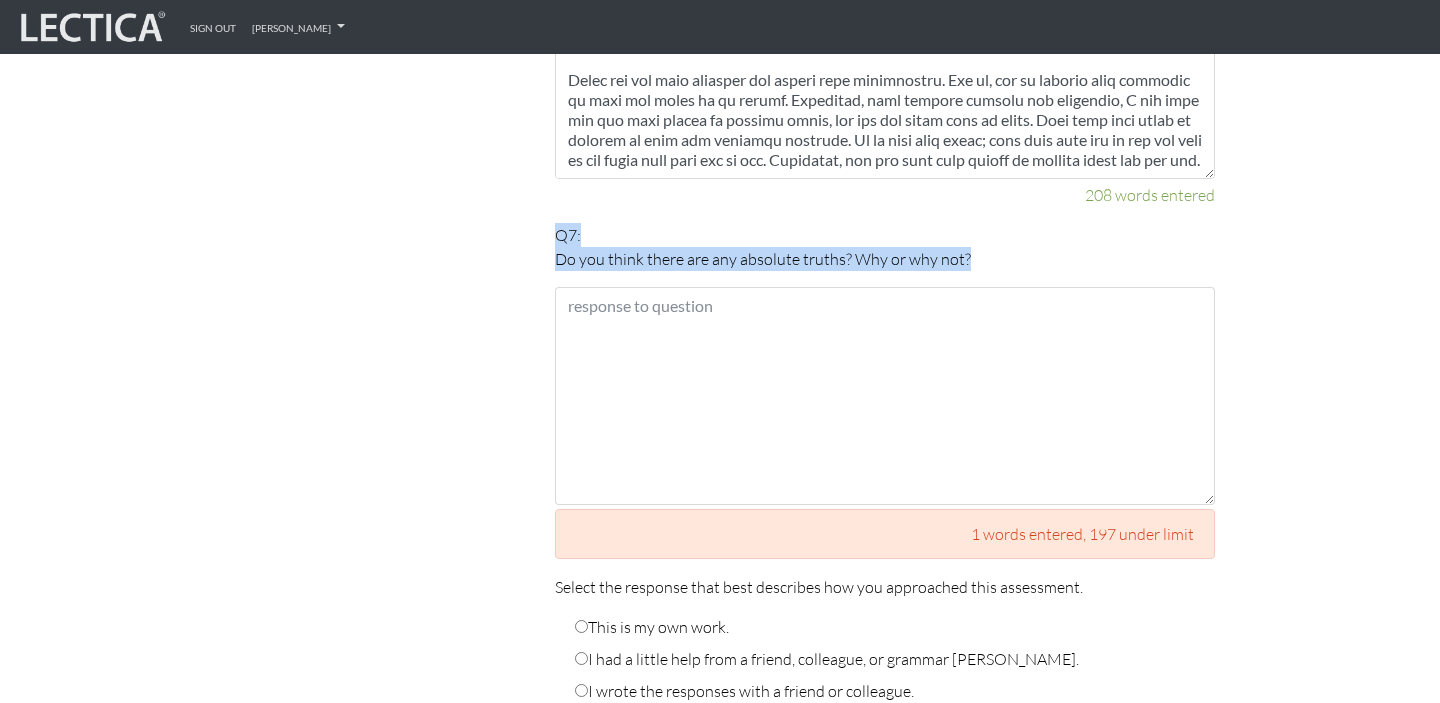 drag, startPoint x: 559, startPoint y: 211, endPoint x: 1007, endPoint y: 239, distance: 448.87415 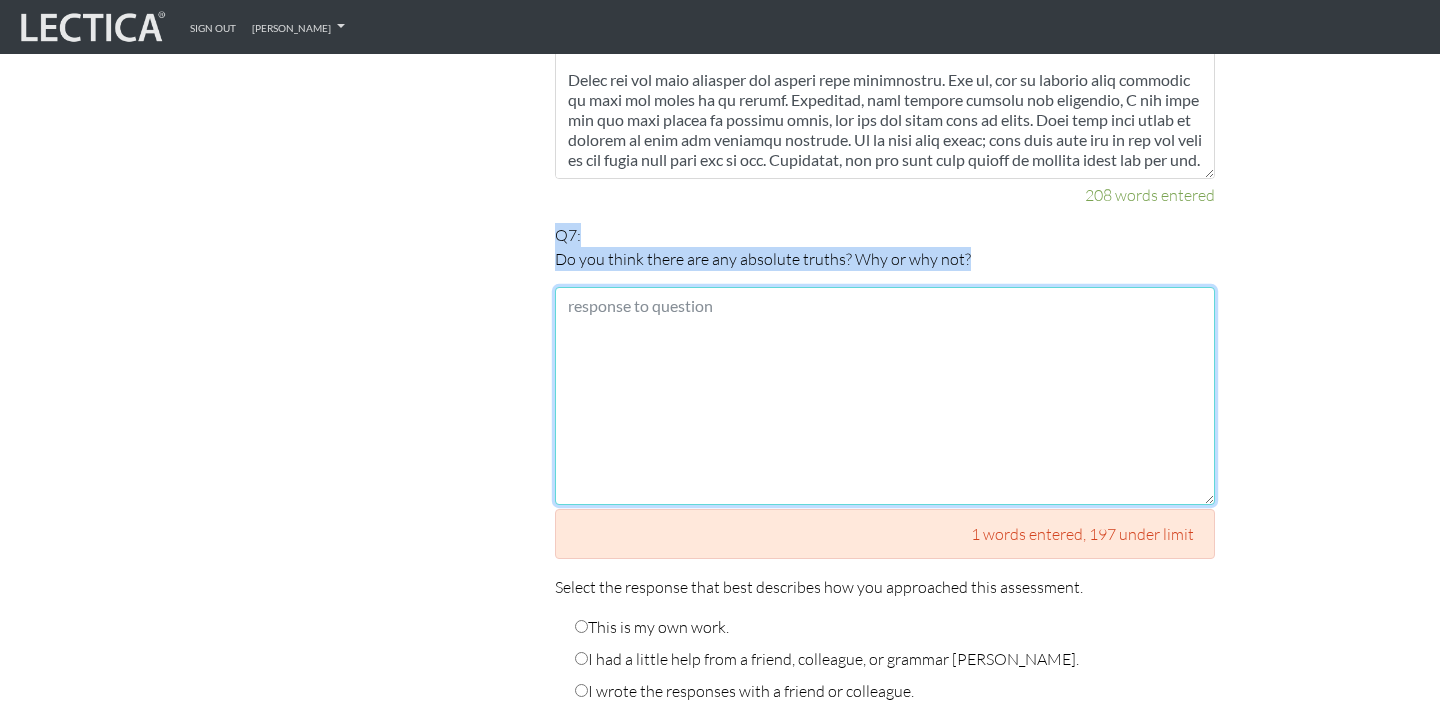 click at bounding box center [885, 396] 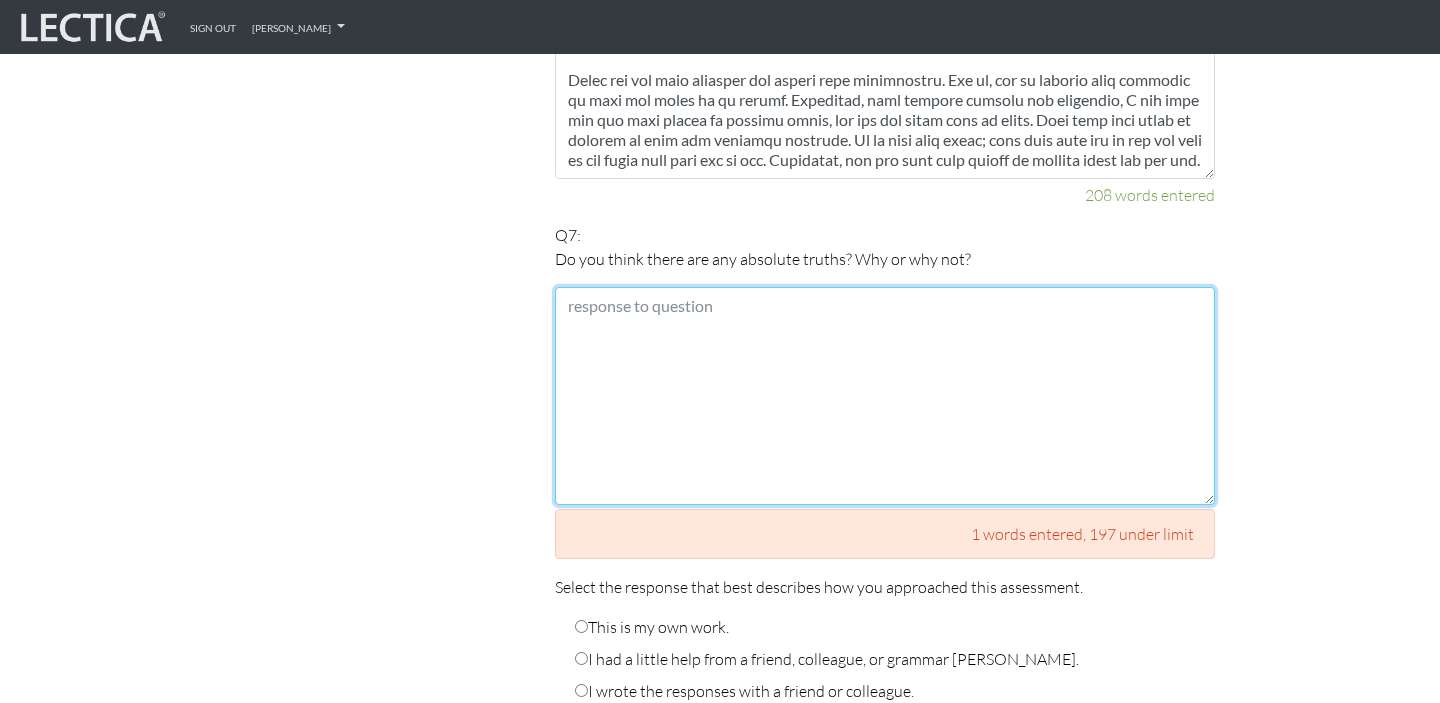 paste on "Aha, this is an interesting question. As I shared early, for the type of dilemma we discussion today, no, there is not absolute truth. Because the dilemma always has at least two sides. Who make the decision what is the truths? It is not like some math problems I discussed early, always true, sometime true, or never true. The absoluteness is a very strong condition. Is there always a counterexample? Maybe or maybe not, I did not find the exceptions does not mean it is not exist out there in our universe. If we add a lot of condition for the particular situation, and based on the available resources and information, you can make a true conclusion. It is important to let people know that condition and the conclusion. It will also be good if we let people know when new information is added, there could be different possibilities for the dilemma. So, back to this question, I do not think there is any absolute truth for this kind of dilemma. I would be open enough to explore more perspectives and different conc..." 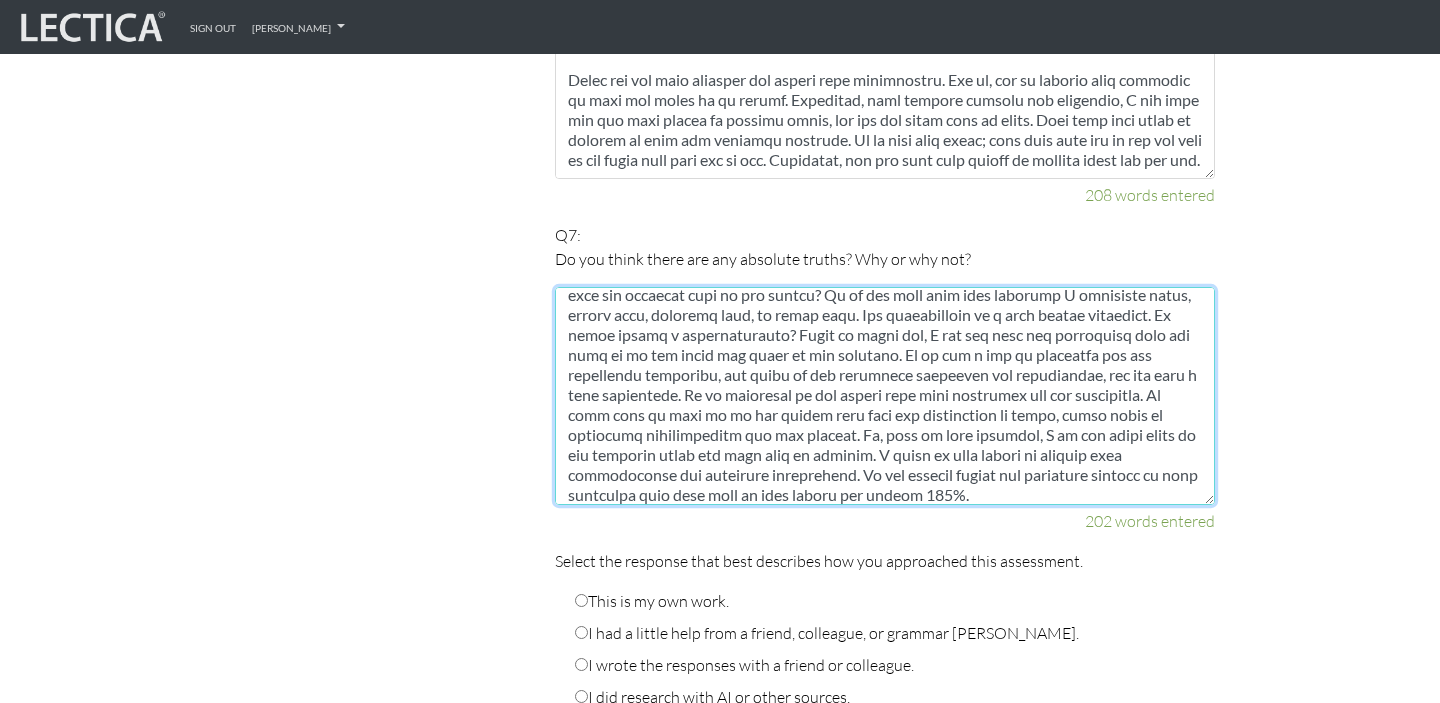 scroll, scrollTop: 60, scrollLeft: 0, axis: vertical 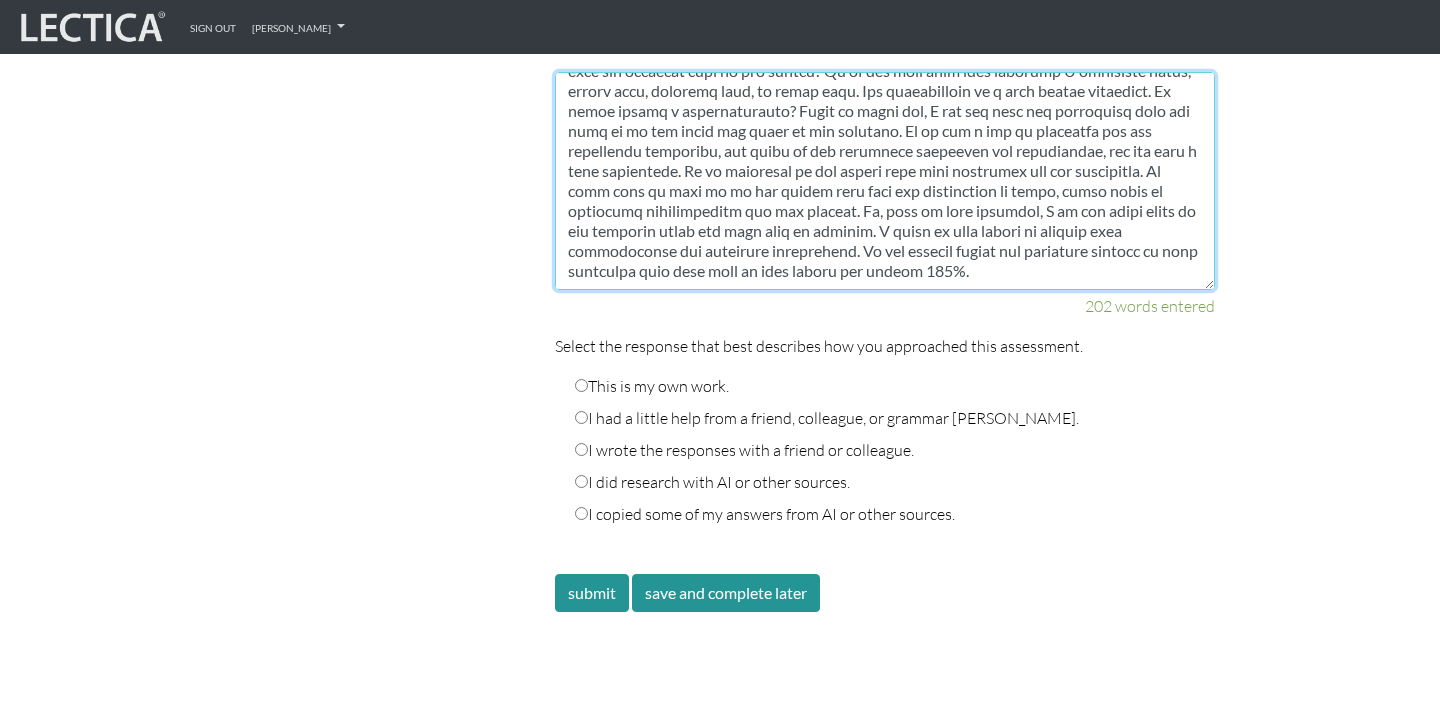 type on "Aha, this is an interesting question. As I shared early, for the type of dilemma we discussion today, no, there is not absolute truth. Because the dilemma always has at least two sides. Who make the decision what is the truths? It is not like some math problems I discussed early, always true, sometime true, or never true. The absoluteness is a very strong condition. Is there always a counterexample? Maybe or maybe not, I did not find the exceptions does not mean it is not exist out there in our universe. If we add a lot of condition for the particular situation, and based on the available resources and information, you can make a true conclusion. It is important to let people know that condition and the conclusion. It will also be good if we let people know when new information is added, there could be different possibilities for the dilemma. So, back to this question, I do not think there is any absolute truth for this kind of dilemma. I would be open enough to explore more perspectives and different conc..." 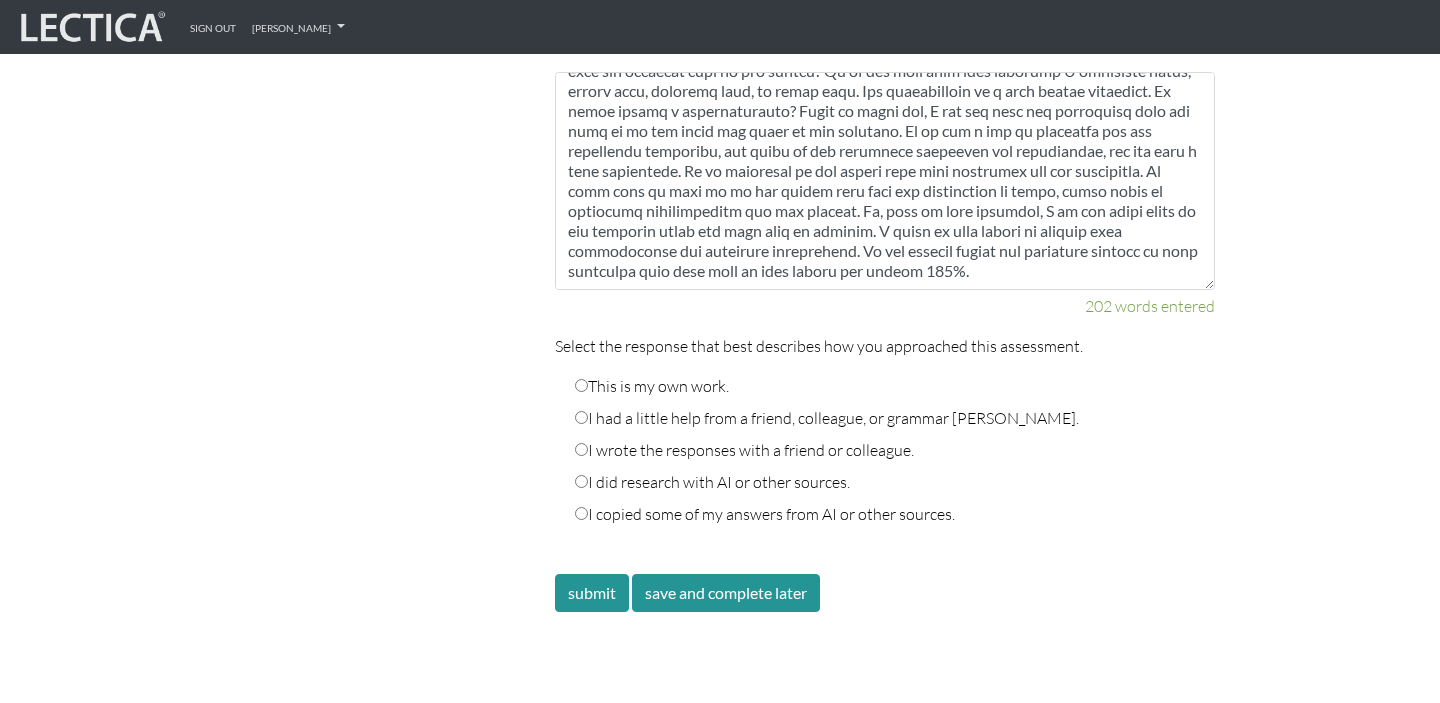 click on "This is my own work." at bounding box center (581, 385) 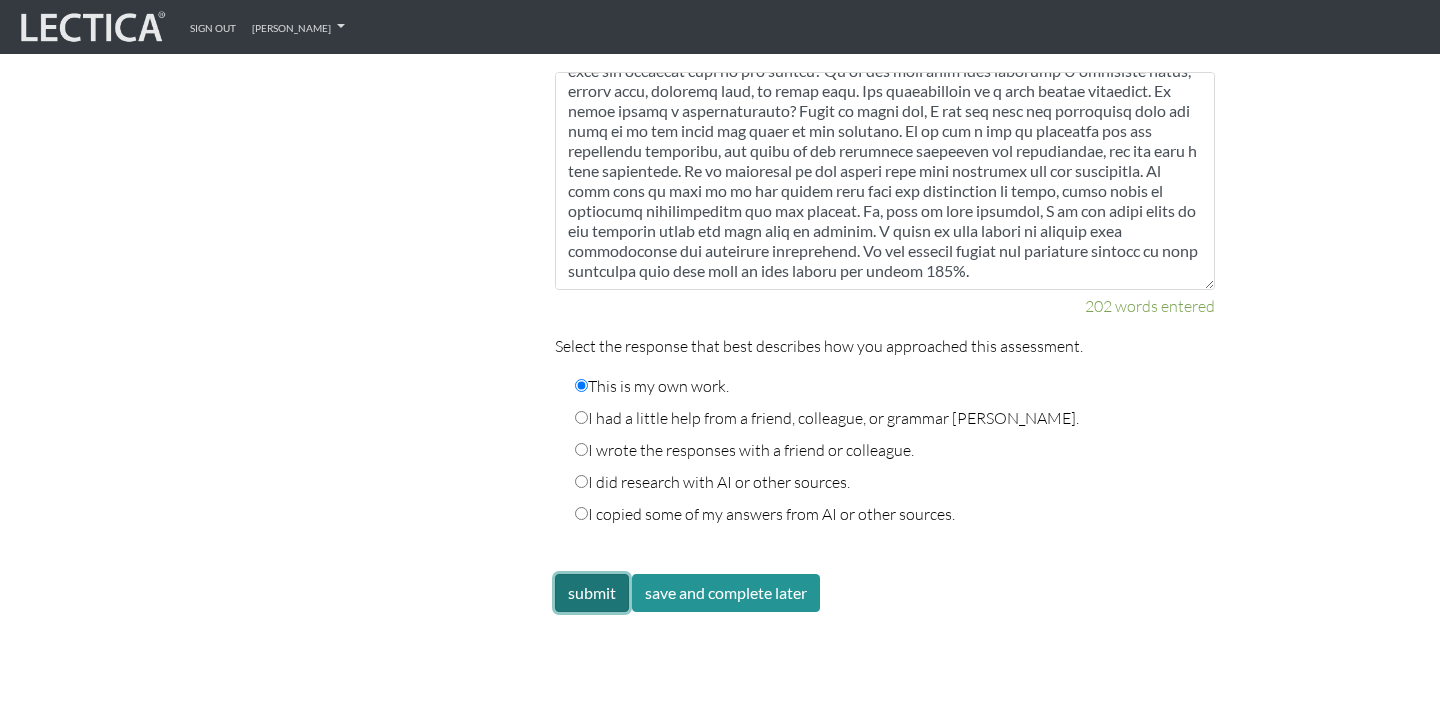 click on "submit" at bounding box center (592, 593) 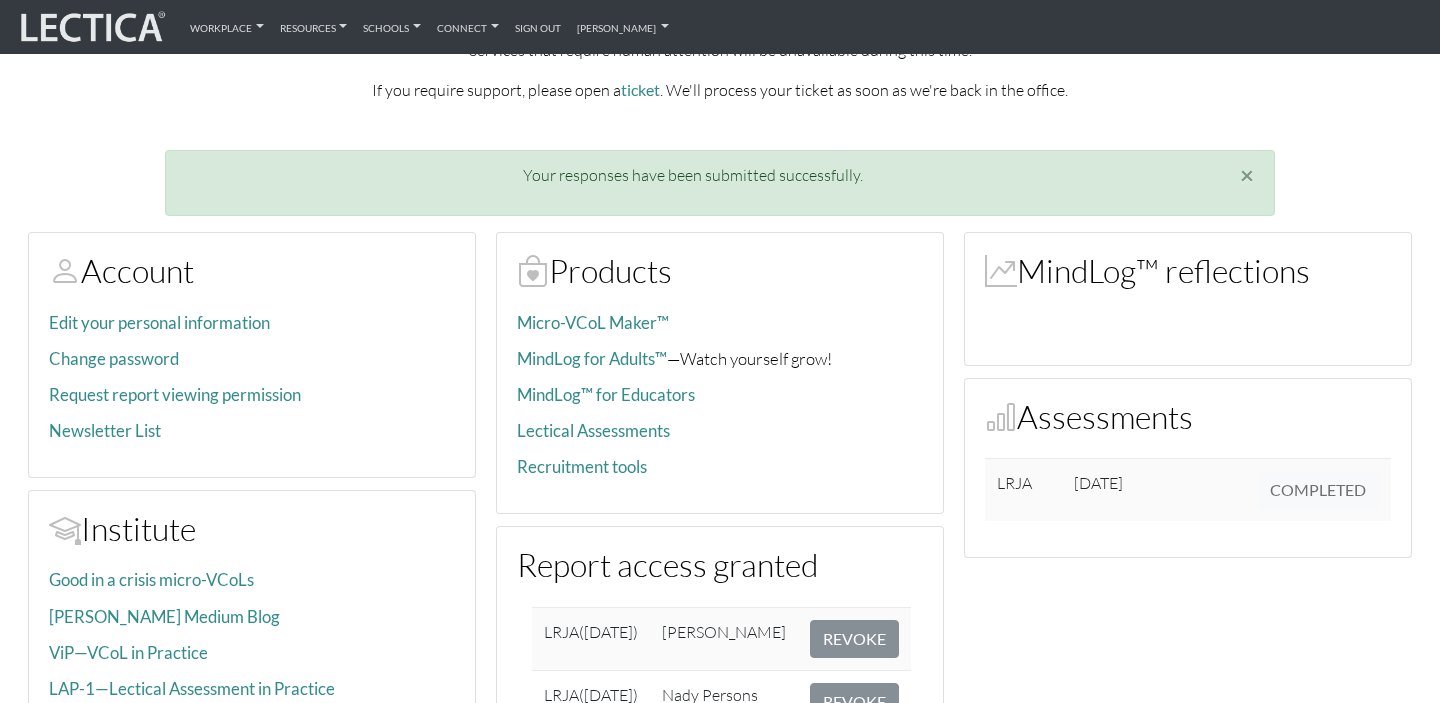 scroll, scrollTop: 194, scrollLeft: 0, axis: vertical 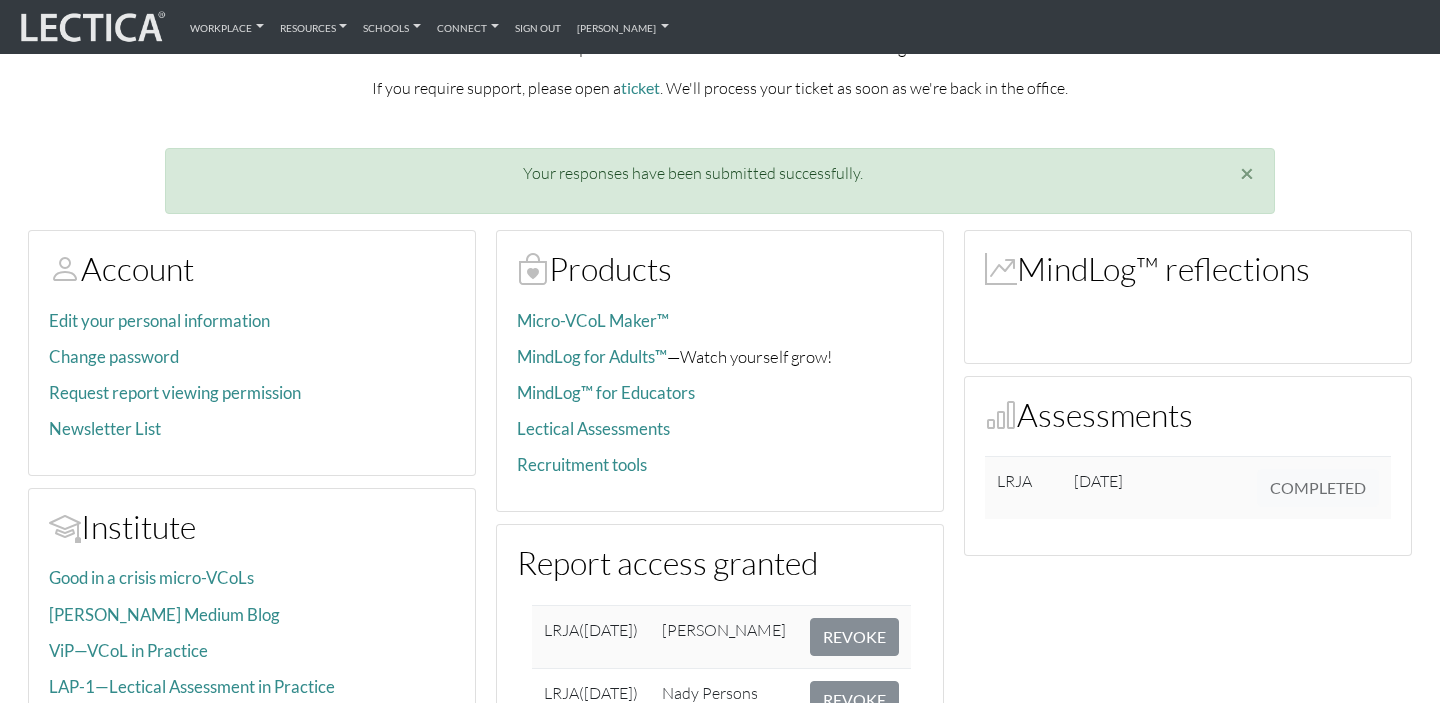 click on "MindLog™ reflections" at bounding box center [1188, 268] 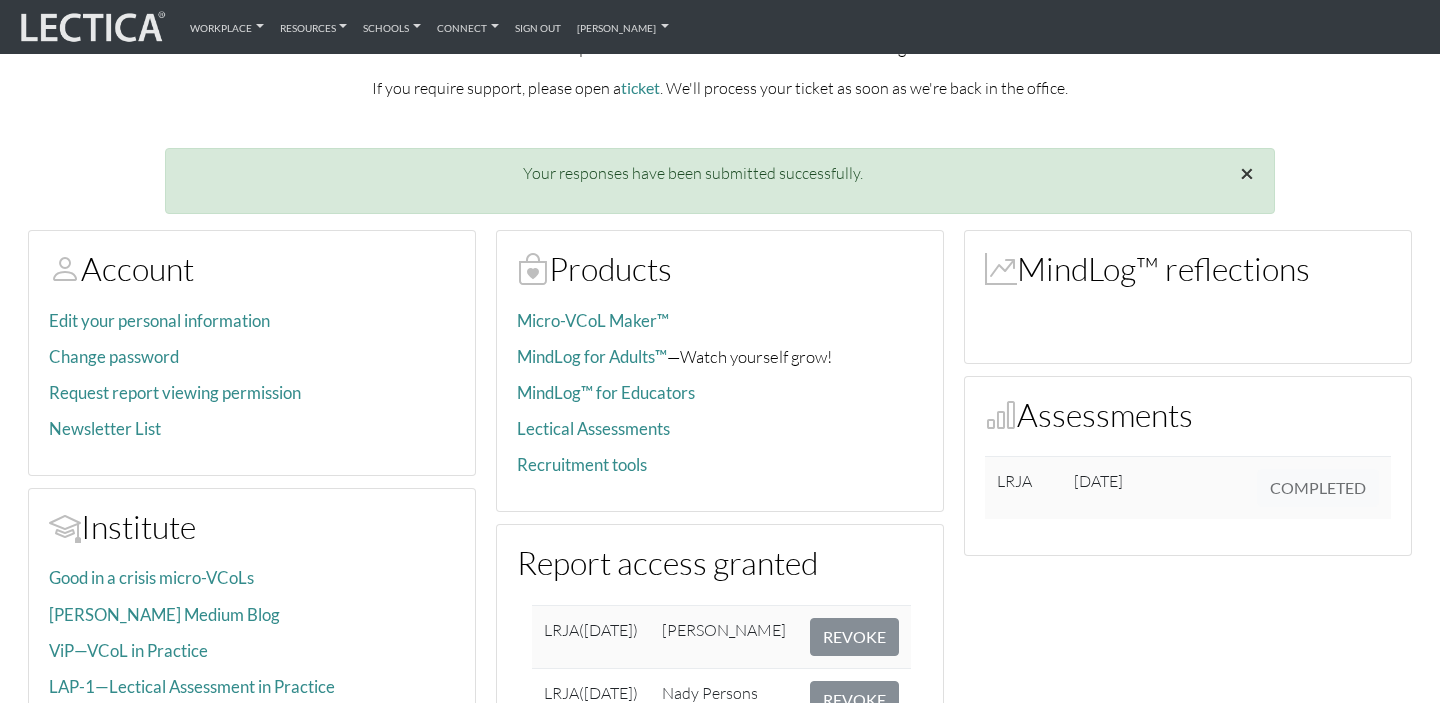 click on "×" at bounding box center (1247, 172) 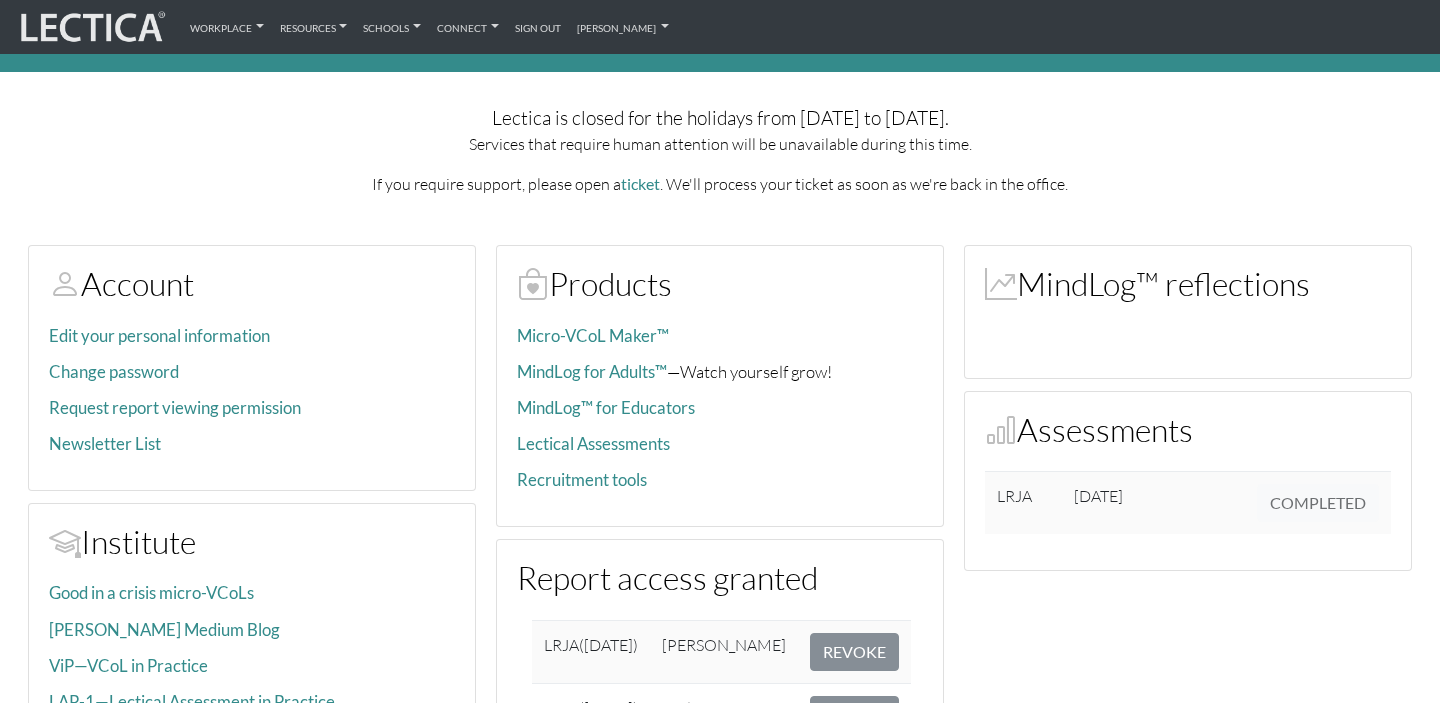 scroll, scrollTop: 0, scrollLeft: 0, axis: both 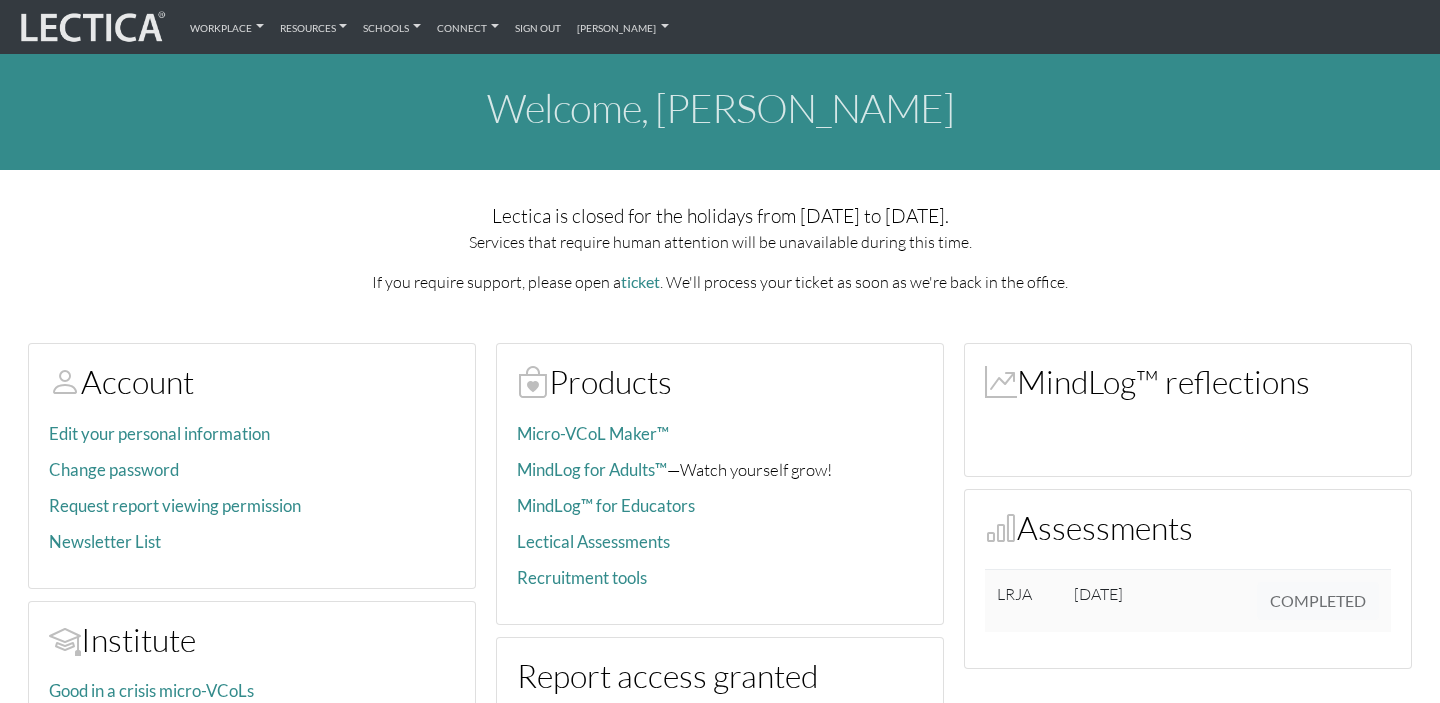 click on "welcome, [PERSON_NAME]" at bounding box center (720, 108) 